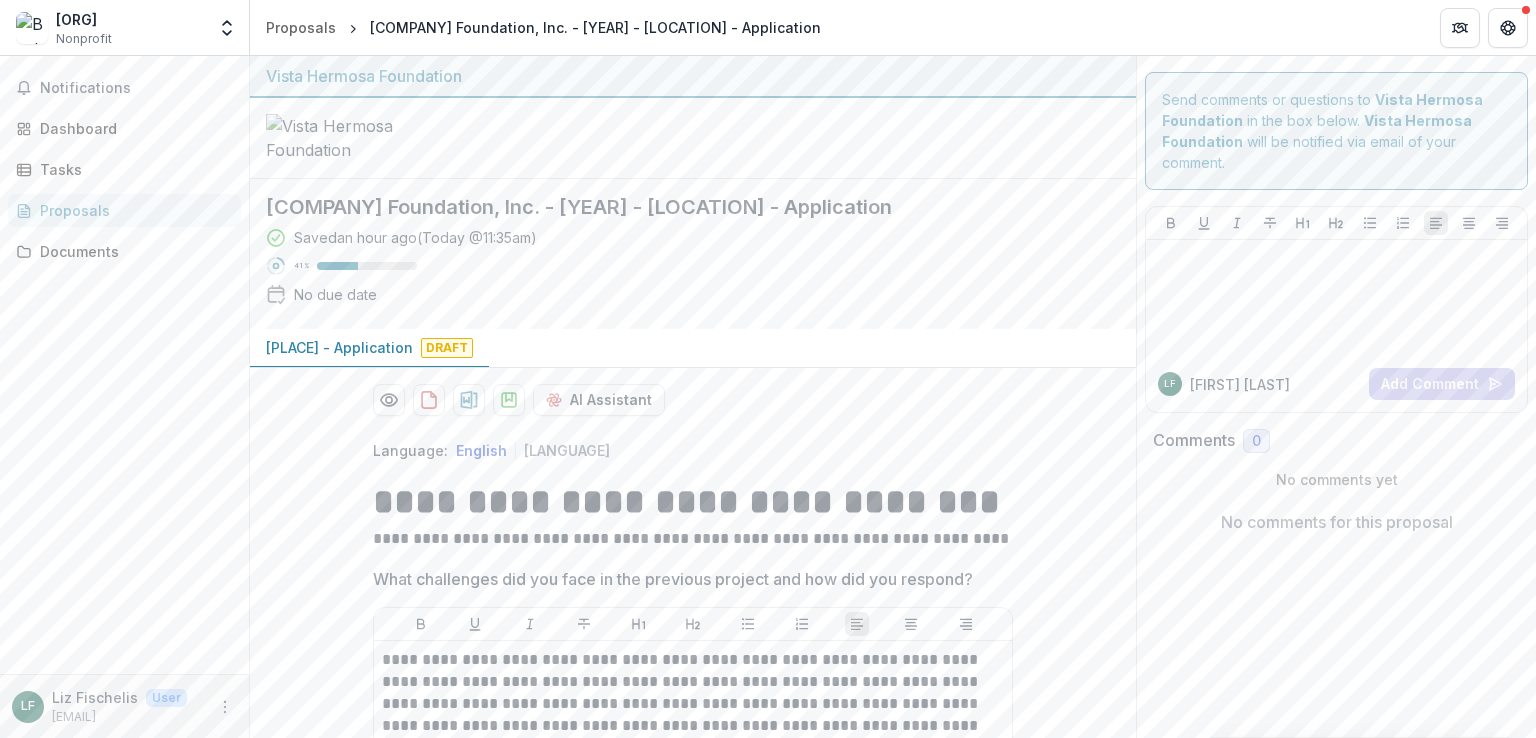 scroll, scrollTop: 0, scrollLeft: 0, axis: both 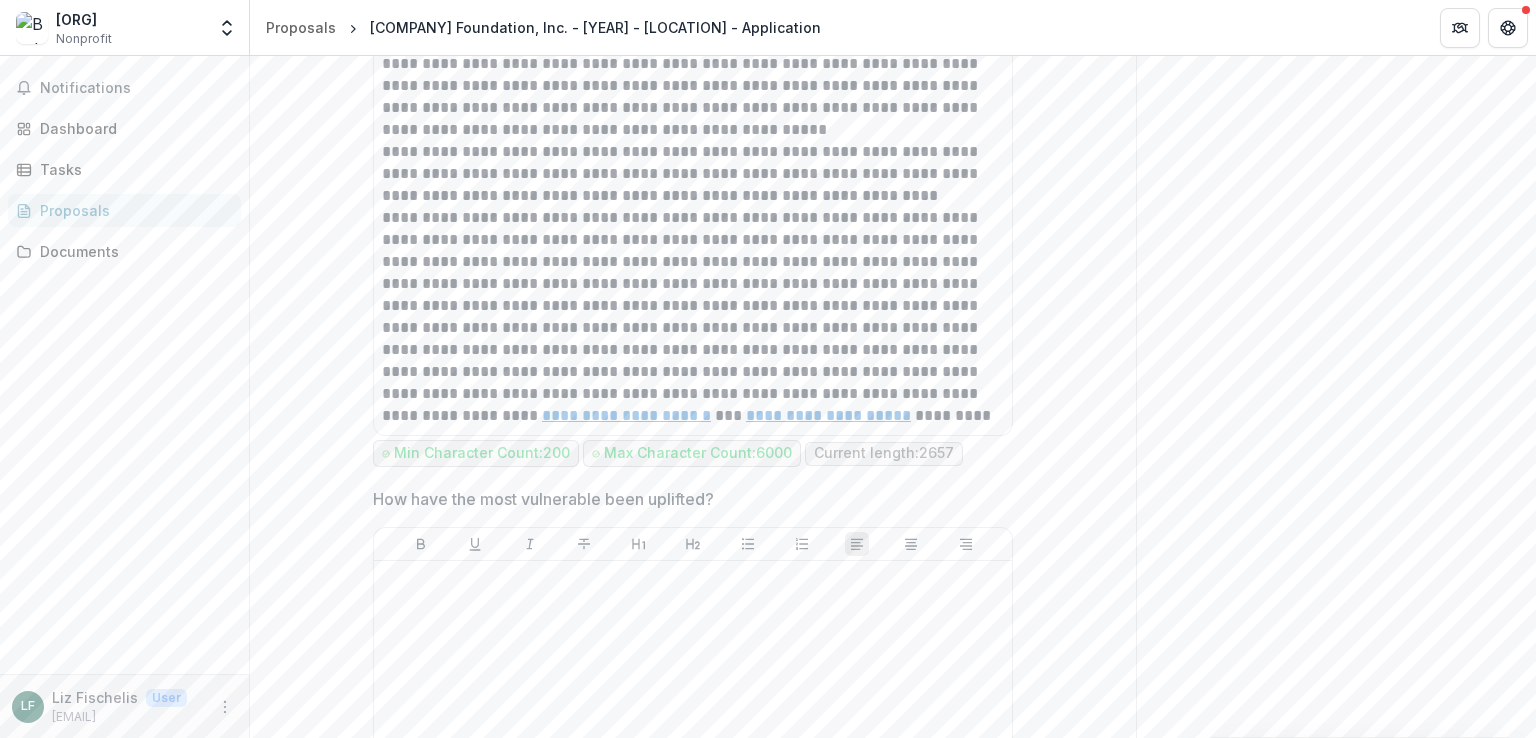 click on "**********" at bounding box center (693, 317) 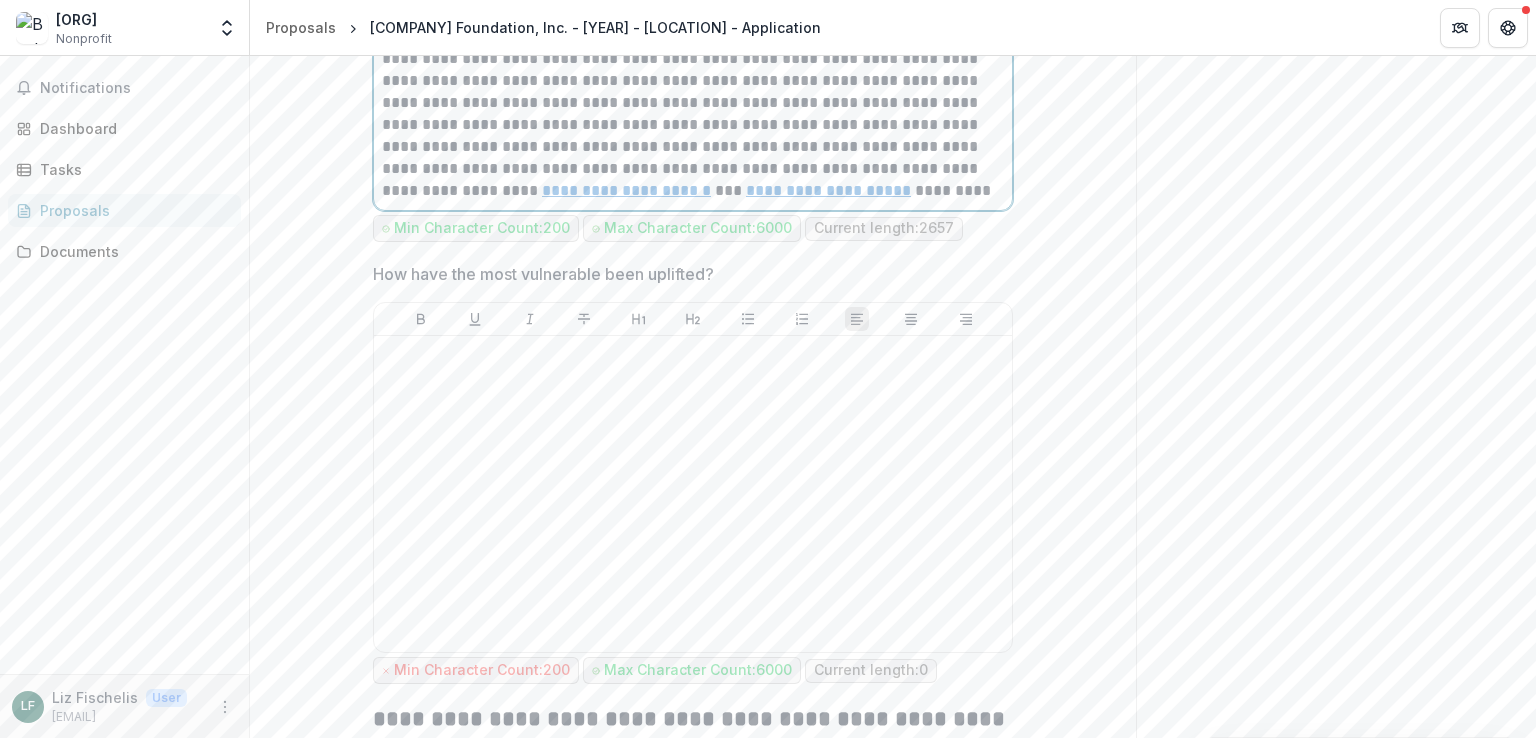 scroll, scrollTop: 1218, scrollLeft: 0, axis: vertical 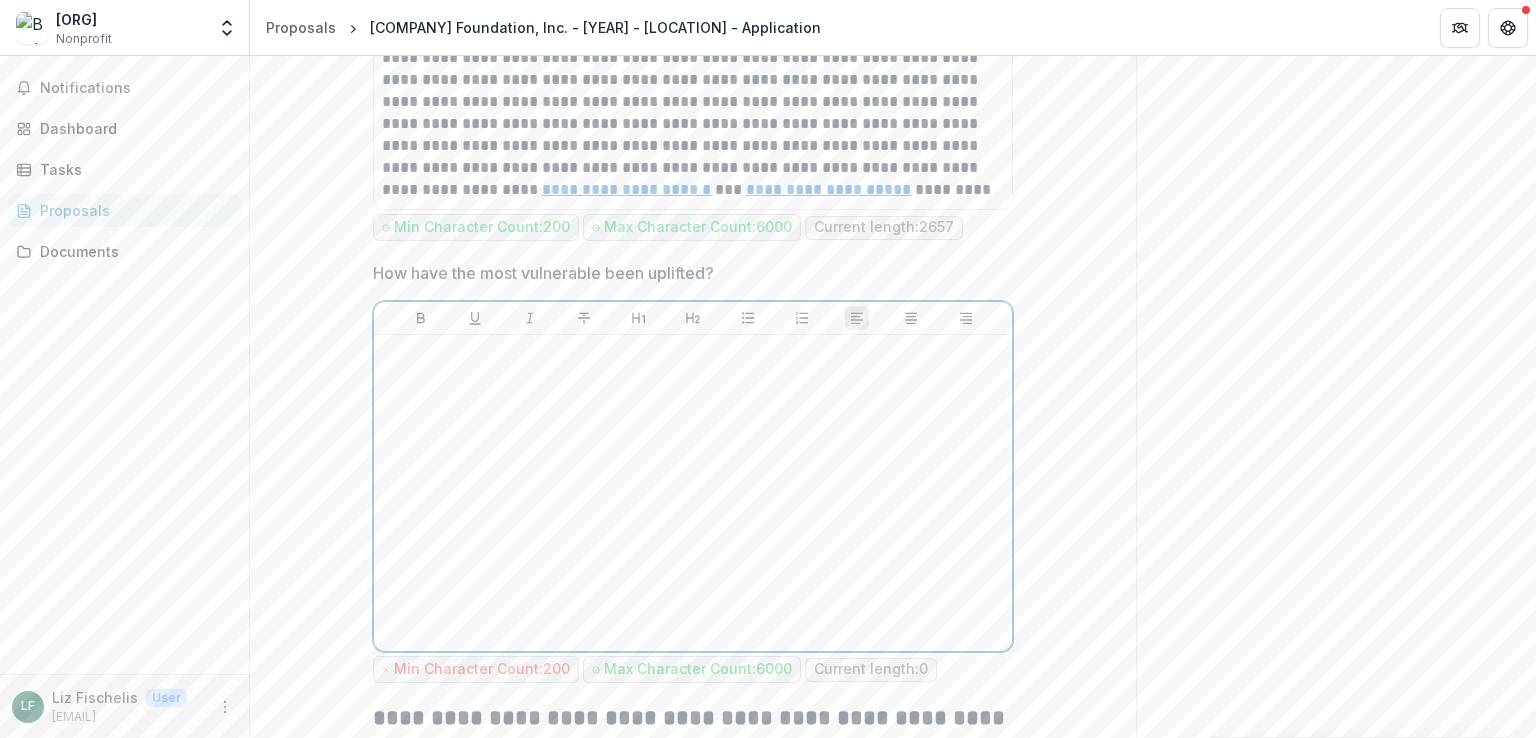 click at bounding box center (693, 493) 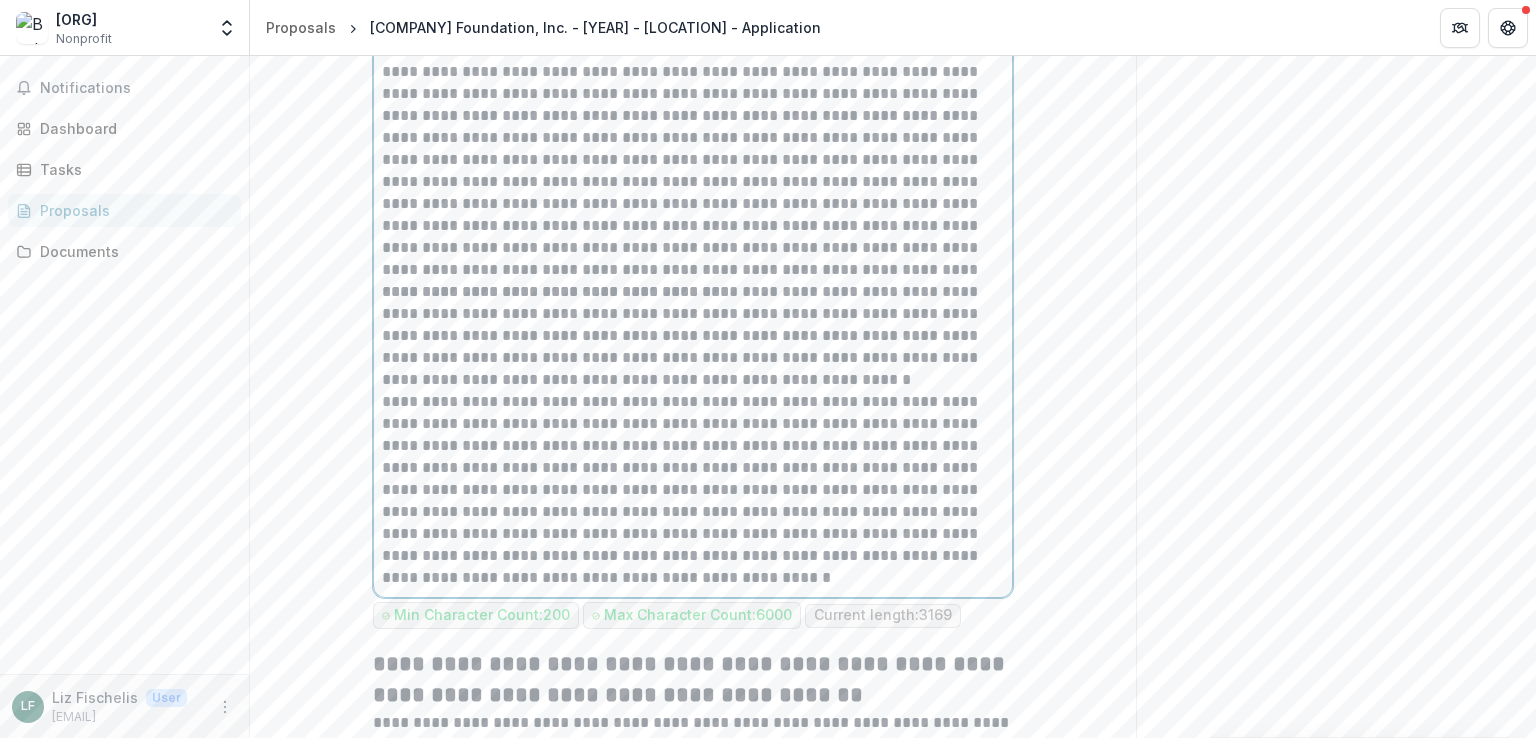 scroll, scrollTop: 1908, scrollLeft: 0, axis: vertical 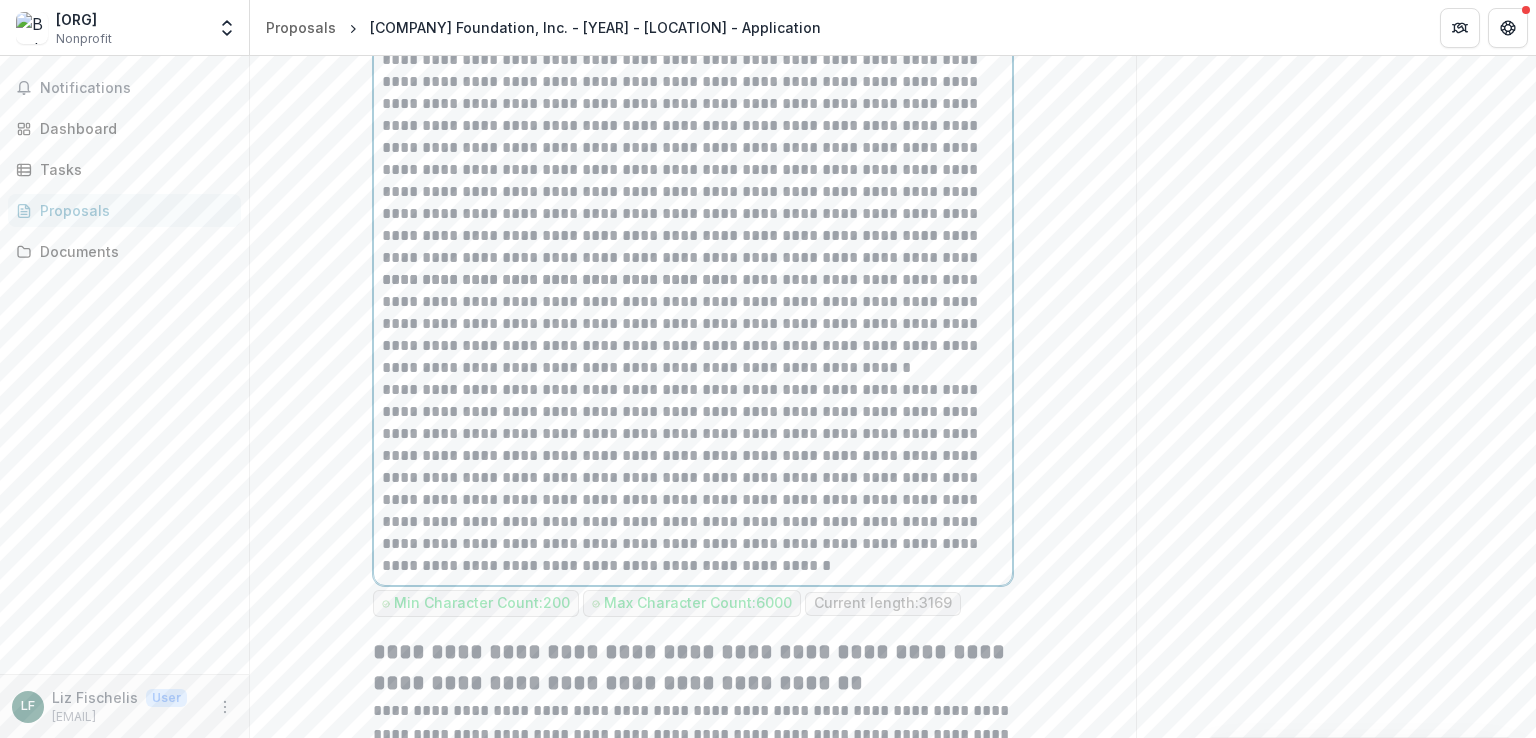 click on "**********" at bounding box center [693, 324] 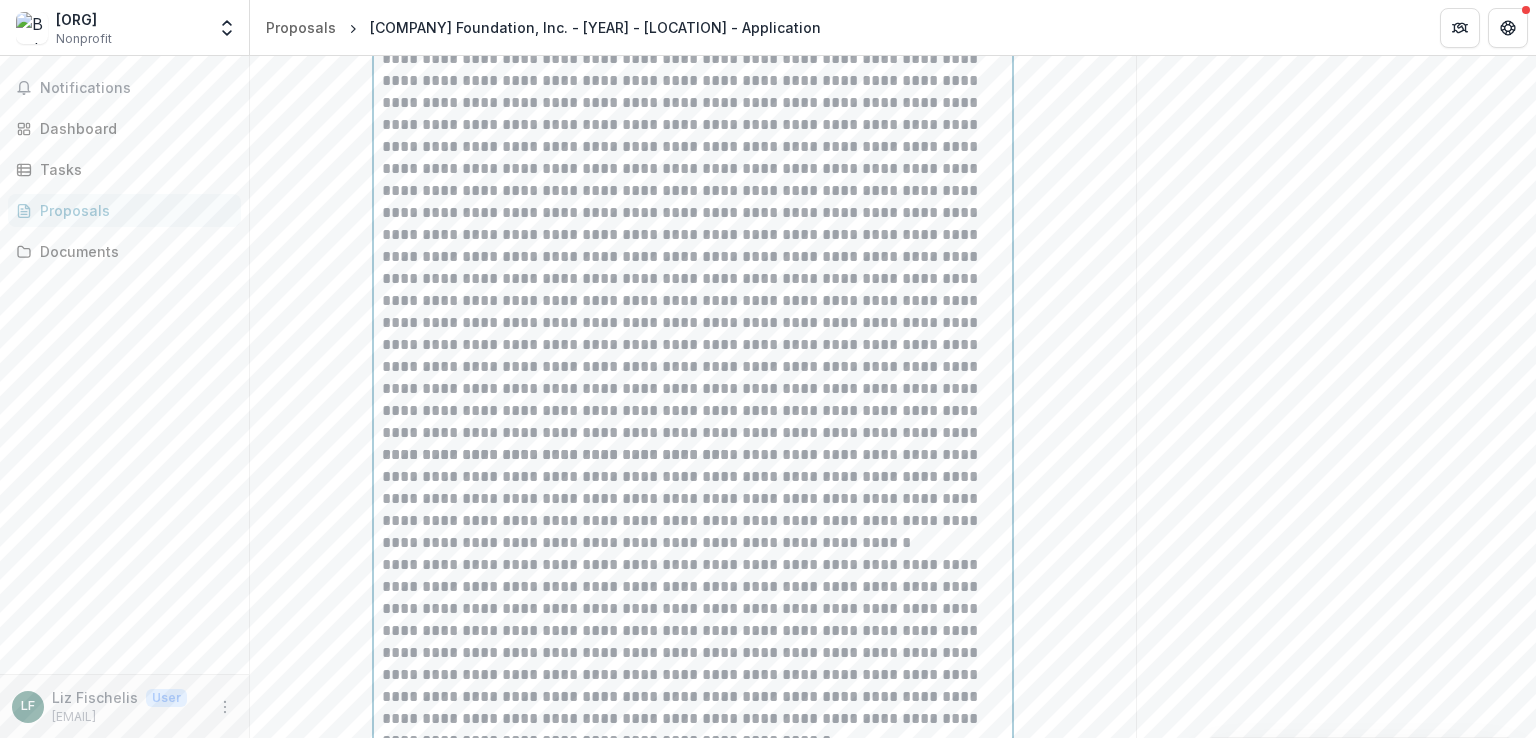 scroll, scrollTop: 1719, scrollLeft: 0, axis: vertical 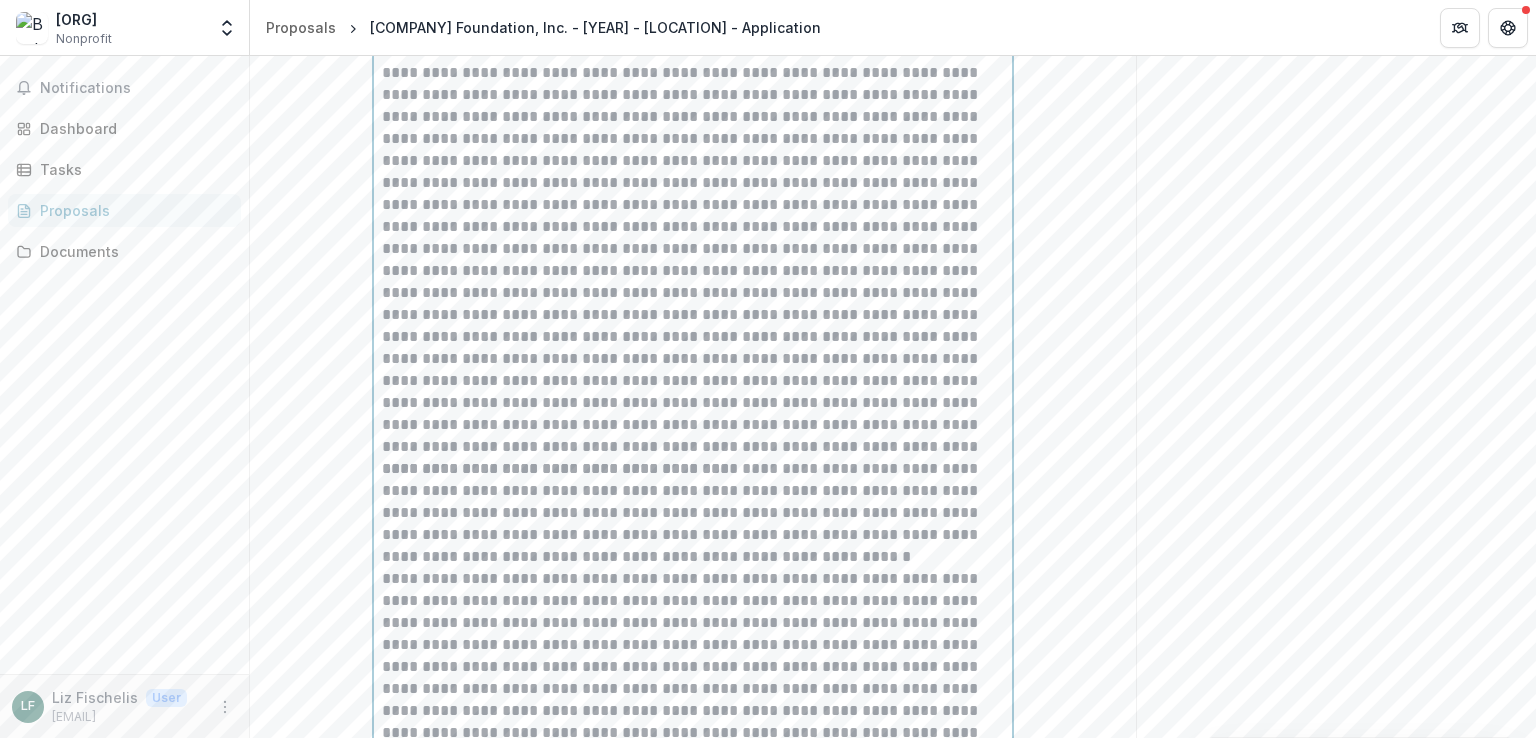drag, startPoint x: 552, startPoint y: 309, endPoint x: 448, endPoint y: 415, distance: 148.49916 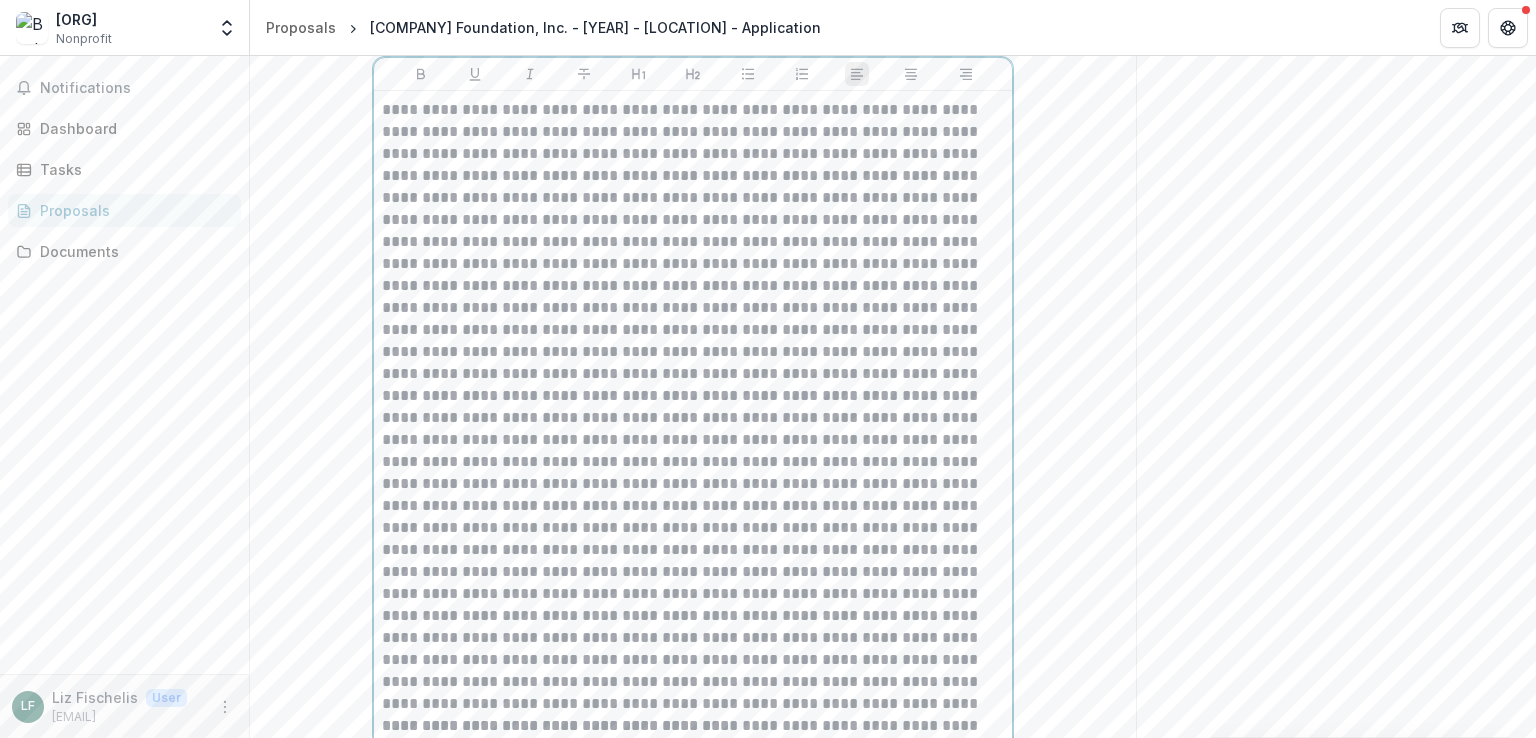 scroll, scrollTop: 1461, scrollLeft: 0, axis: vertical 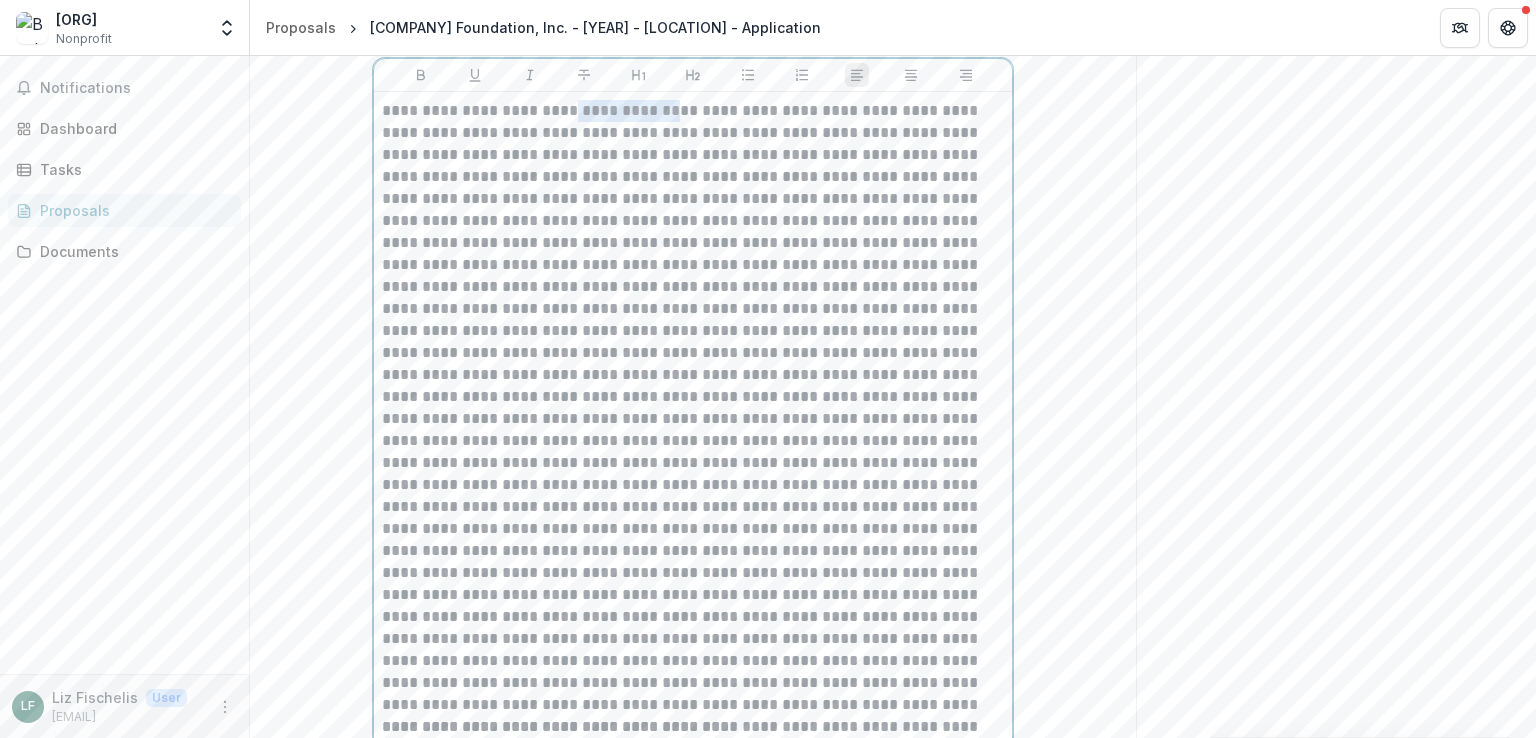 drag, startPoint x: 561, startPoint y: 148, endPoint x: 654, endPoint y: 148, distance: 93 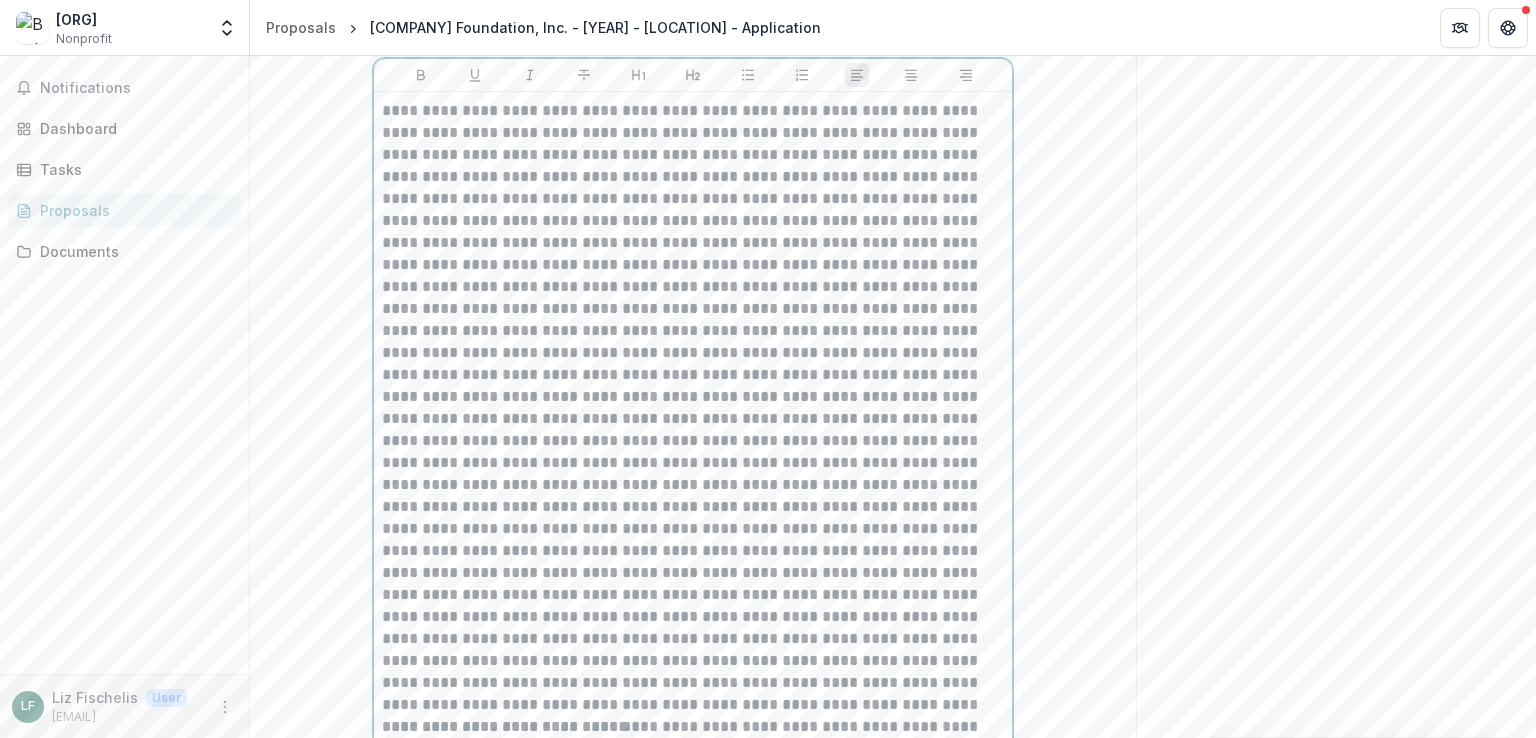 type 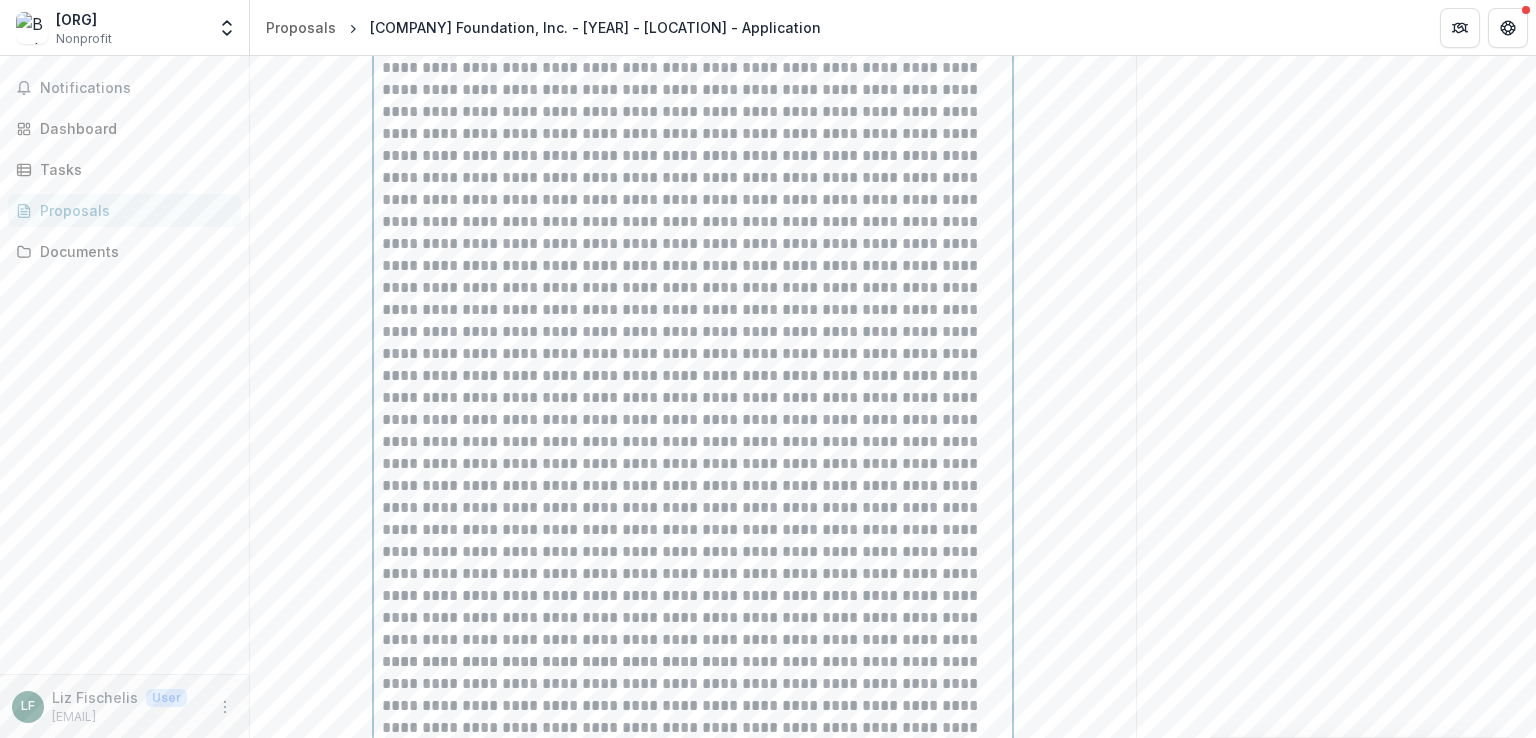 scroll, scrollTop: 1526, scrollLeft: 0, axis: vertical 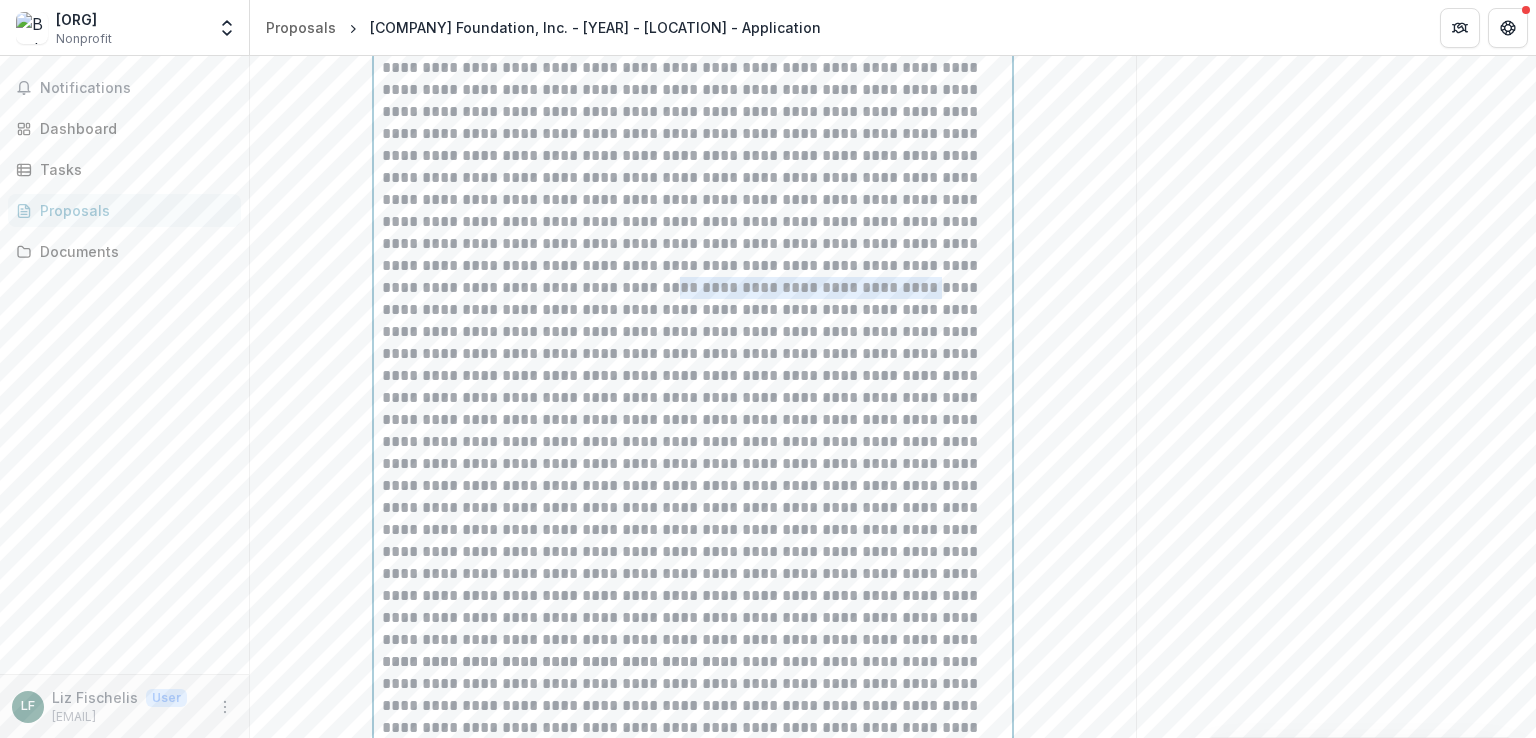 drag, startPoint x: 537, startPoint y: 328, endPoint x: 800, endPoint y: 317, distance: 263.22995 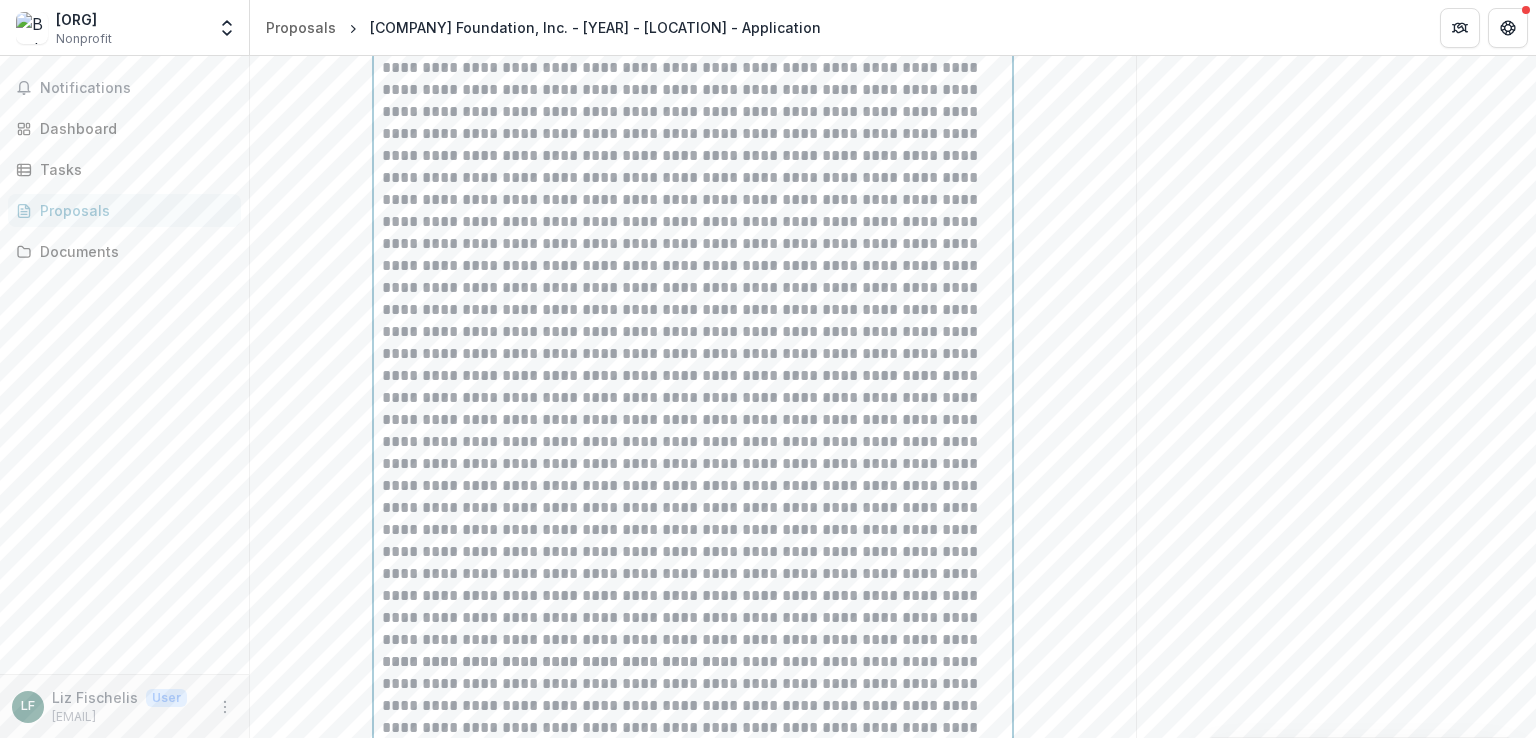 click at bounding box center (693, 343) 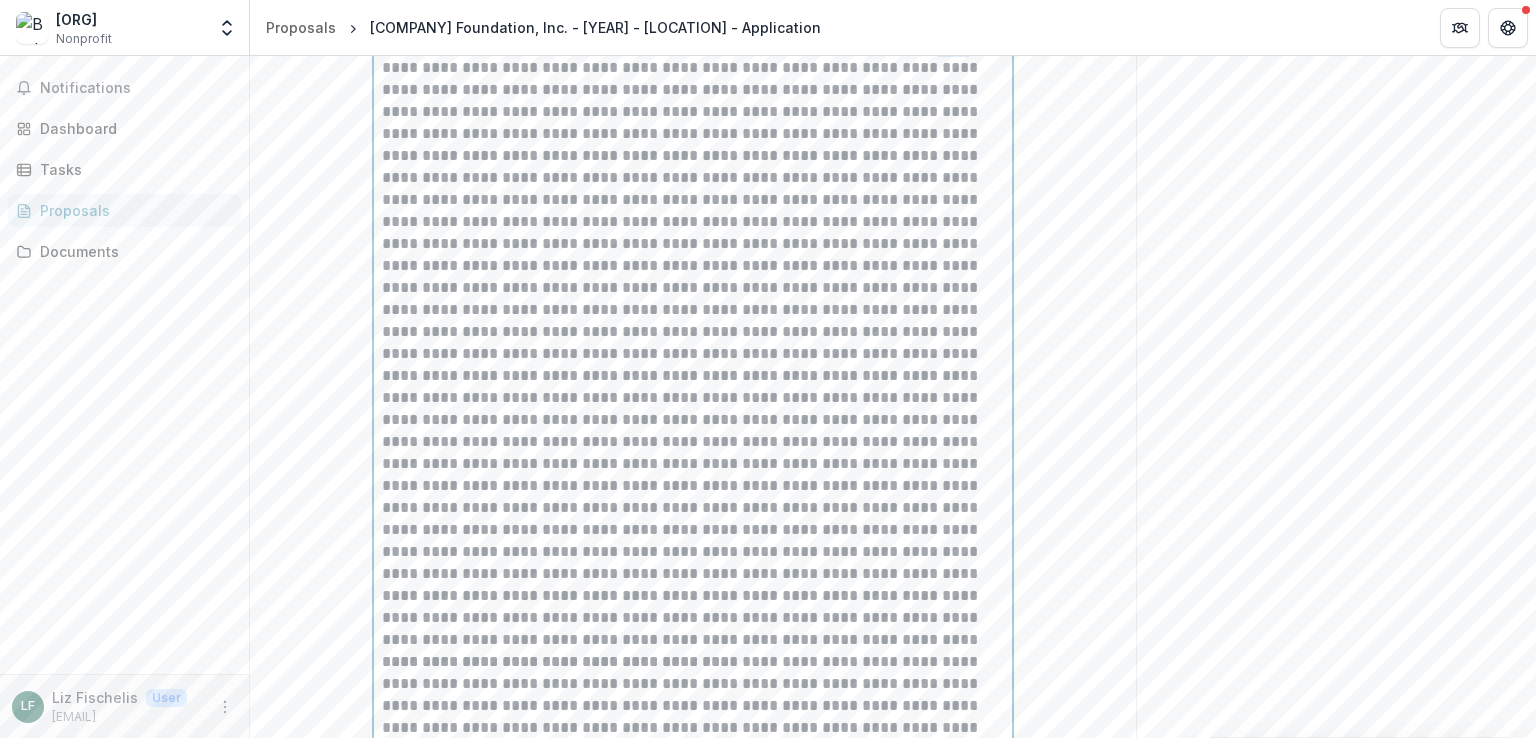 click at bounding box center [693, 343] 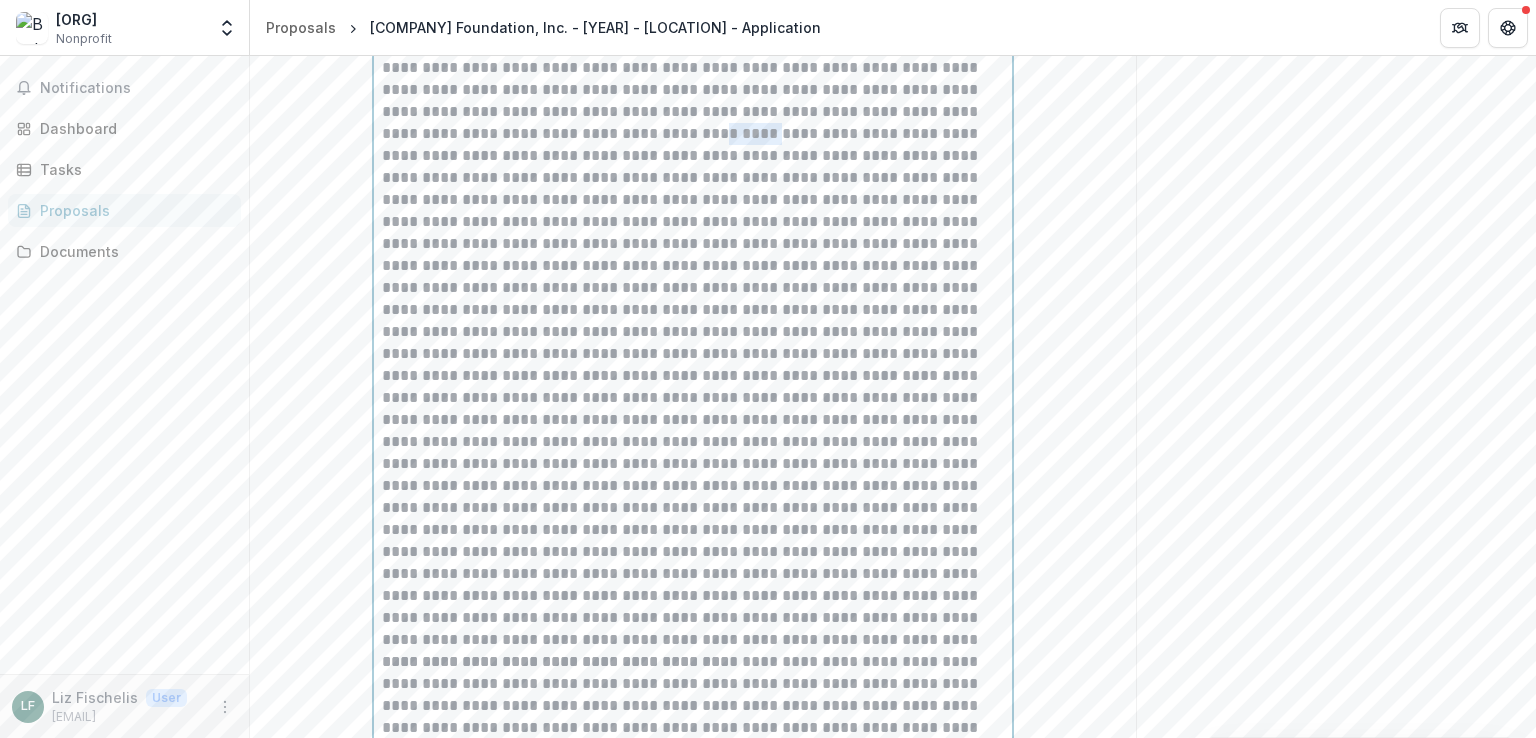 drag, startPoint x: 656, startPoint y: 173, endPoint x: 712, endPoint y: 171, distance: 56.0357 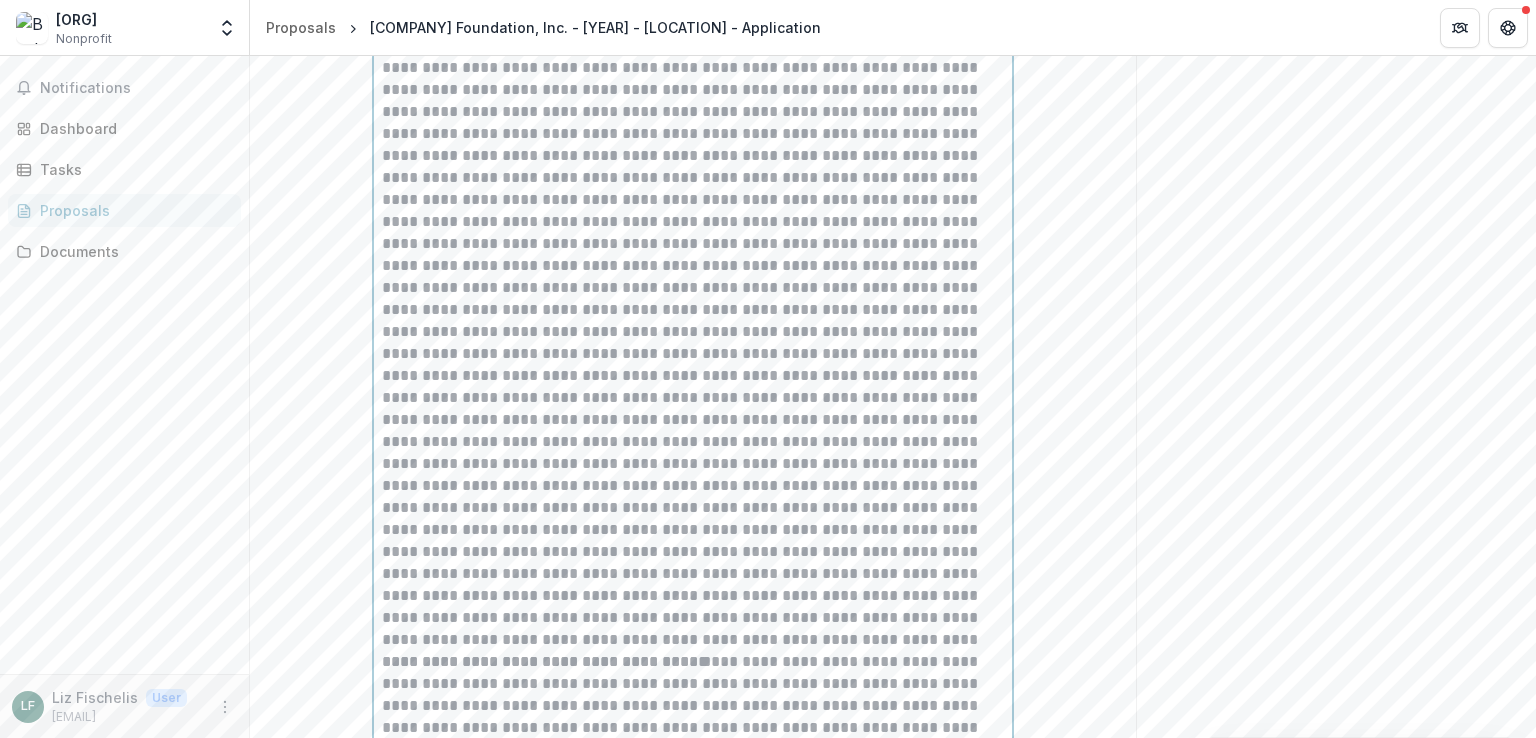 click at bounding box center [693, 343] 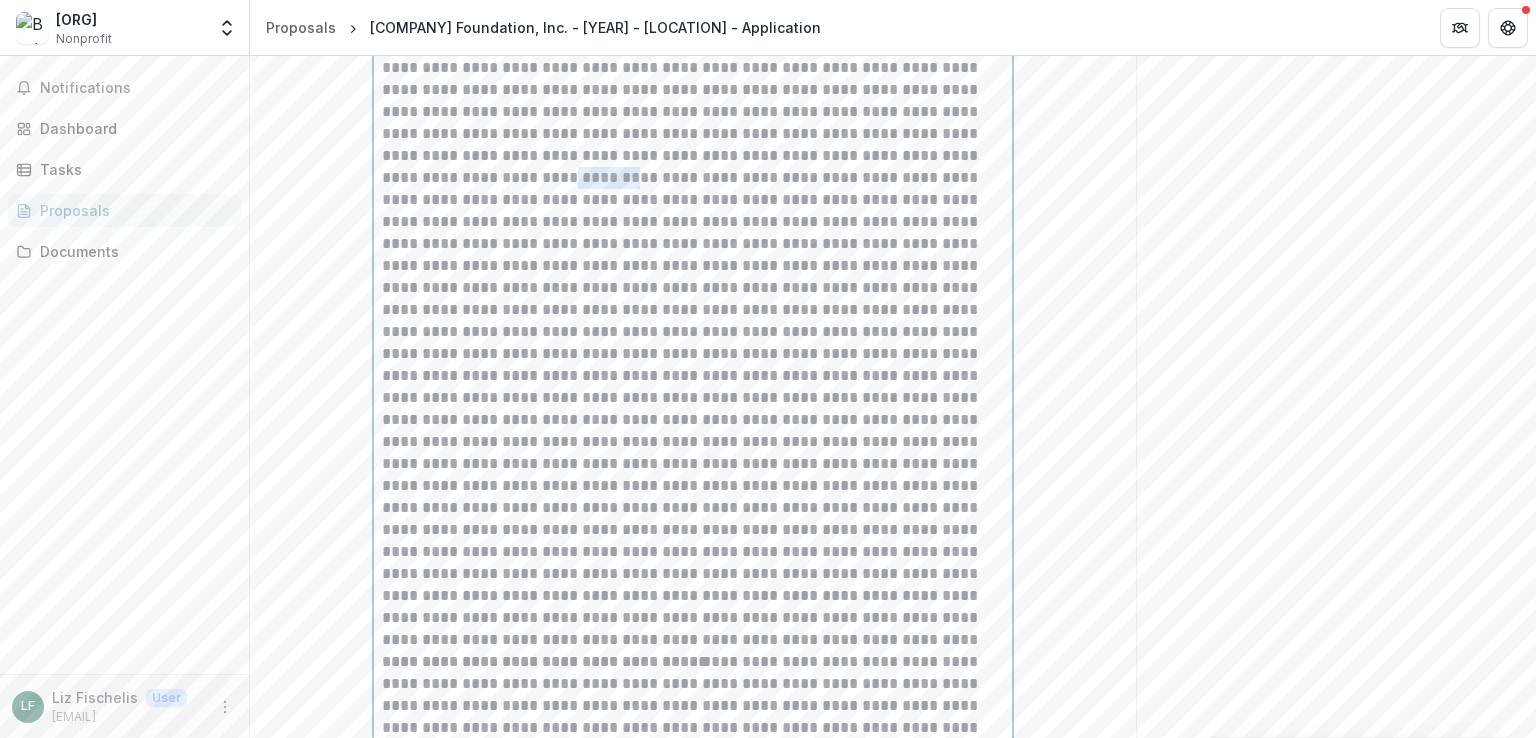 click at bounding box center [693, 343] 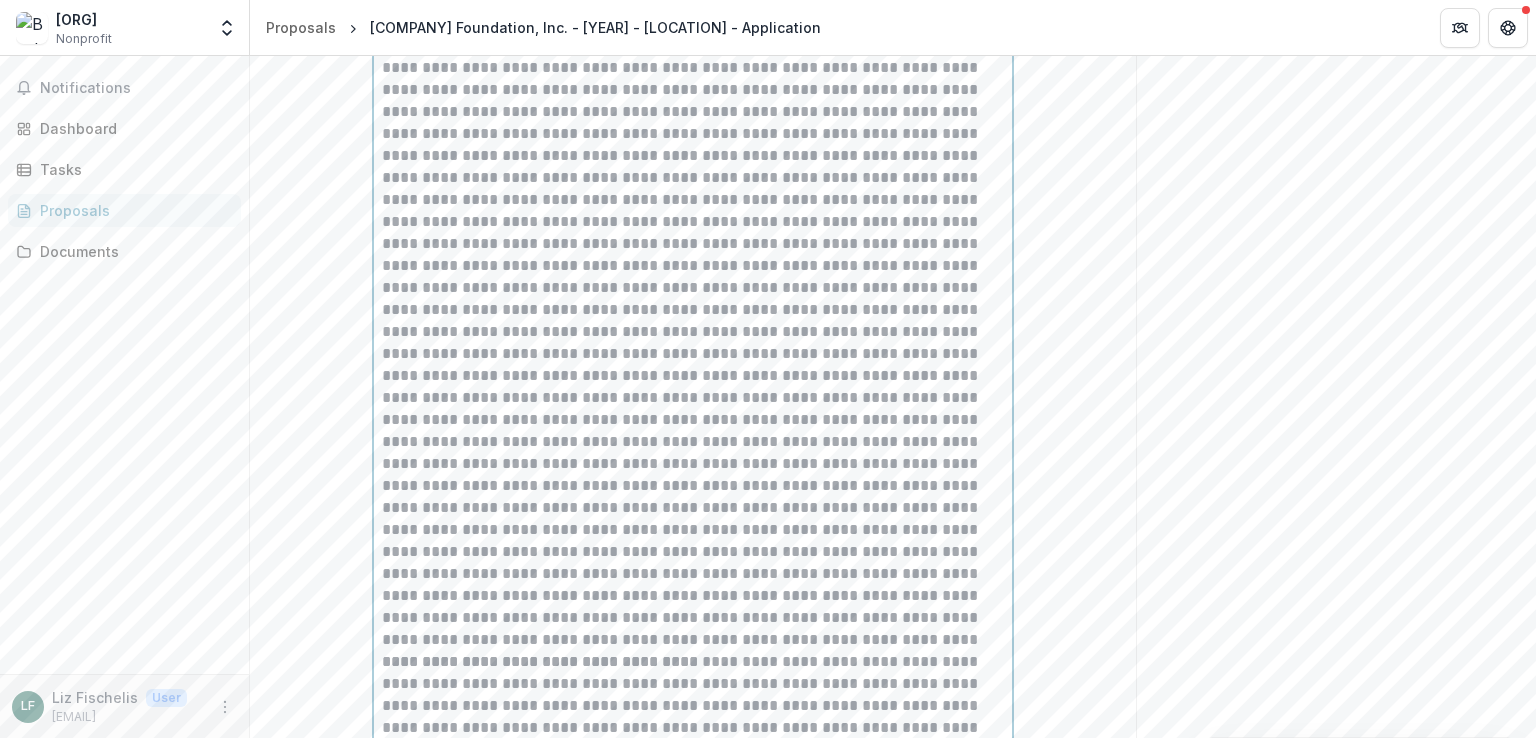 scroll, scrollTop: 1589, scrollLeft: 0, axis: vertical 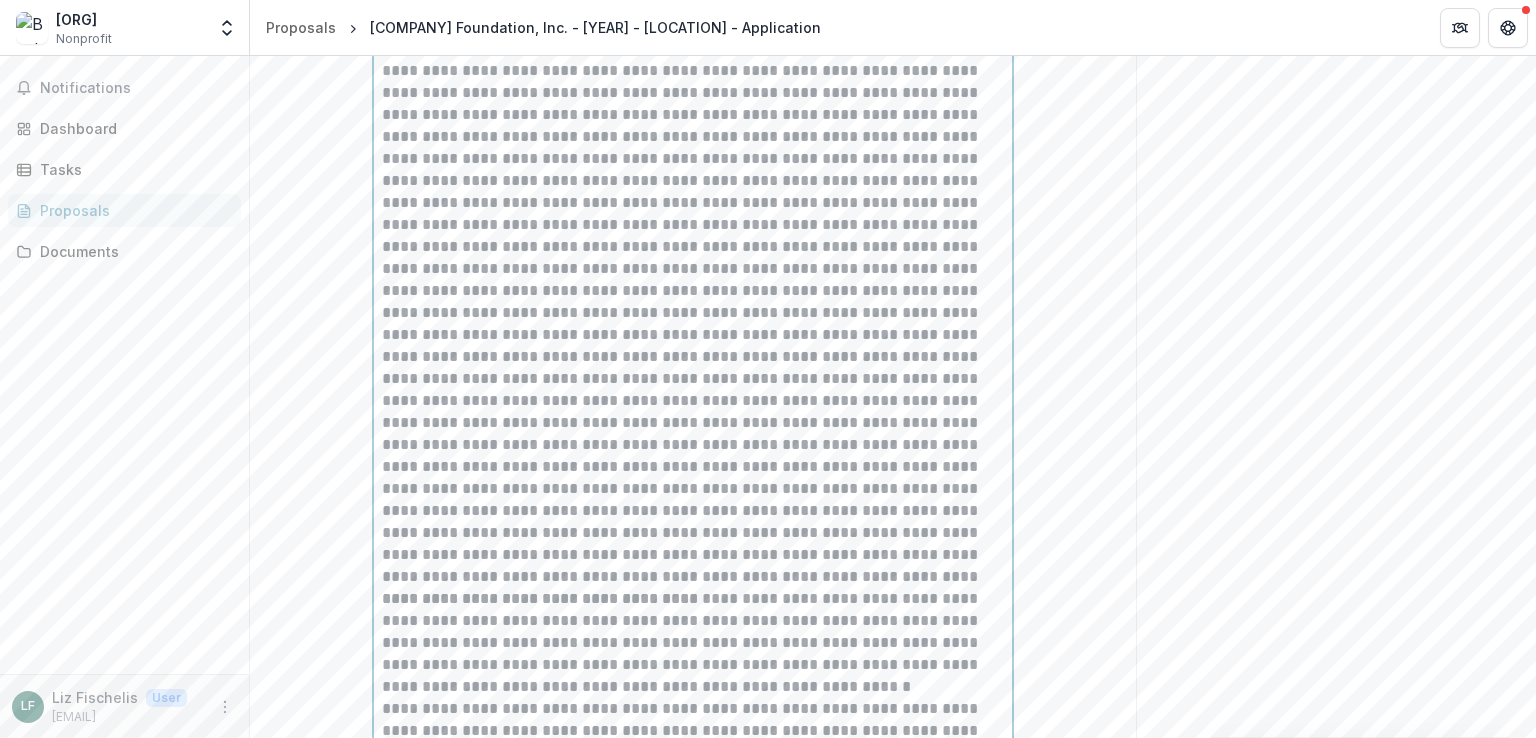 click at bounding box center (693, 280) 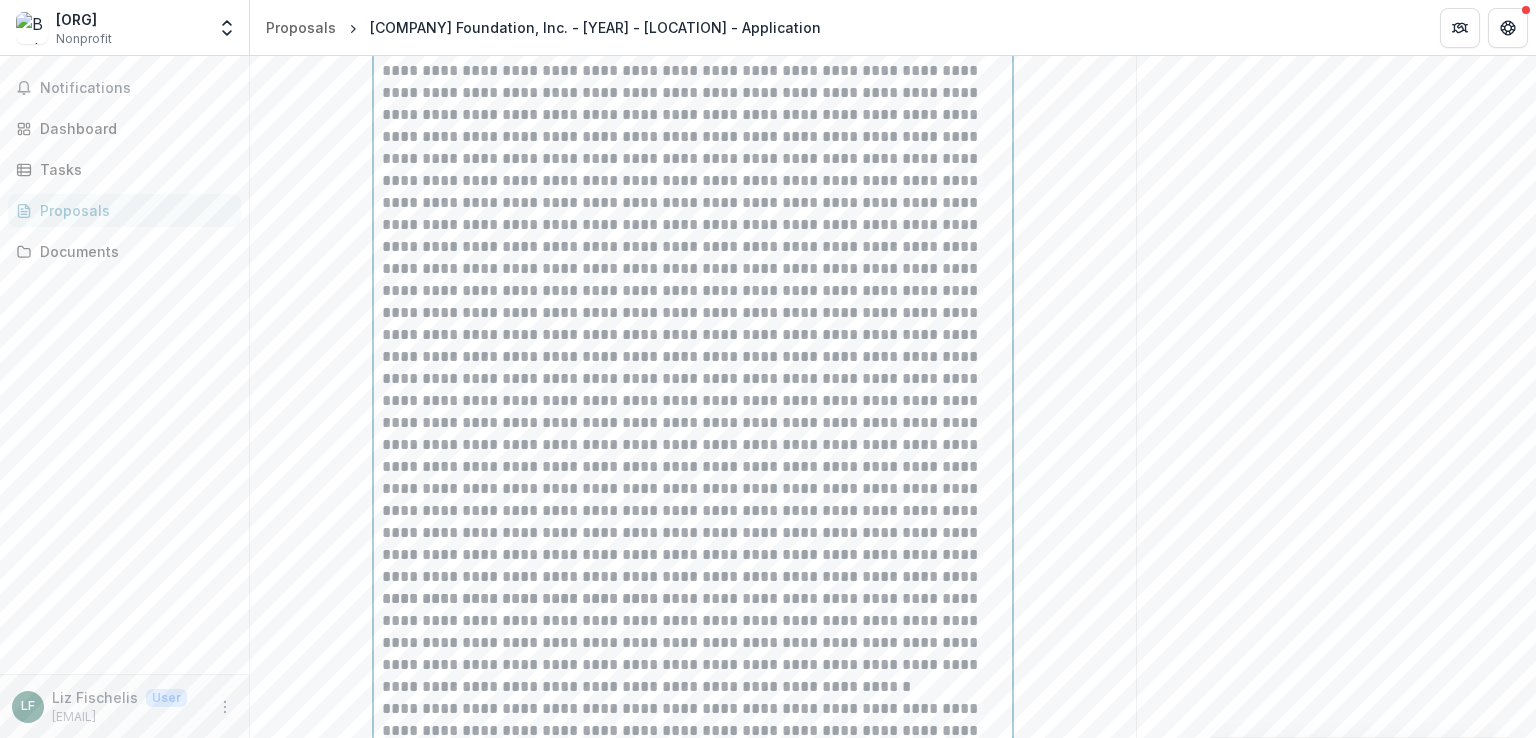 click at bounding box center (693, 280) 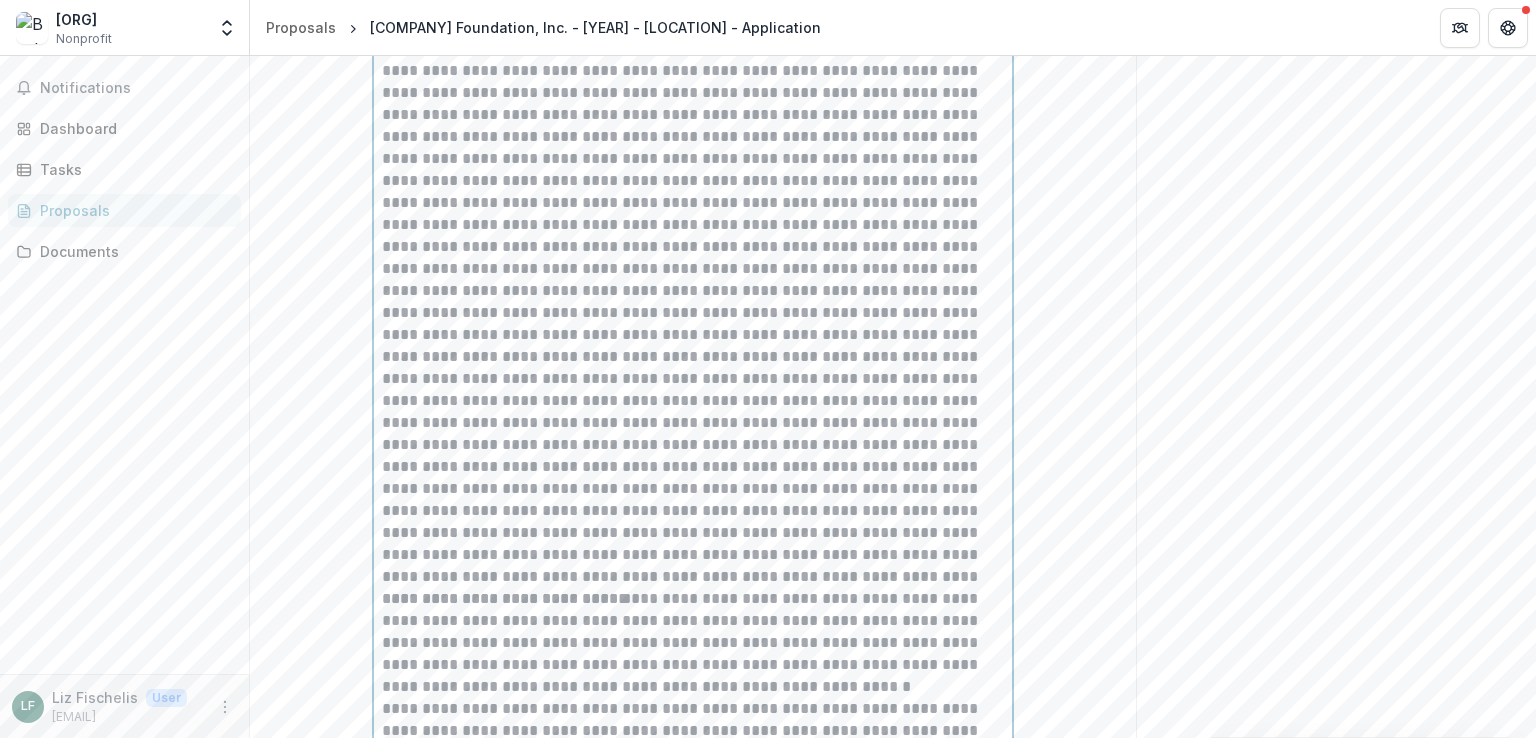 click at bounding box center (693, 280) 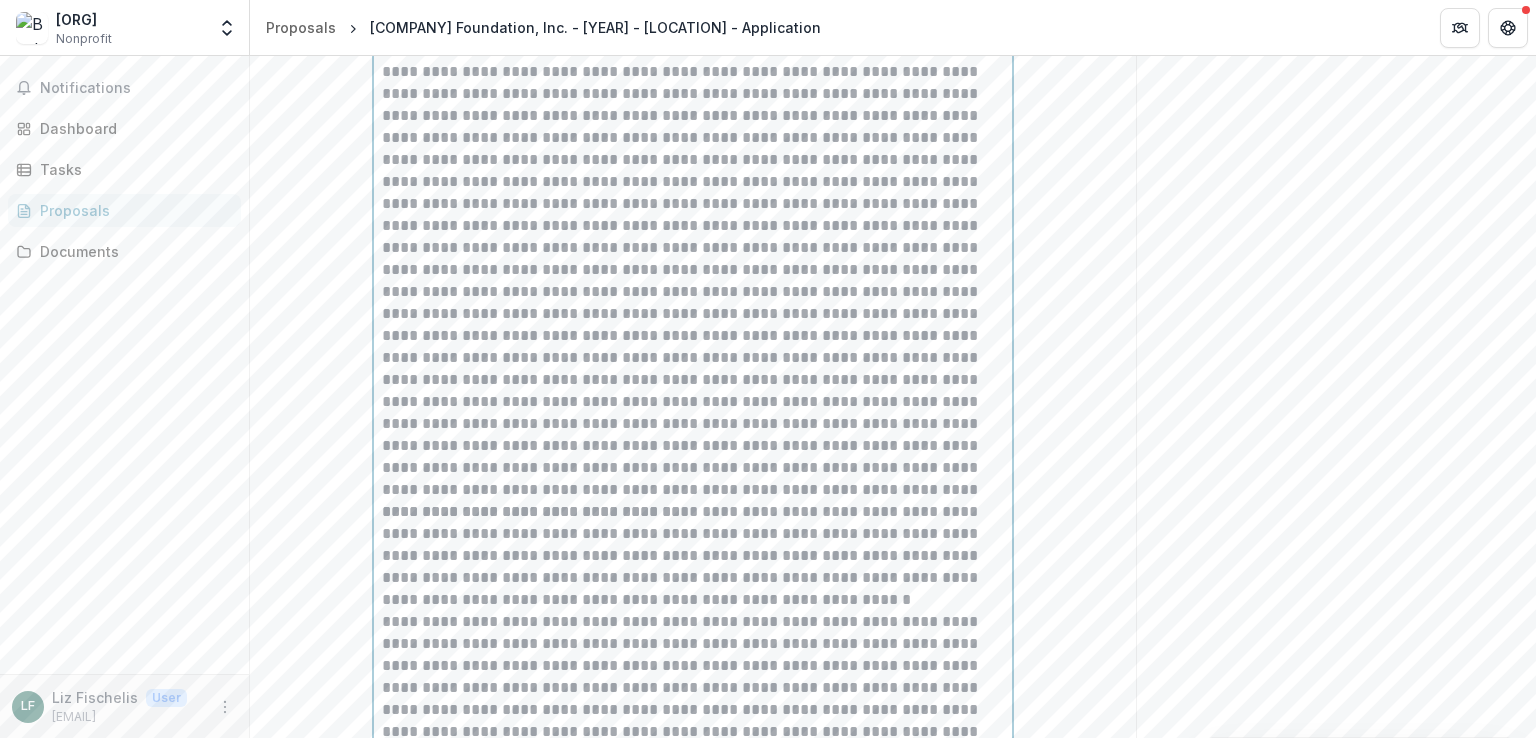 scroll, scrollTop: 1677, scrollLeft: 0, axis: vertical 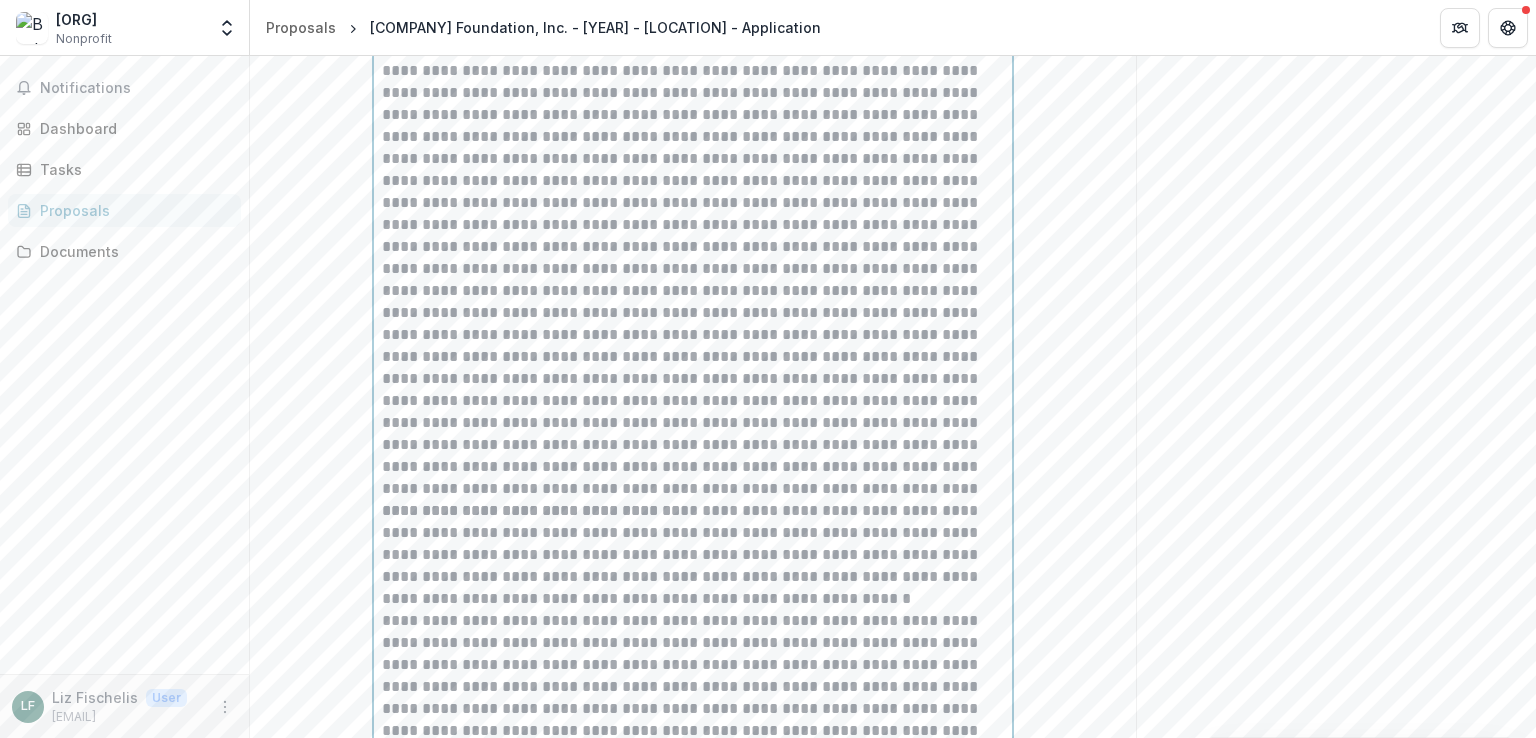 click at bounding box center (693, 192) 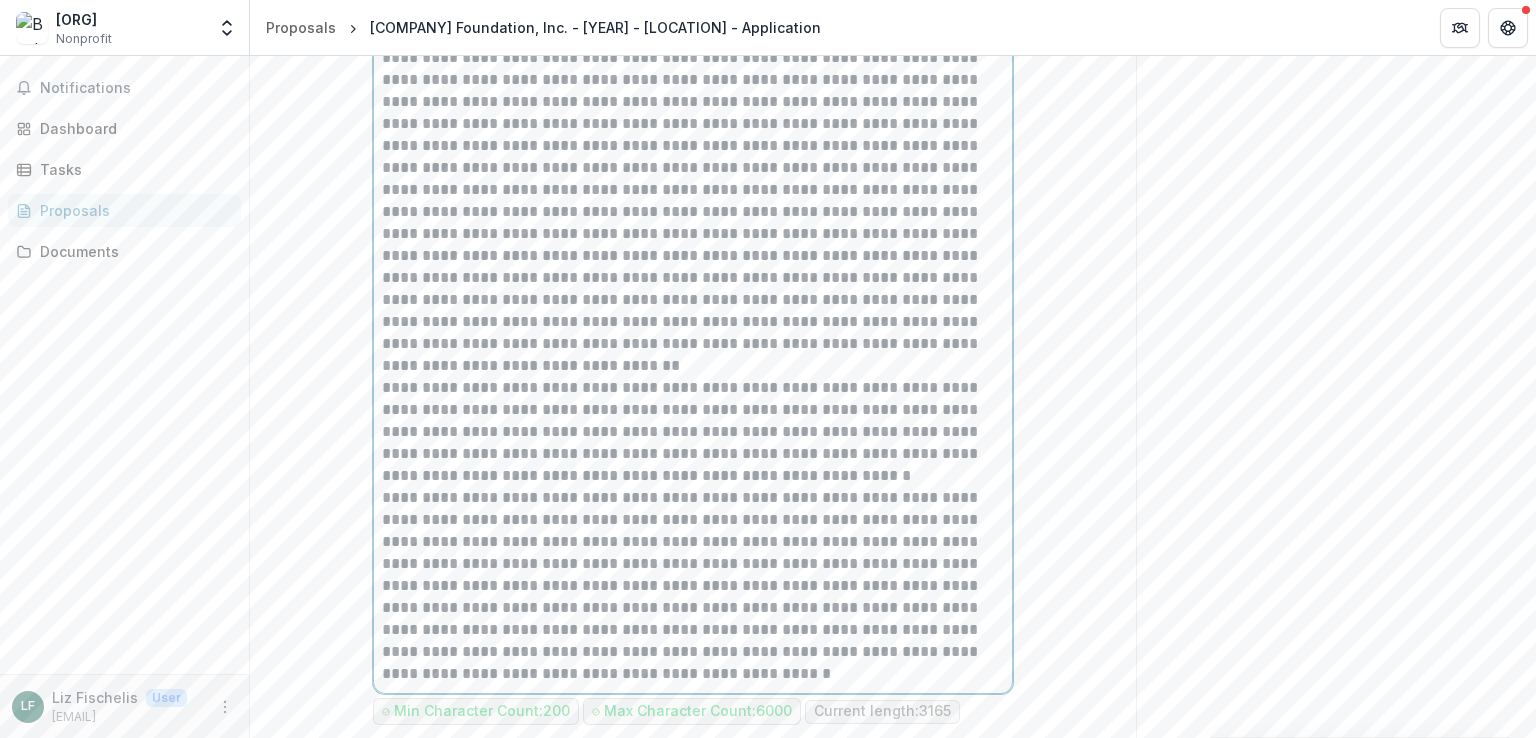 scroll, scrollTop: 1824, scrollLeft: 0, axis: vertical 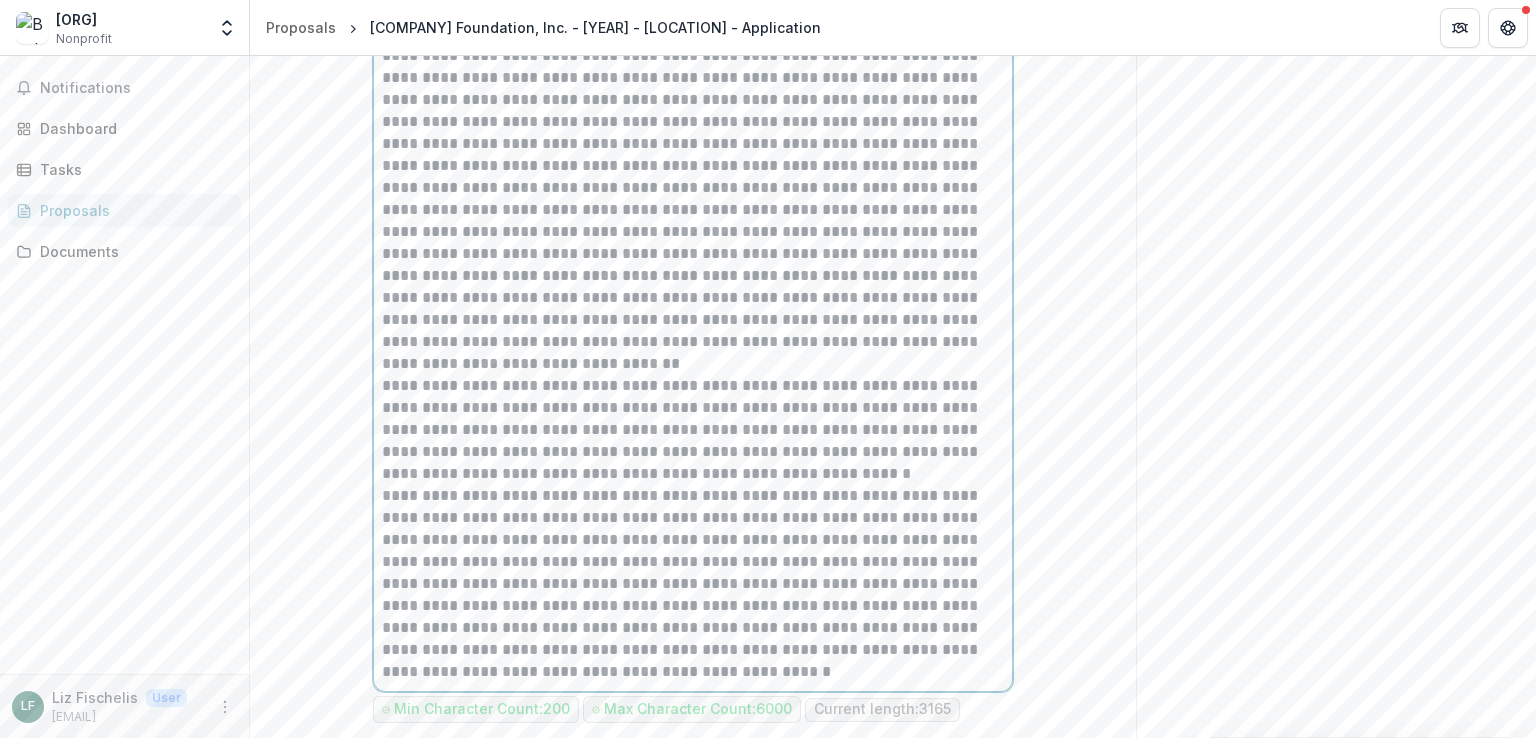 click on "**********" at bounding box center (693, 430) 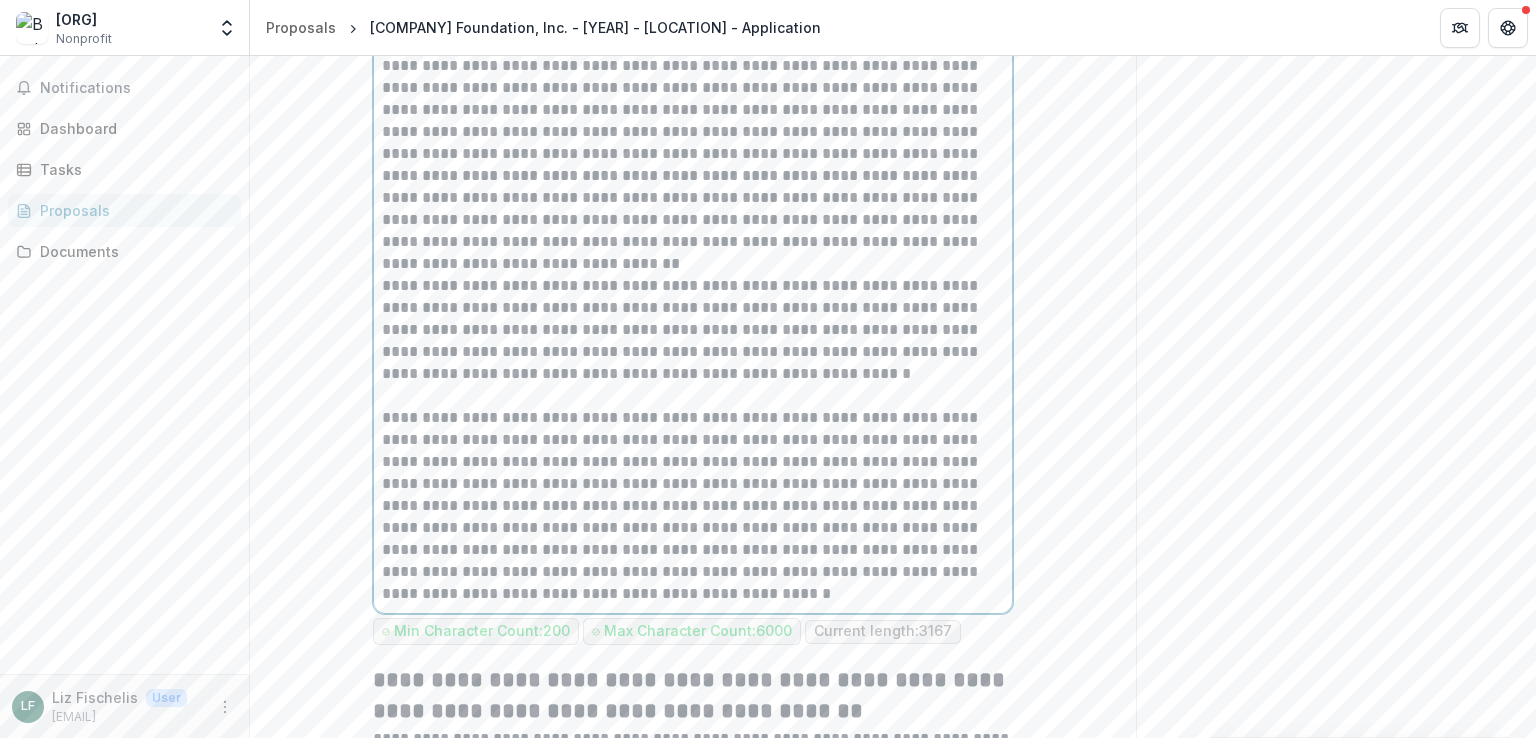 scroll, scrollTop: 1928, scrollLeft: 0, axis: vertical 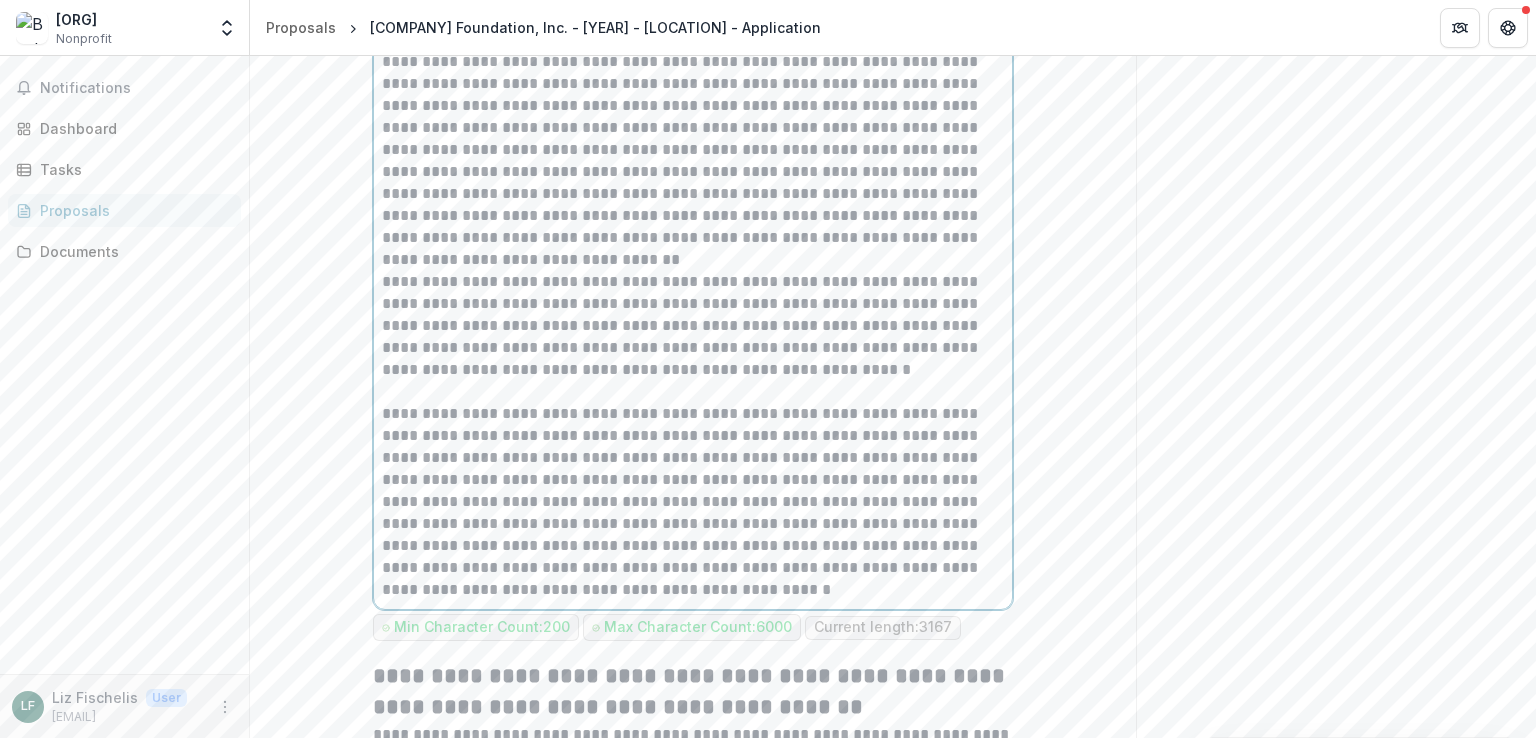 click on "**********" at bounding box center (693, 502) 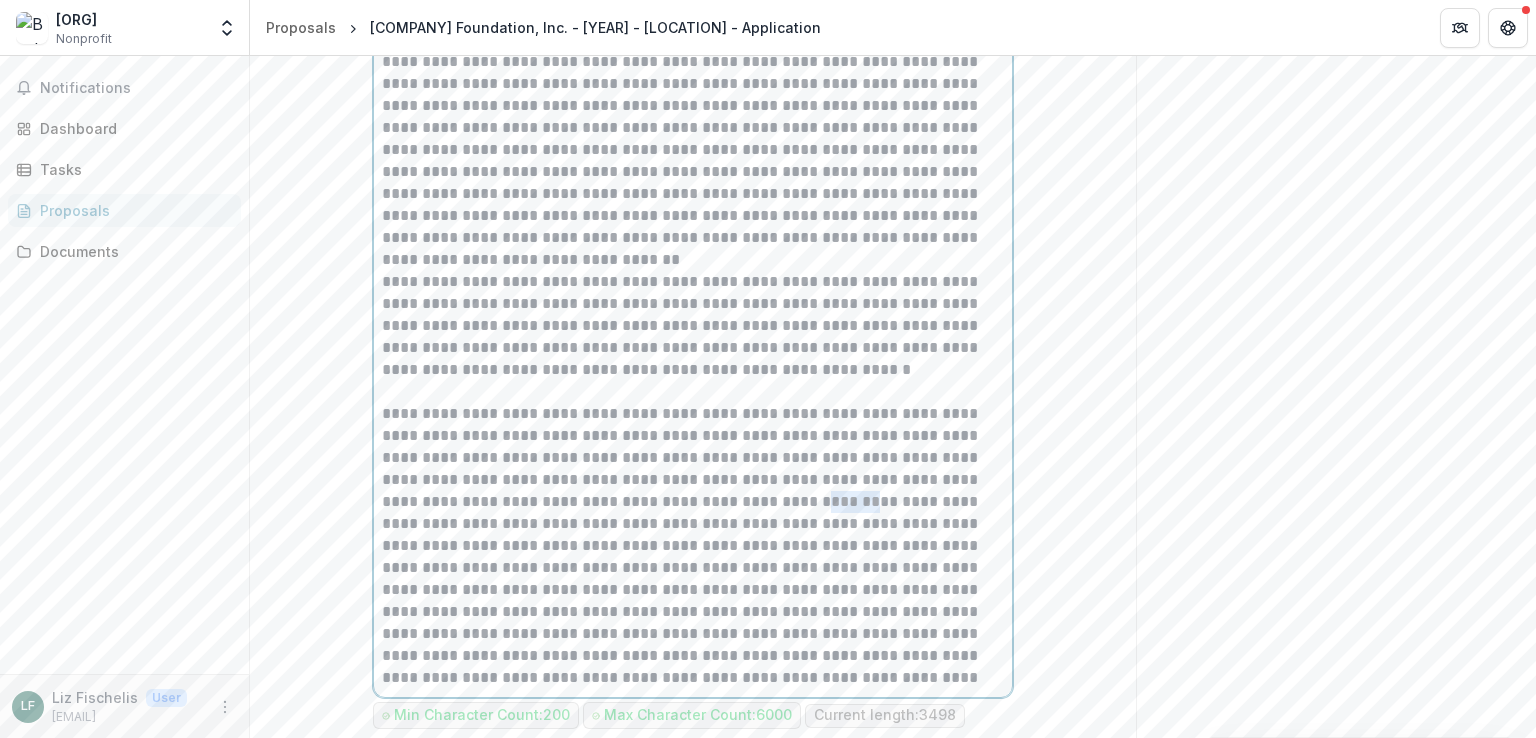 drag, startPoint x: 682, startPoint y: 543, endPoint x: 723, endPoint y: 541, distance: 41.04875 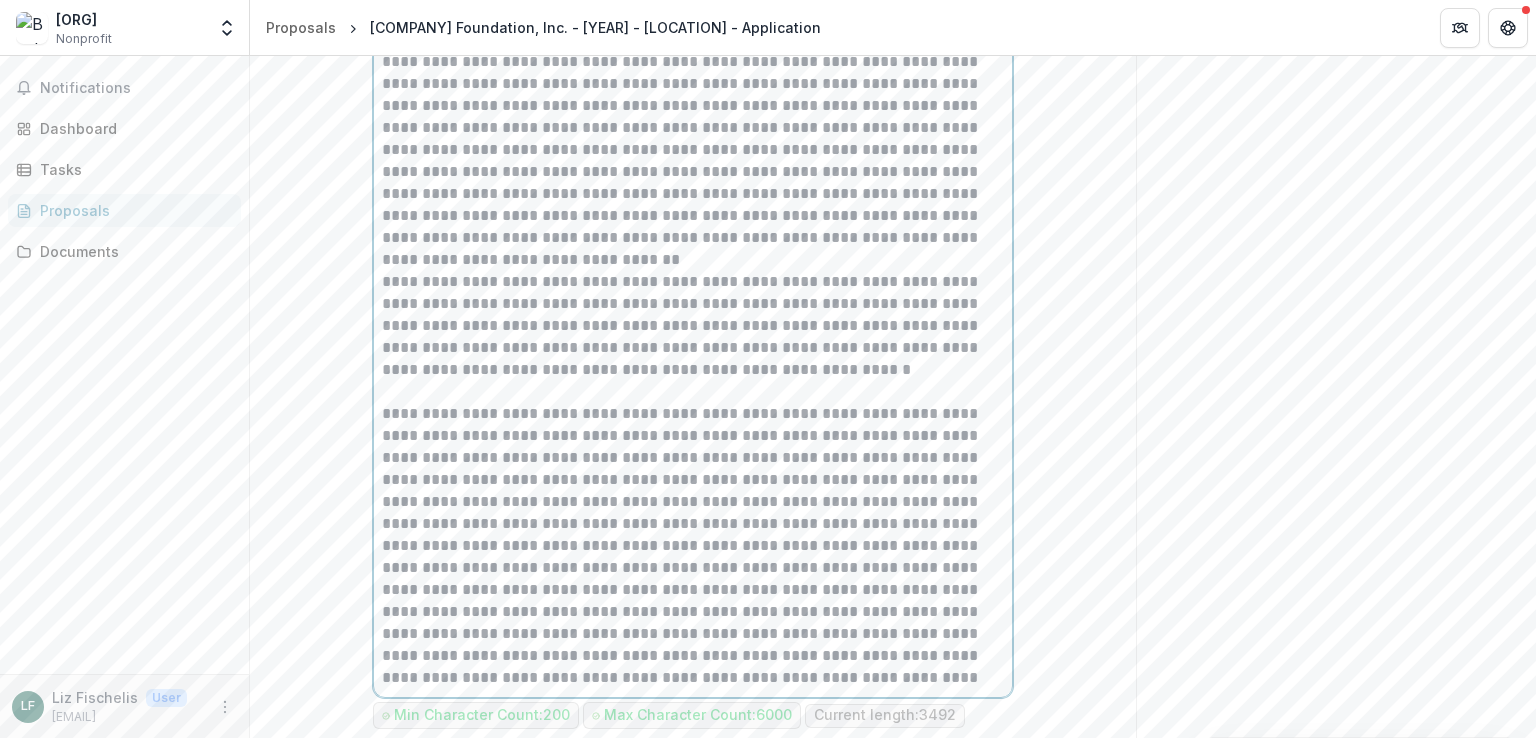 click on "**********" at bounding box center [693, 546] 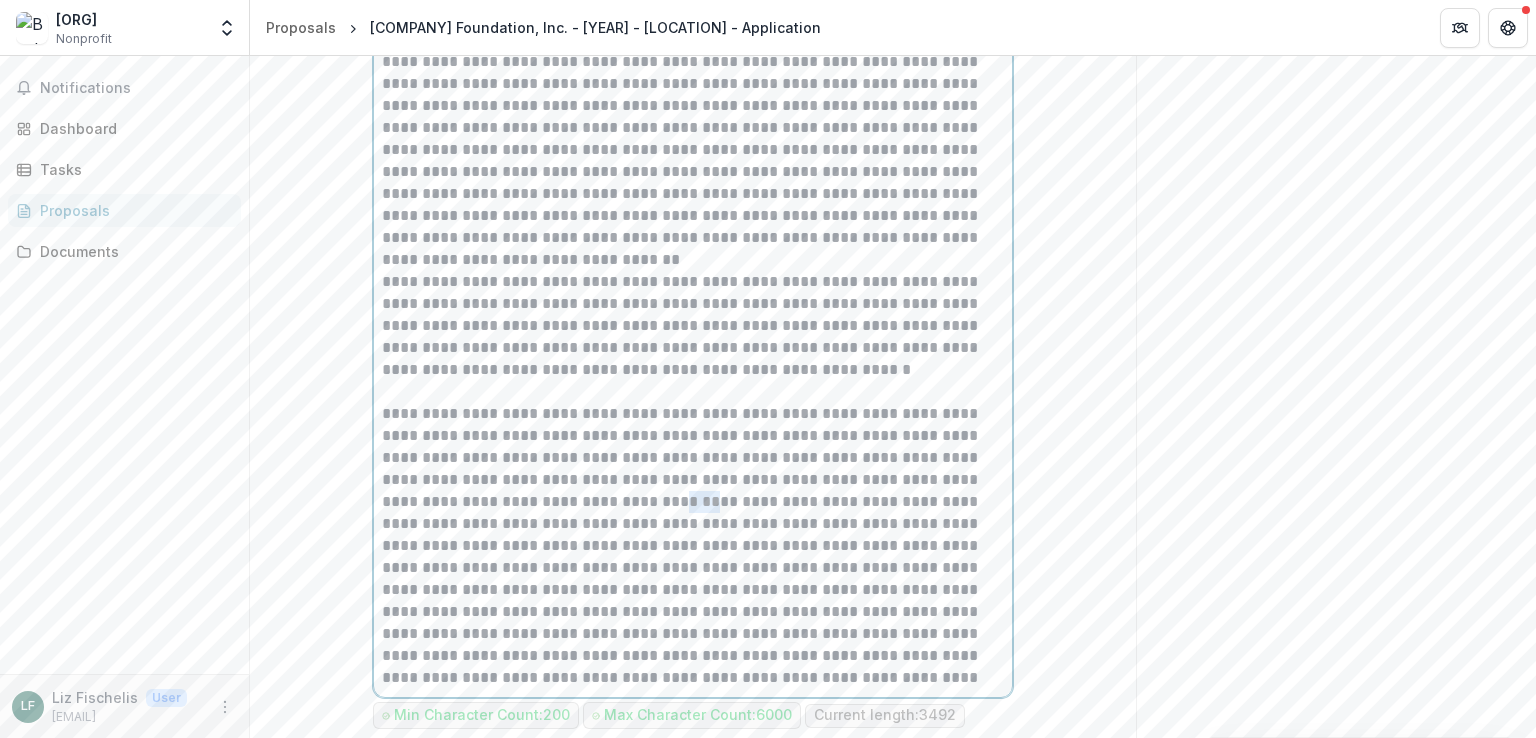 click on "**********" at bounding box center [693, 546] 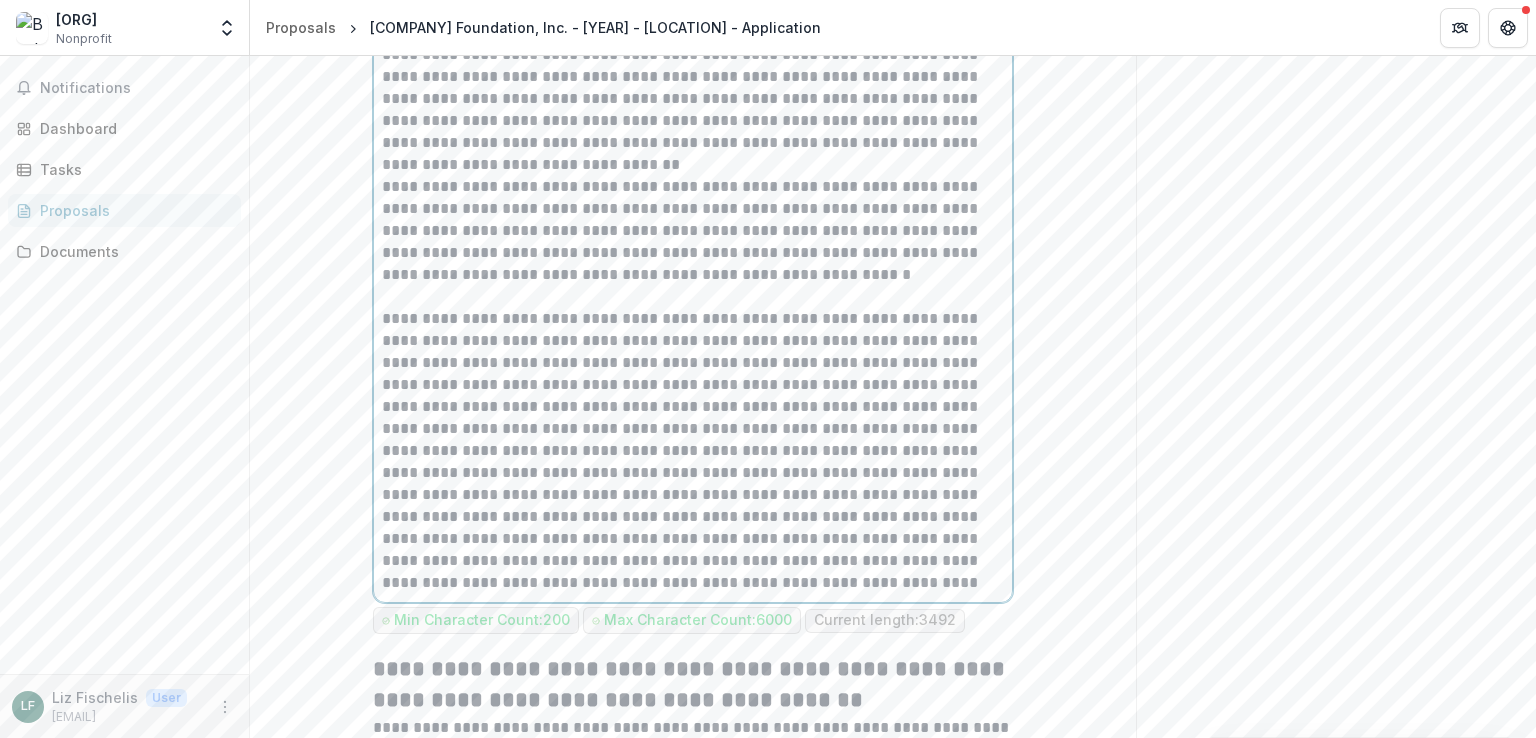 scroll, scrollTop: 2024, scrollLeft: 0, axis: vertical 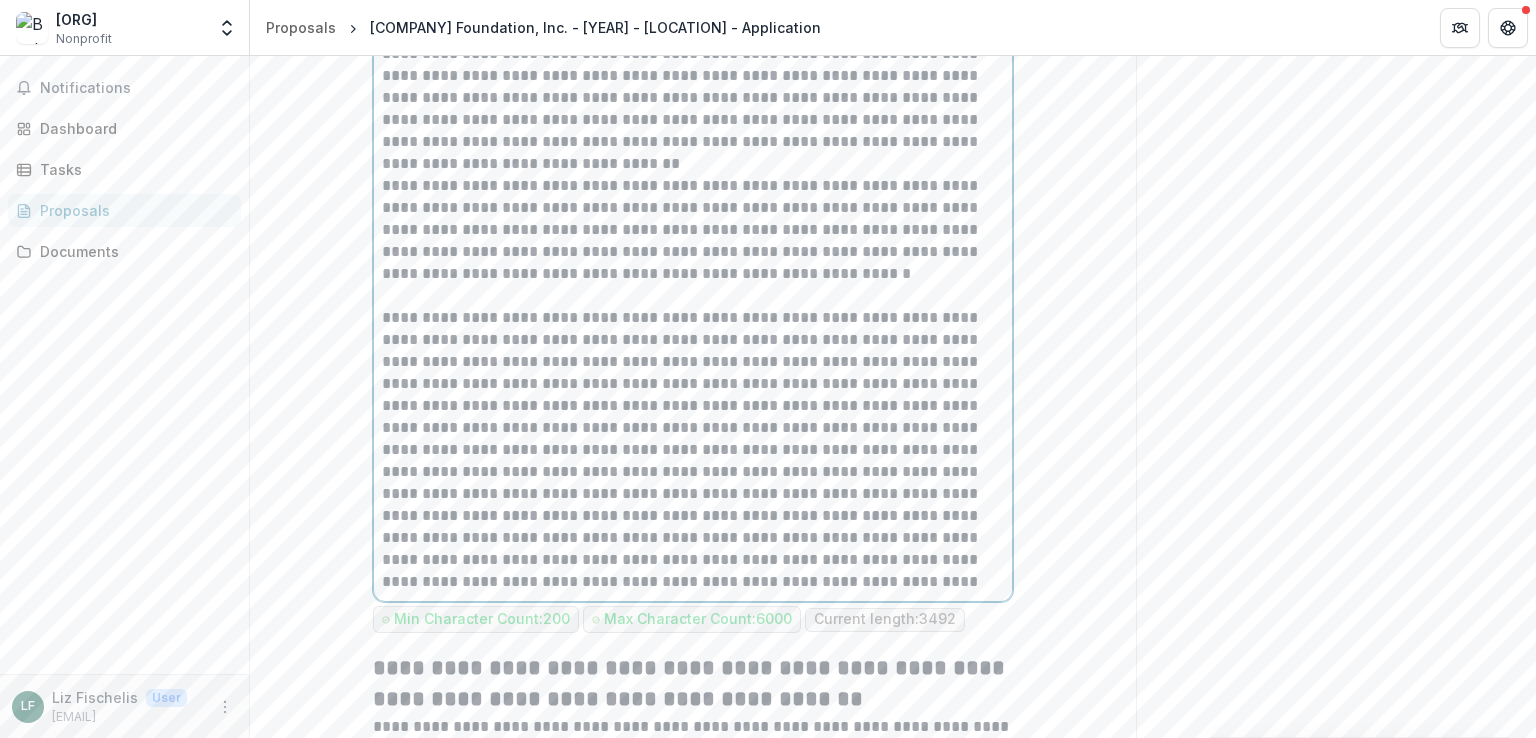 click on "**********" at bounding box center [693, 450] 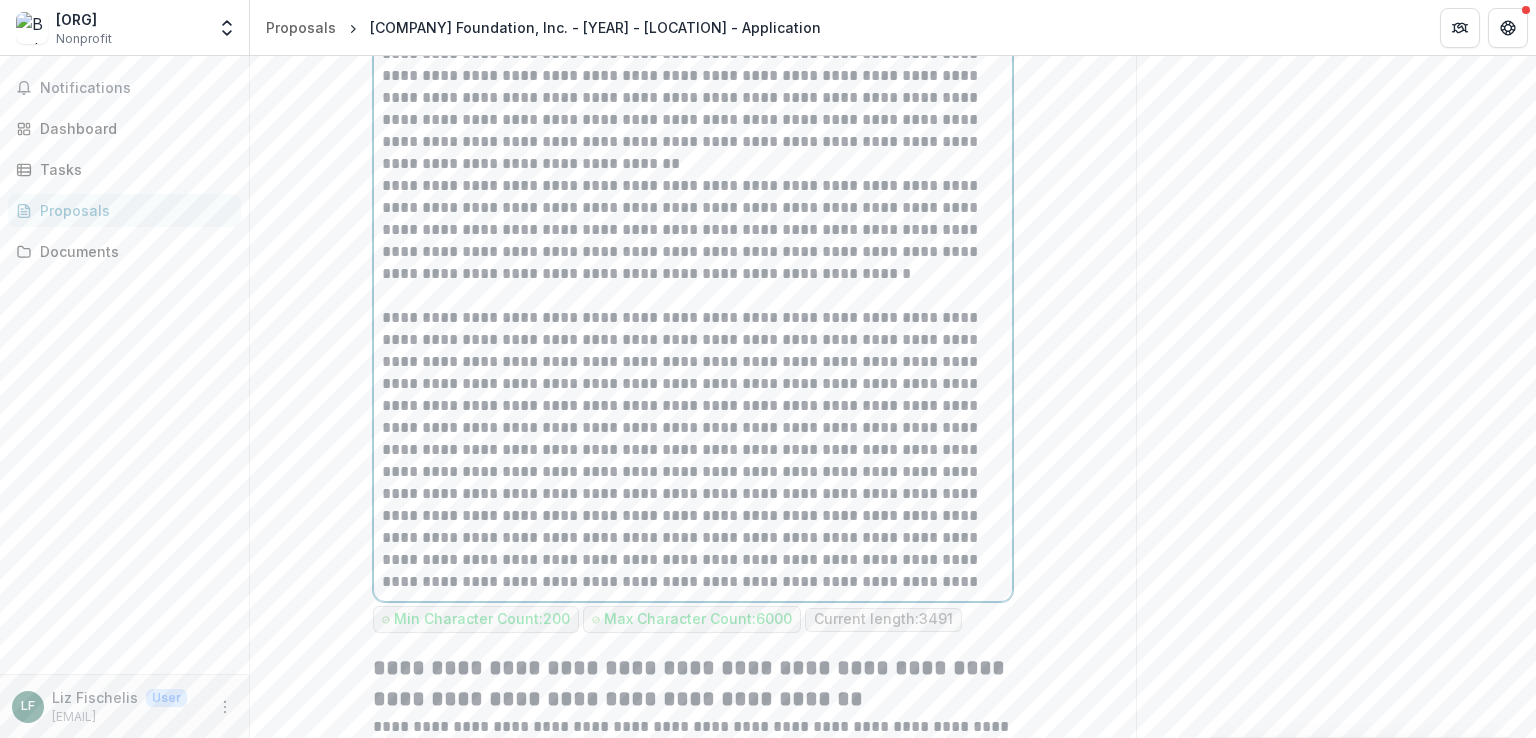 click on "**********" at bounding box center [693, 450] 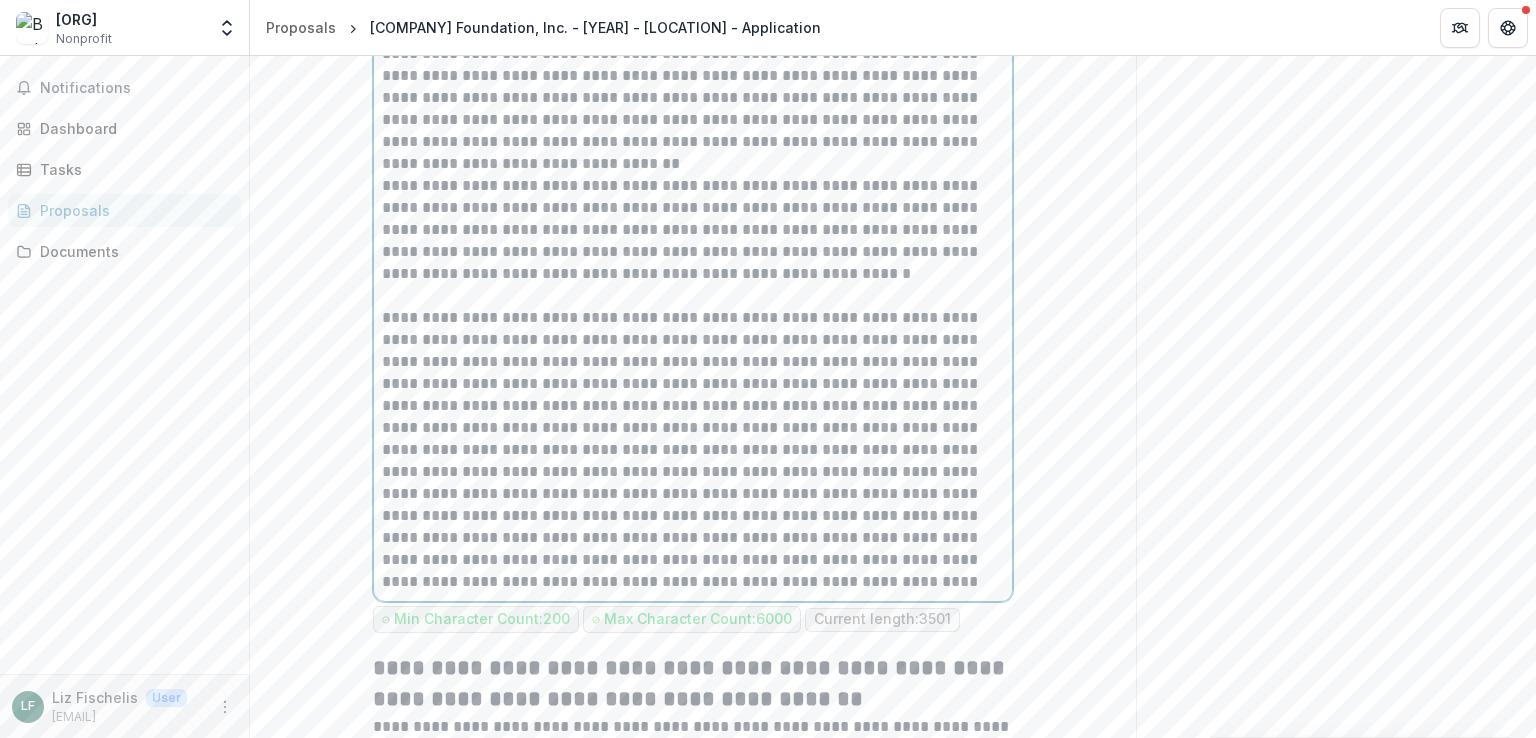 click on "**********" at bounding box center [693, 450] 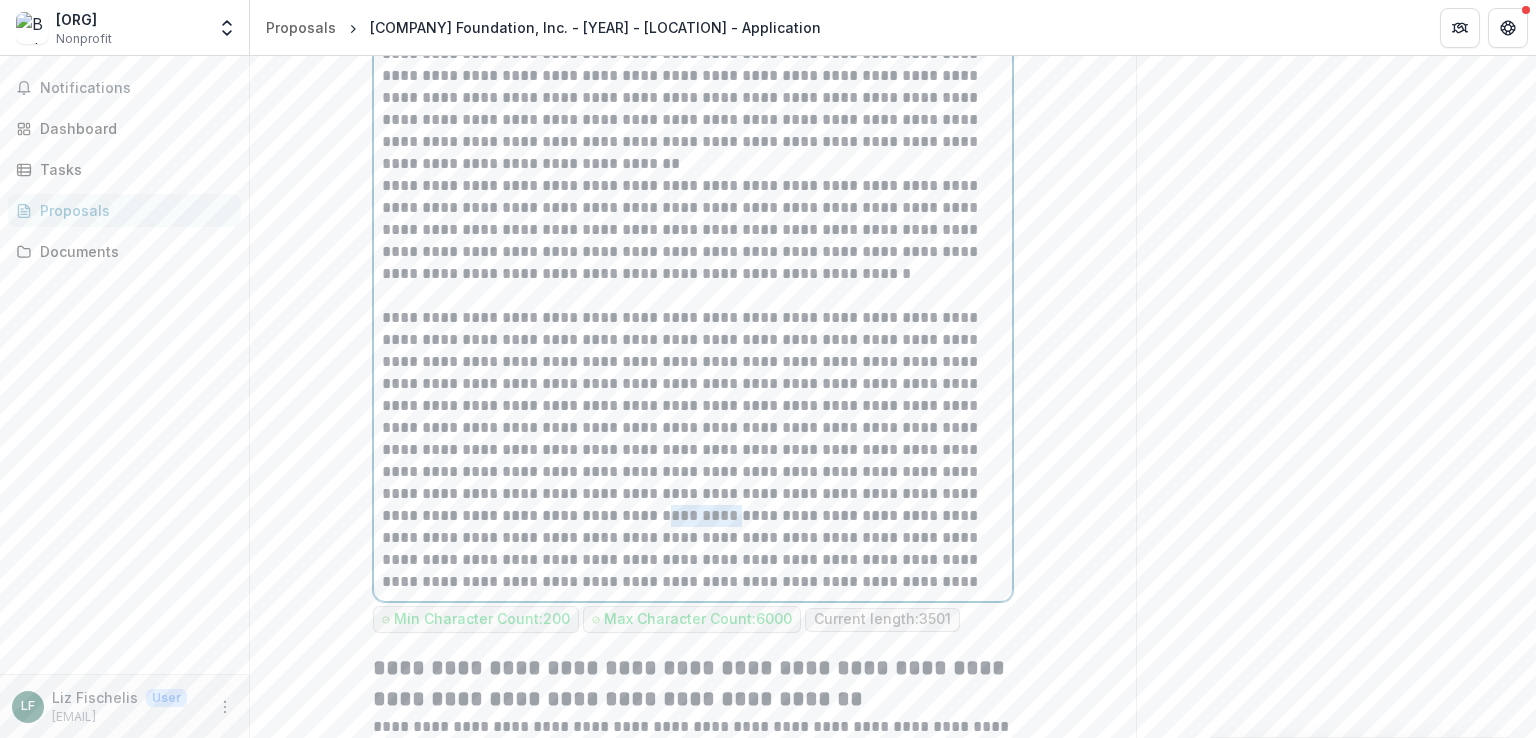 click on "**********" at bounding box center [693, 450] 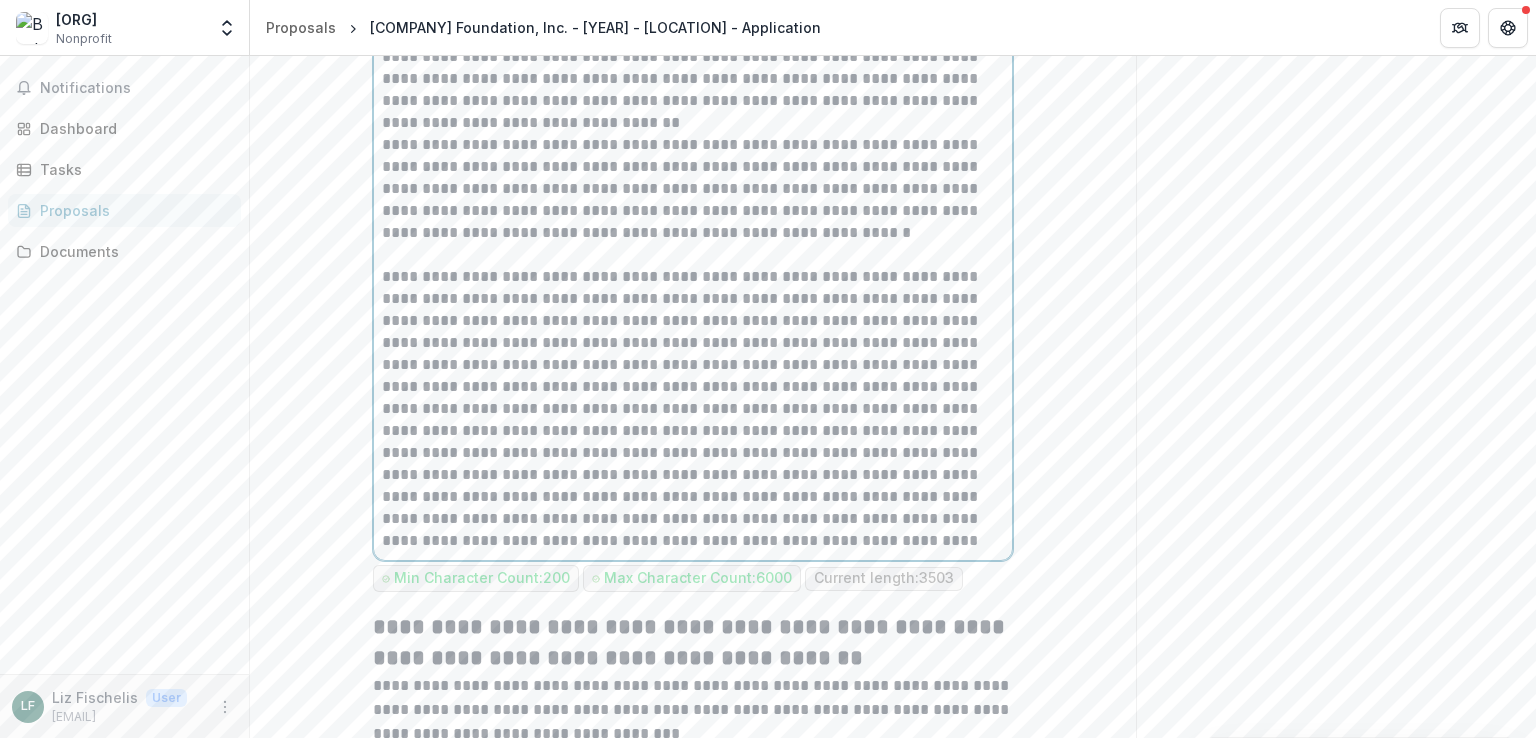 scroll, scrollTop: 2114, scrollLeft: 0, axis: vertical 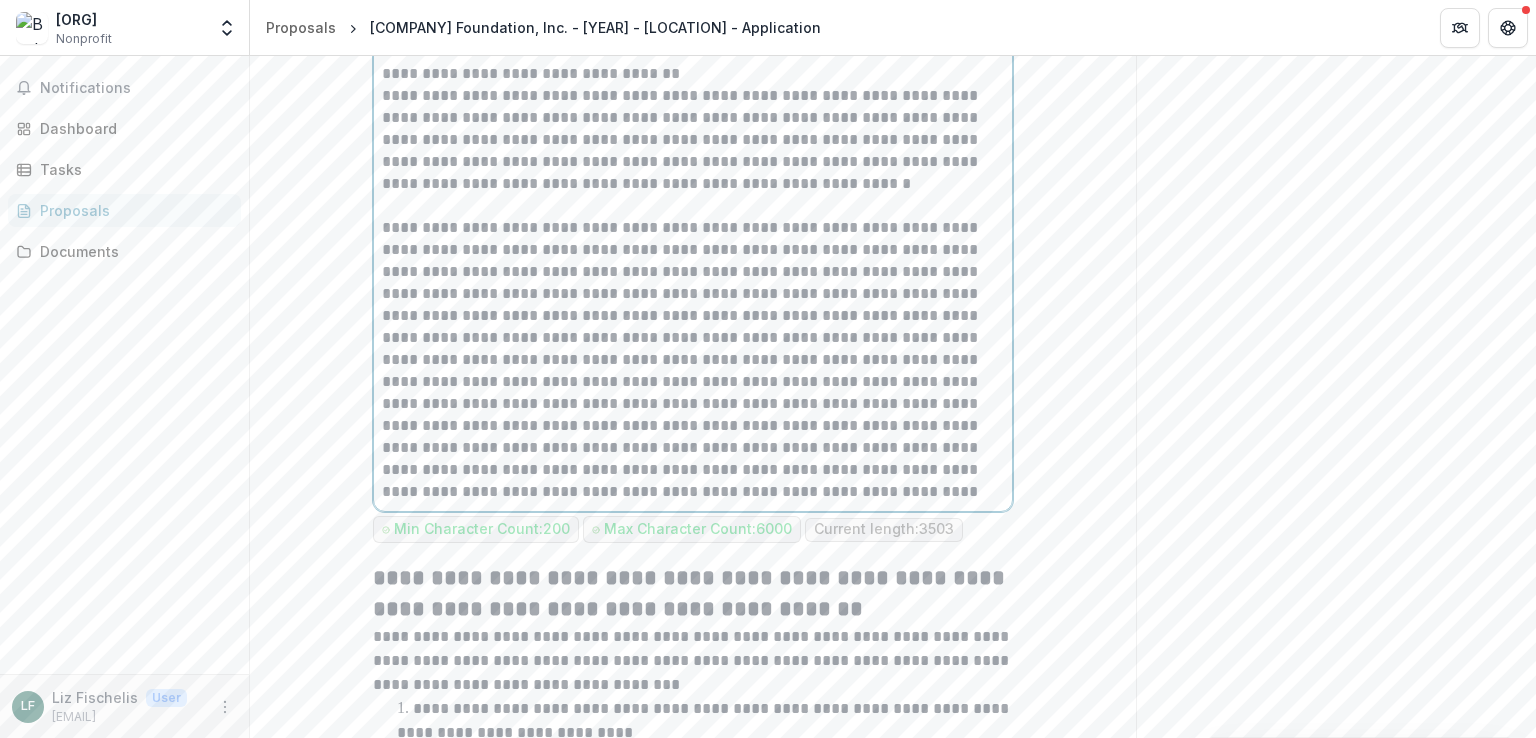 click on "**********" at bounding box center (693, 360) 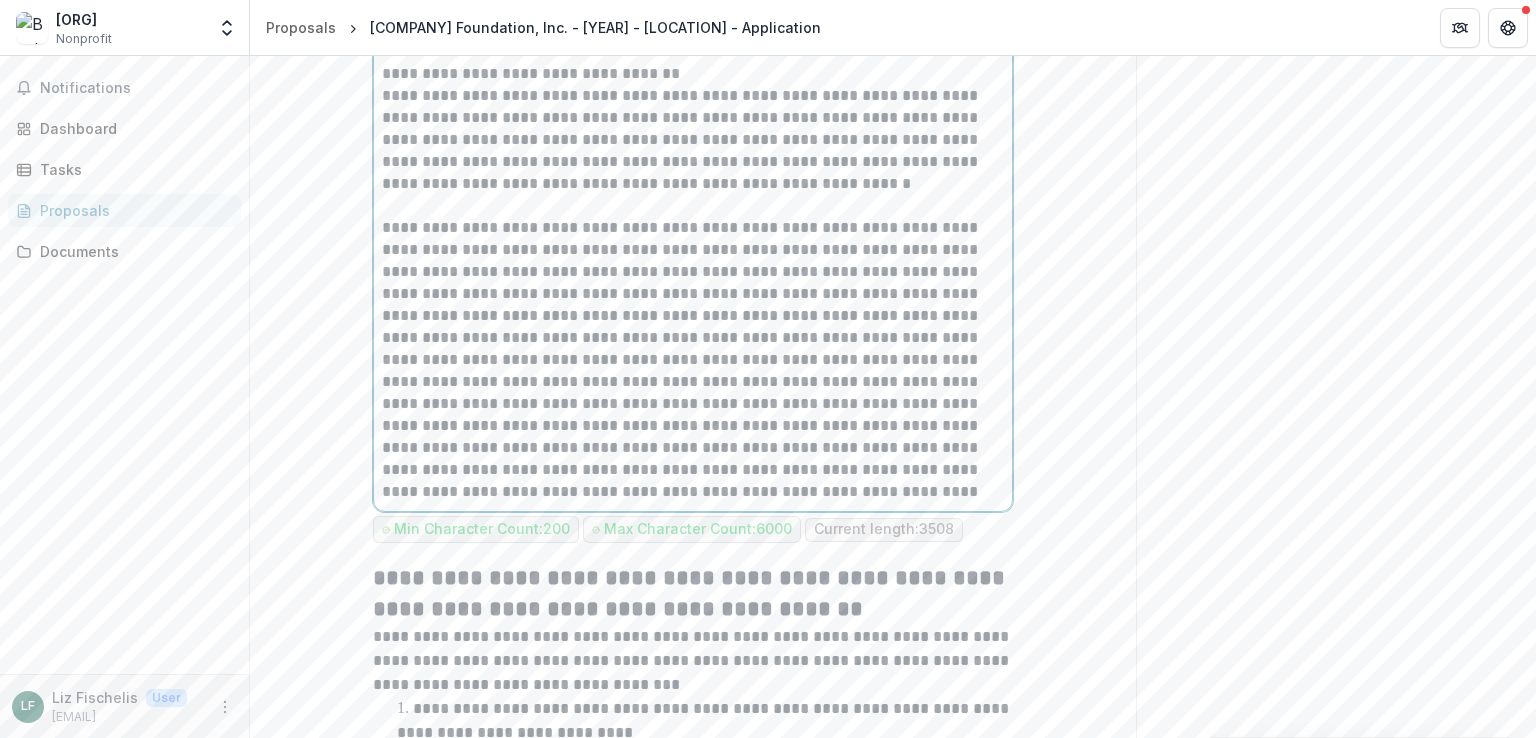 click on "**********" at bounding box center [693, 360] 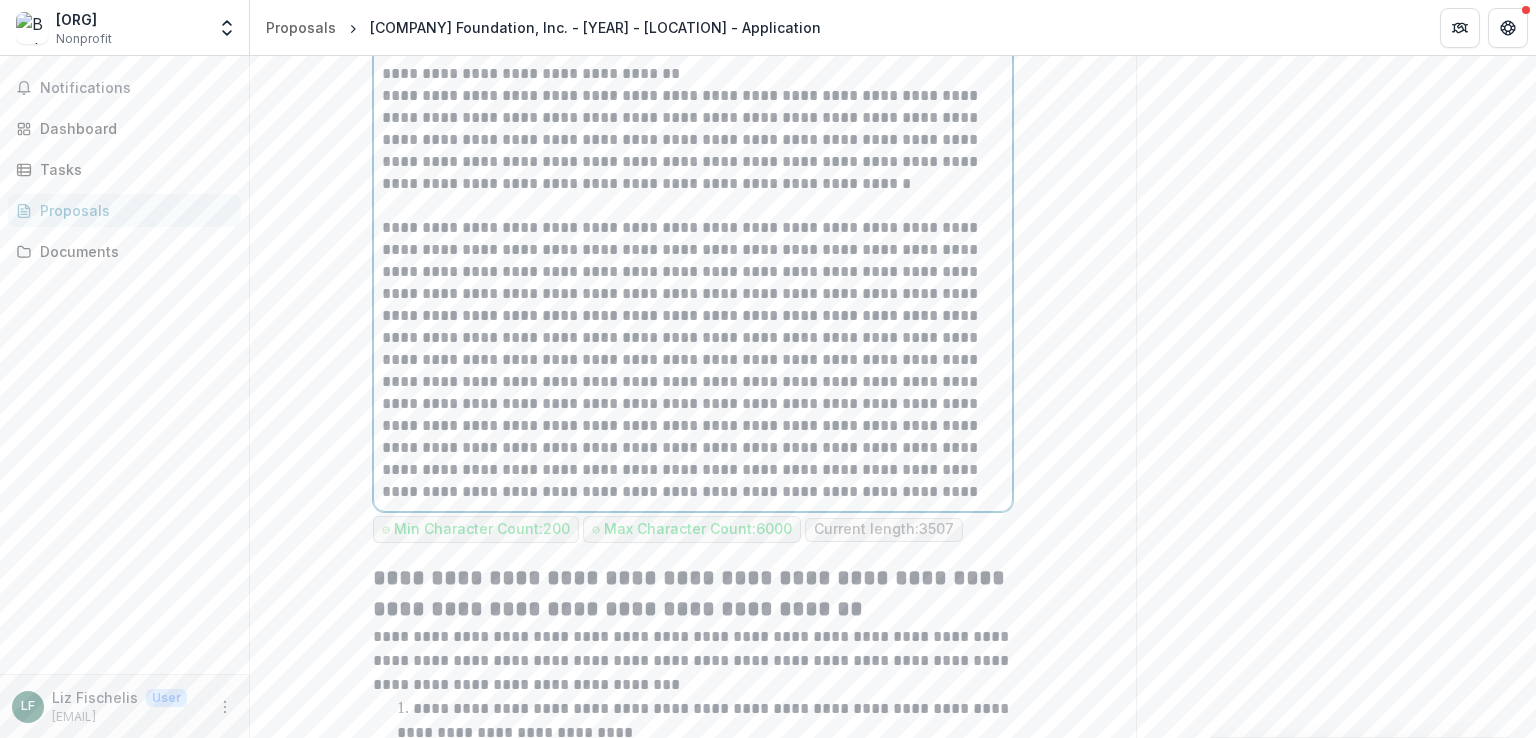 click on "**********" at bounding box center [693, 360] 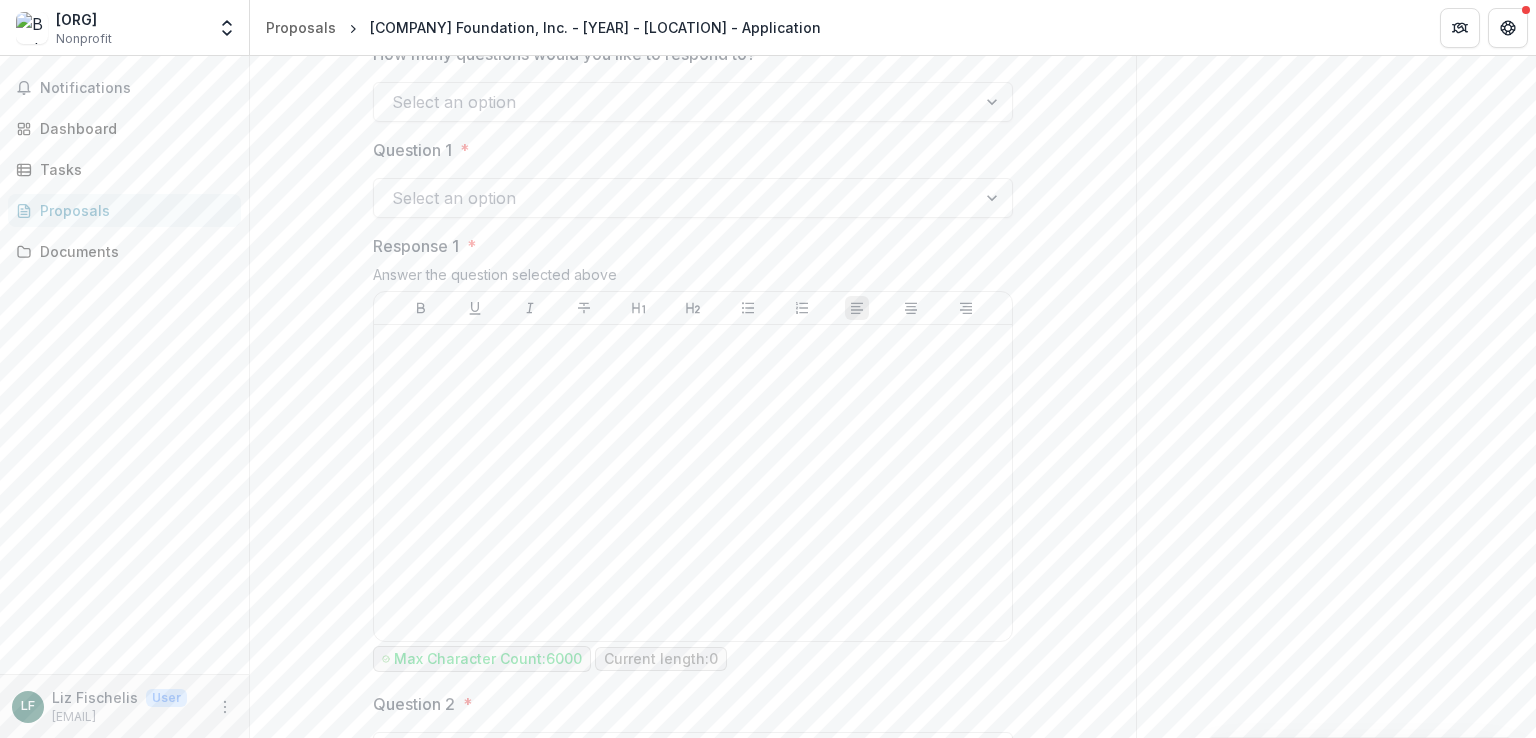 scroll, scrollTop: 3116, scrollLeft: 0, axis: vertical 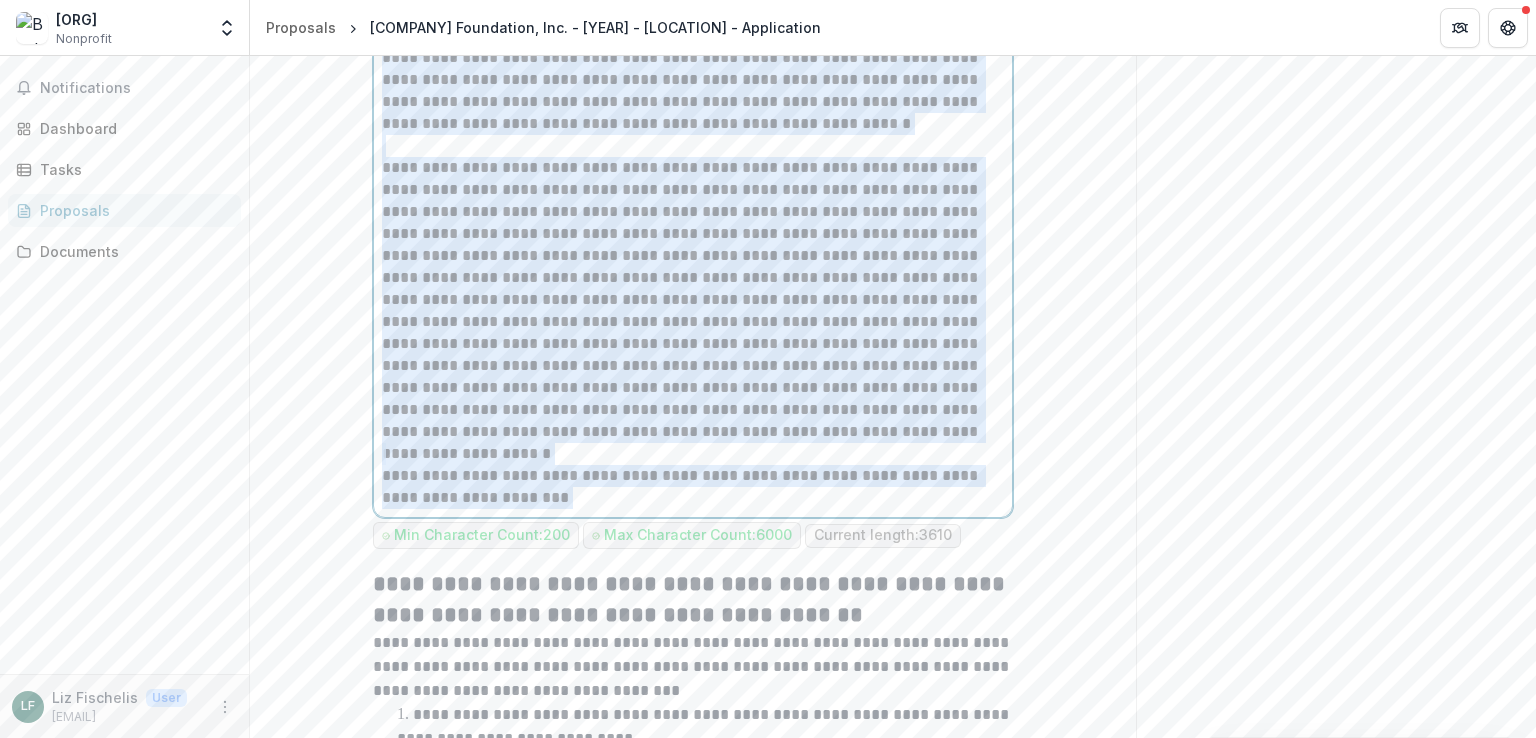 drag, startPoint x: 381, startPoint y: 212, endPoint x: 635, endPoint y: 638, distance: 495.9758 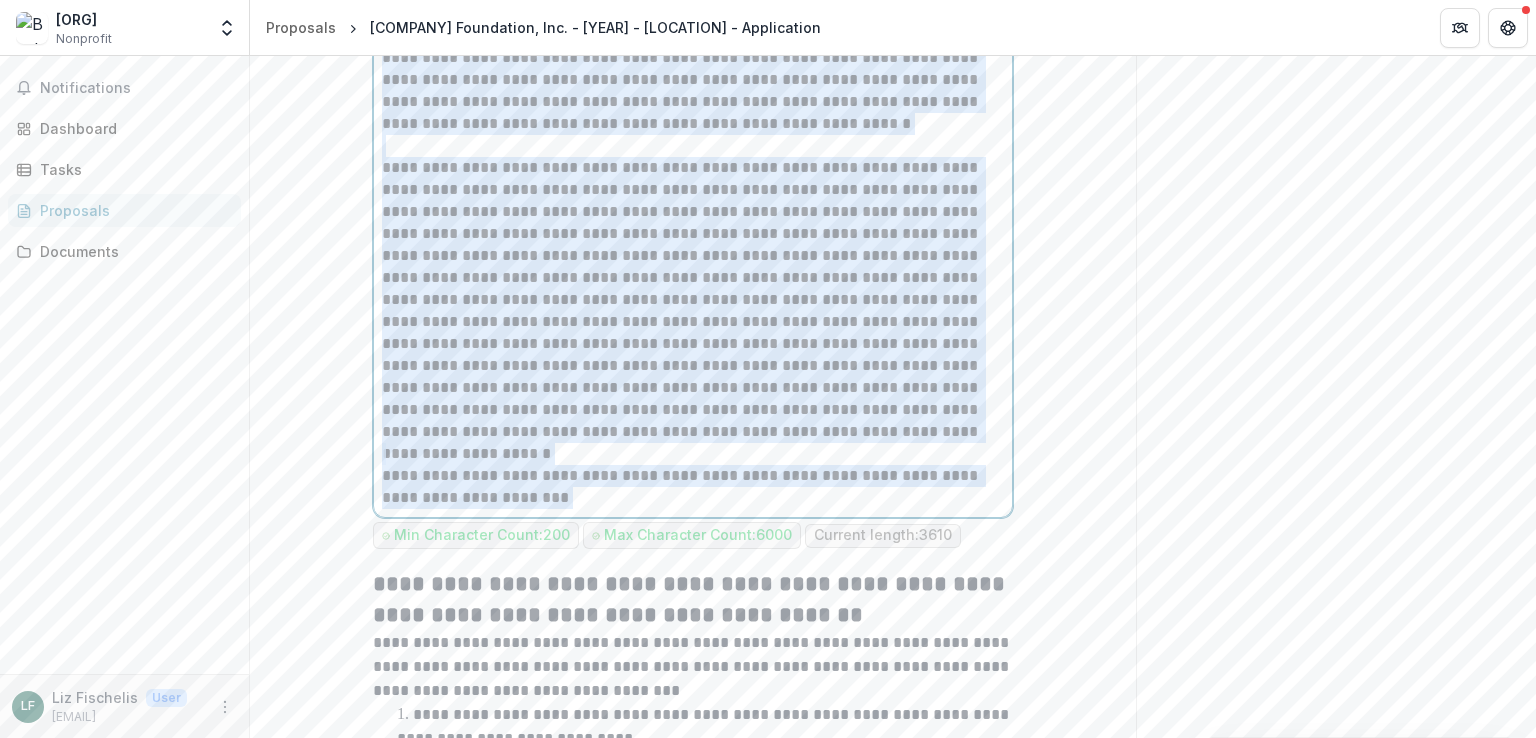 click on "**********" at bounding box center (693, 729) 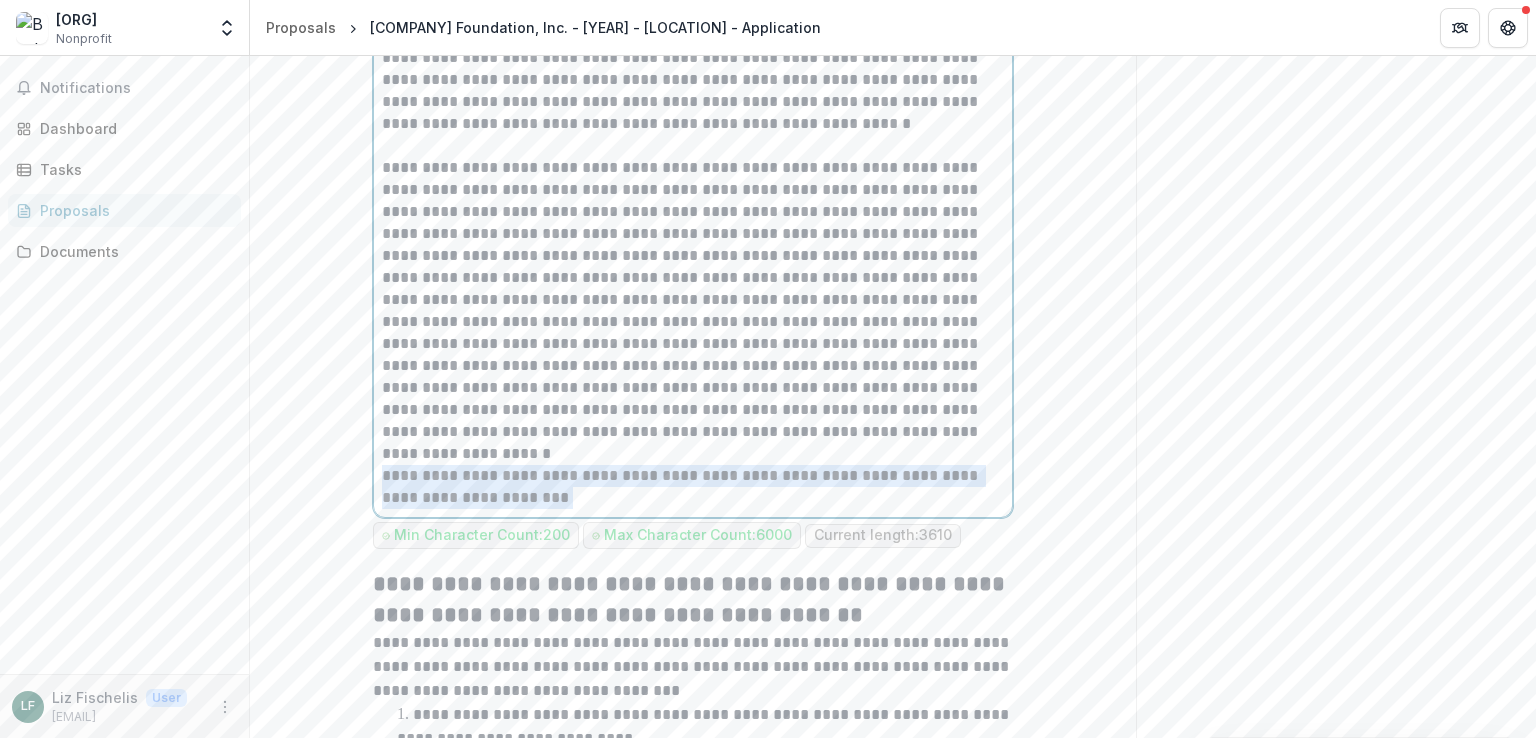 drag, startPoint x: 382, startPoint y: 512, endPoint x: 552, endPoint y: 541, distance: 172.4558 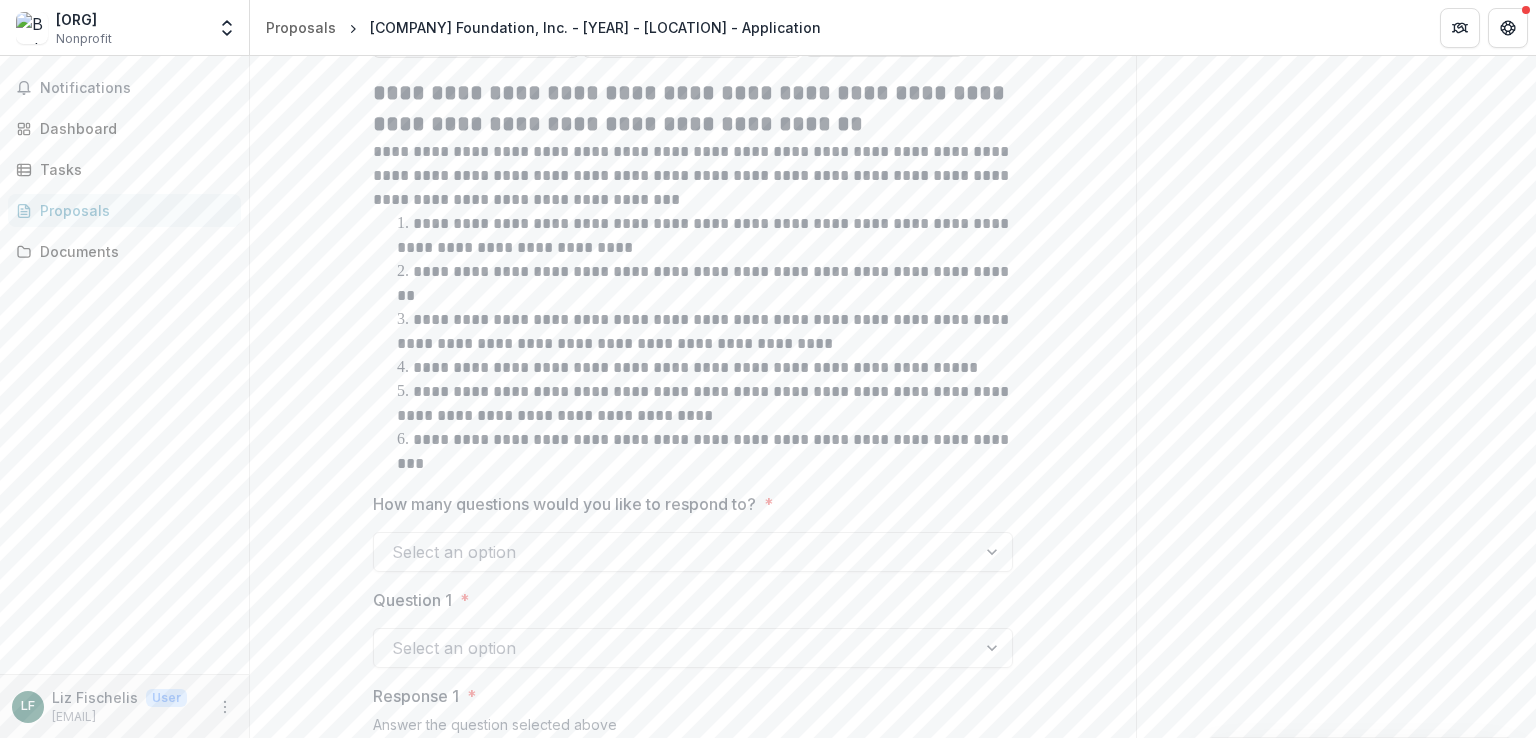 scroll, scrollTop: 2664, scrollLeft: 0, axis: vertical 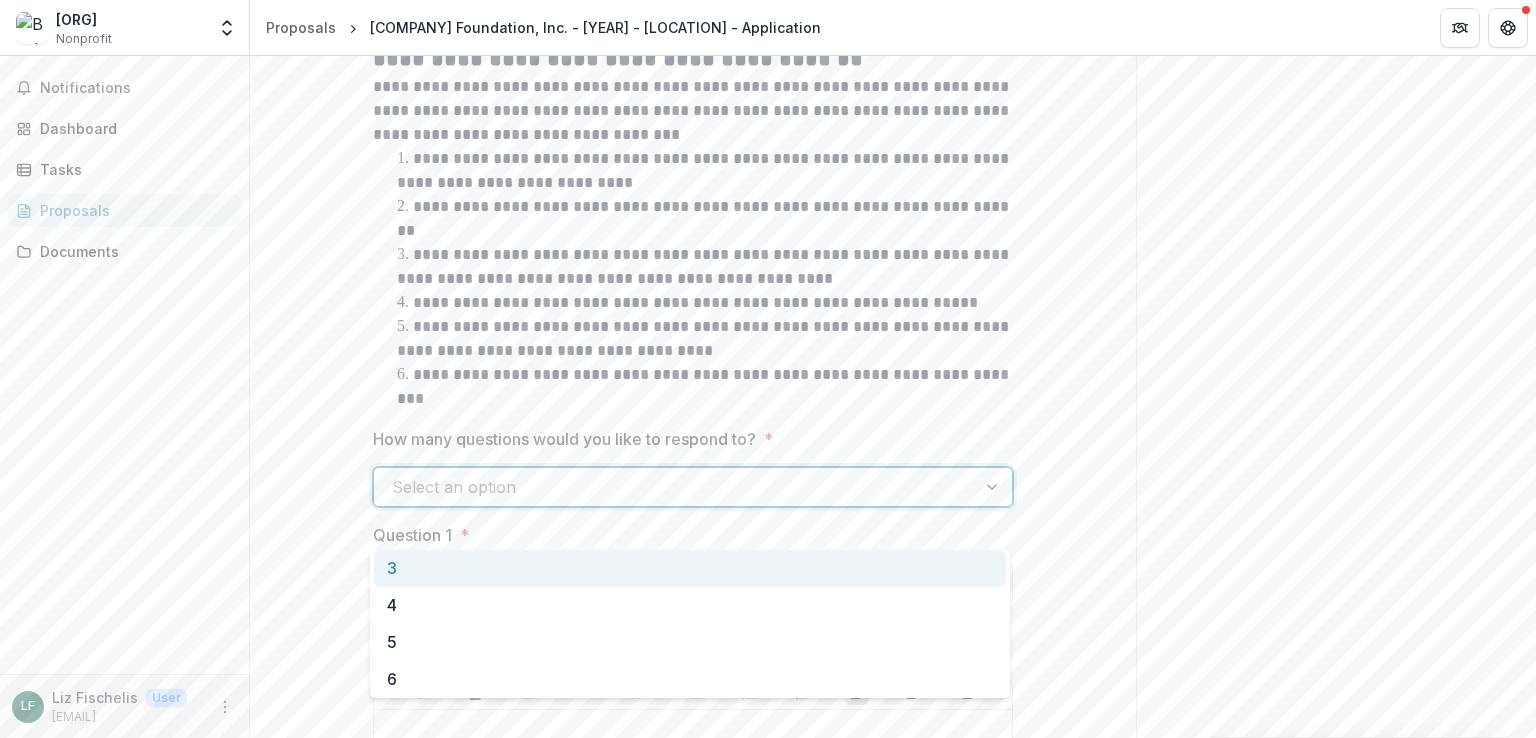 click at bounding box center [994, 487] 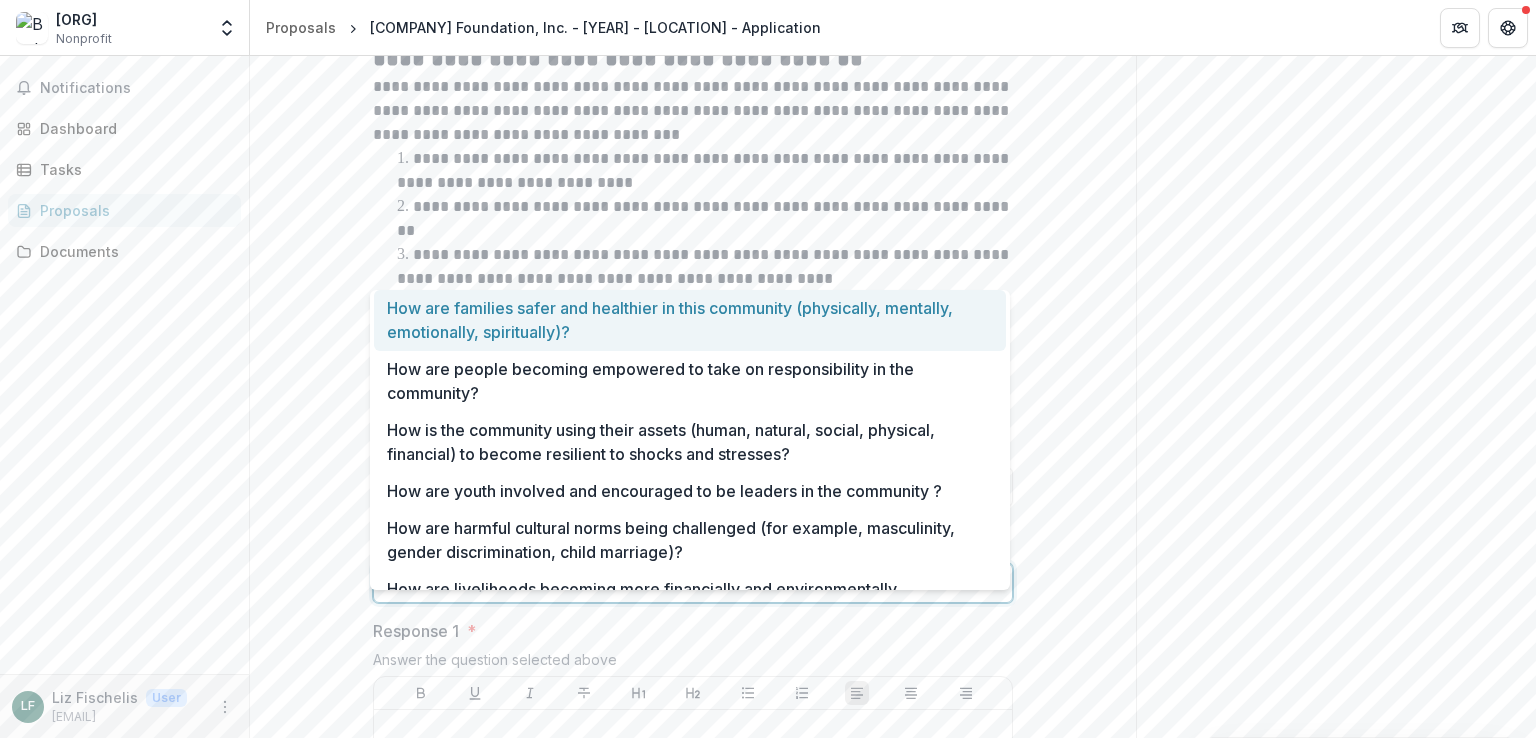 click at bounding box center [675, 583] 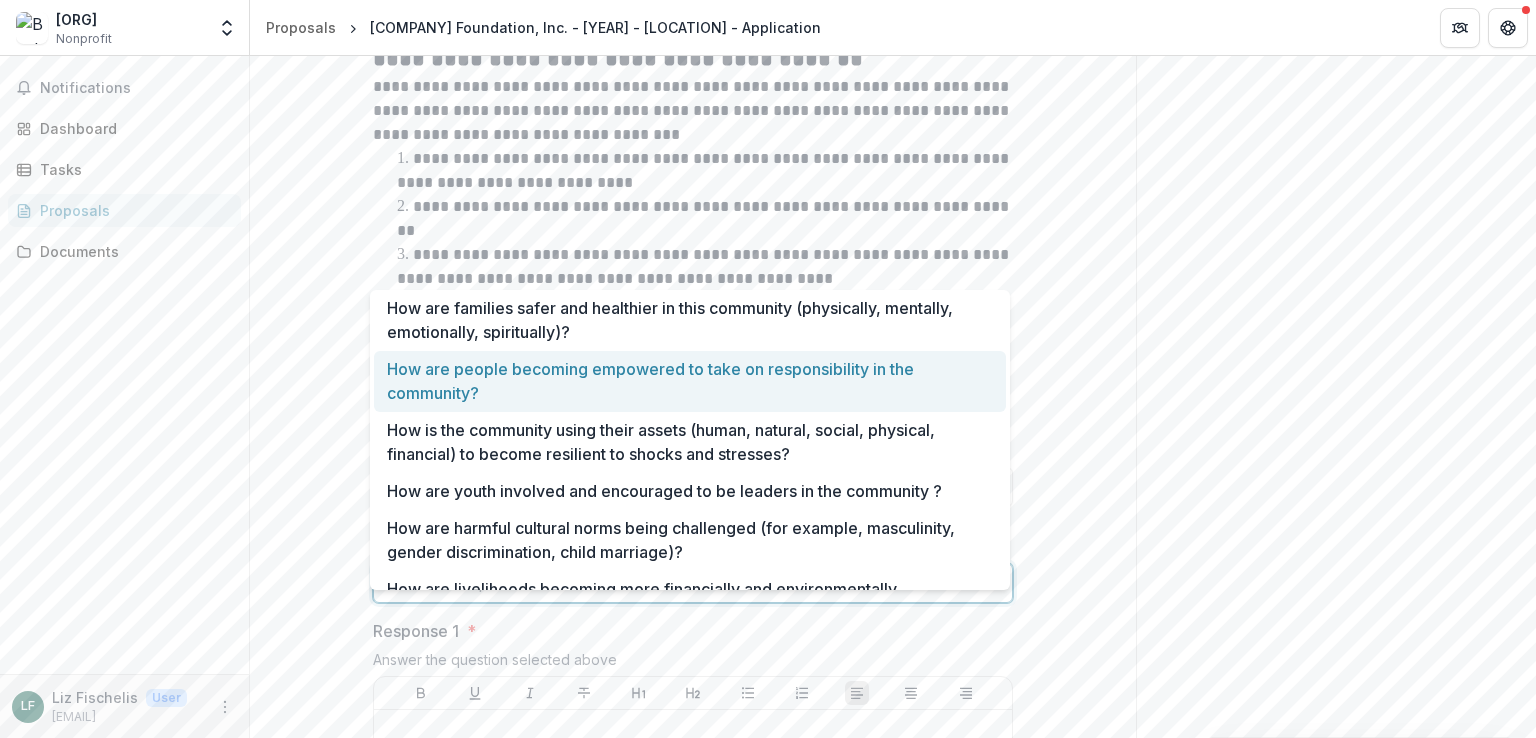 click on "How are people becoming empowered to take on responsibility in the community?" at bounding box center [690, 381] 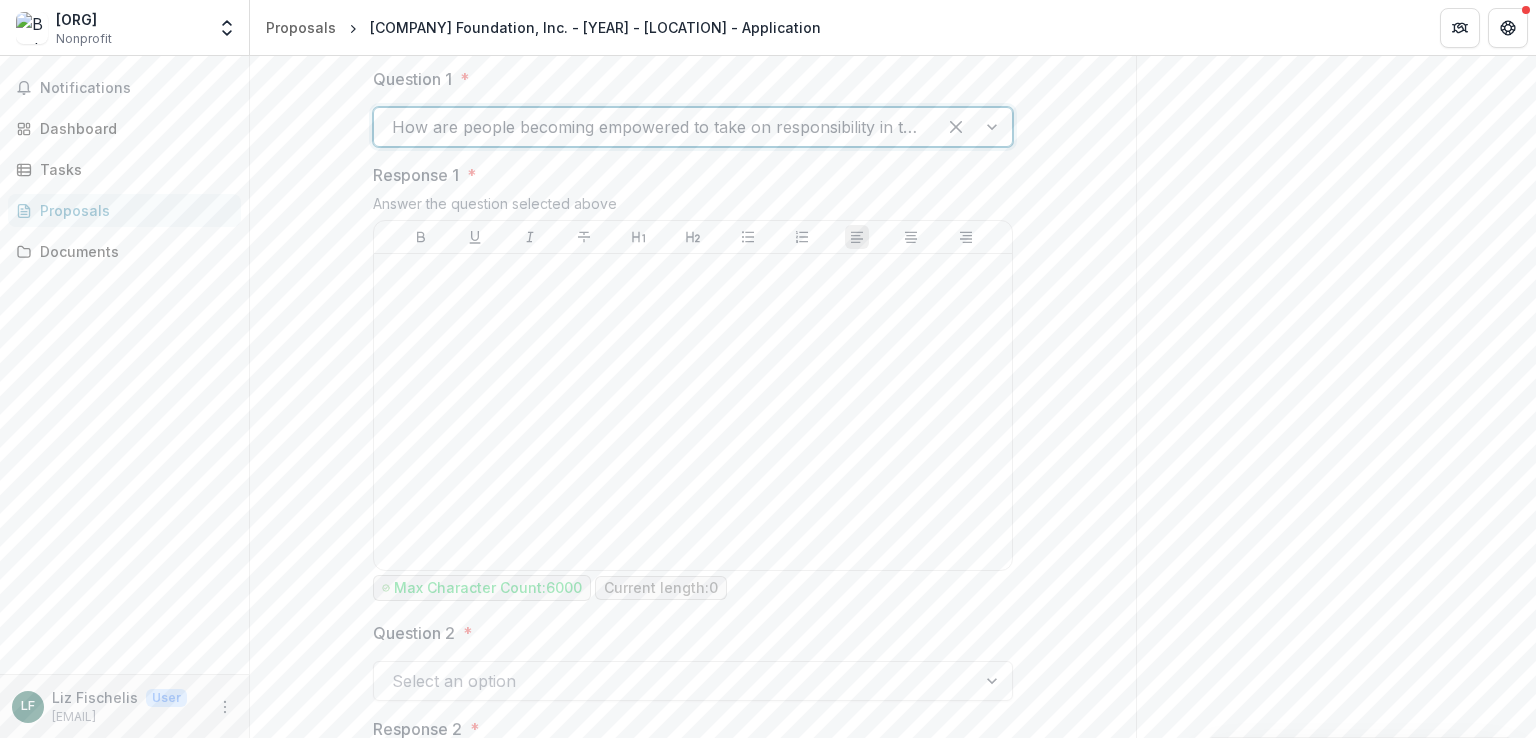scroll, scrollTop: 3120, scrollLeft: 0, axis: vertical 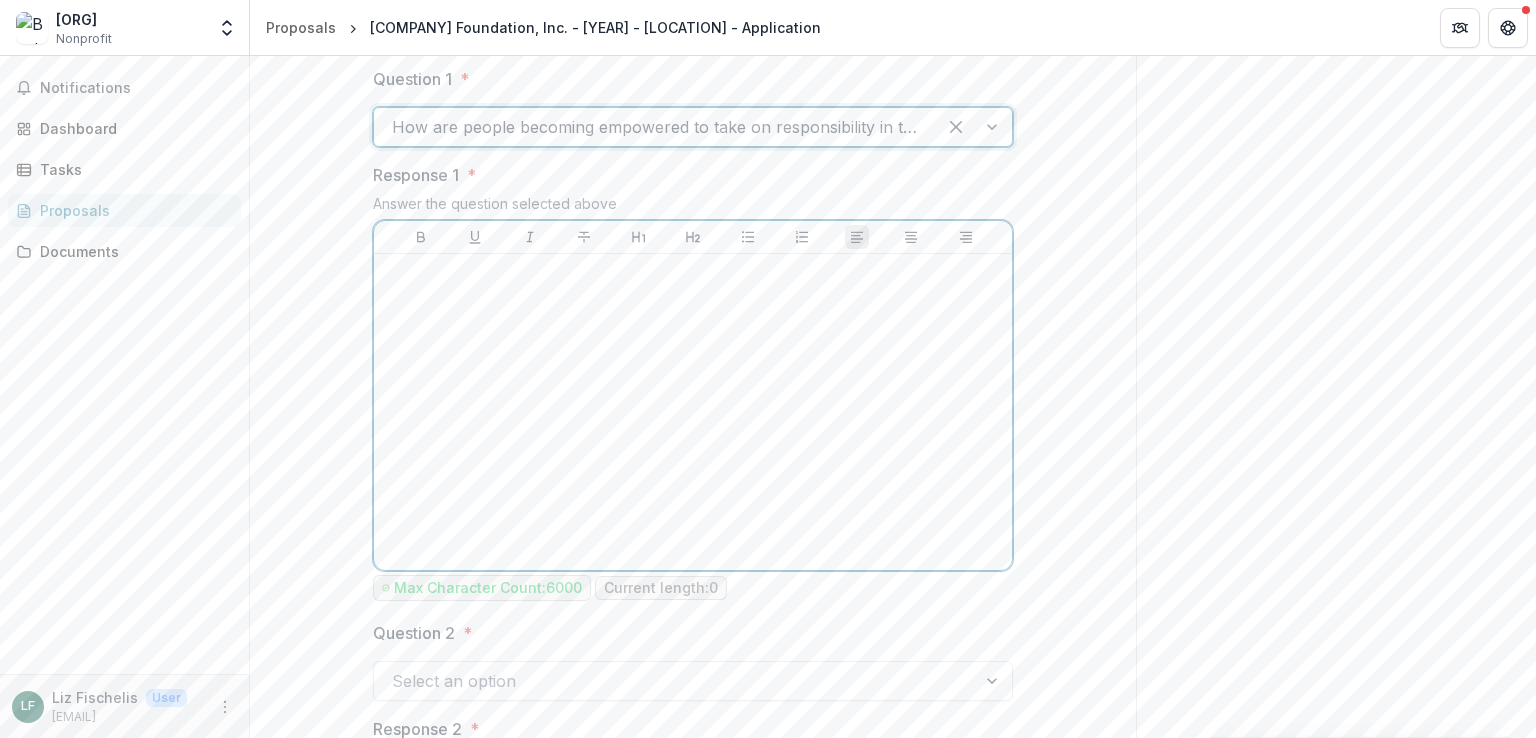 click at bounding box center [693, 412] 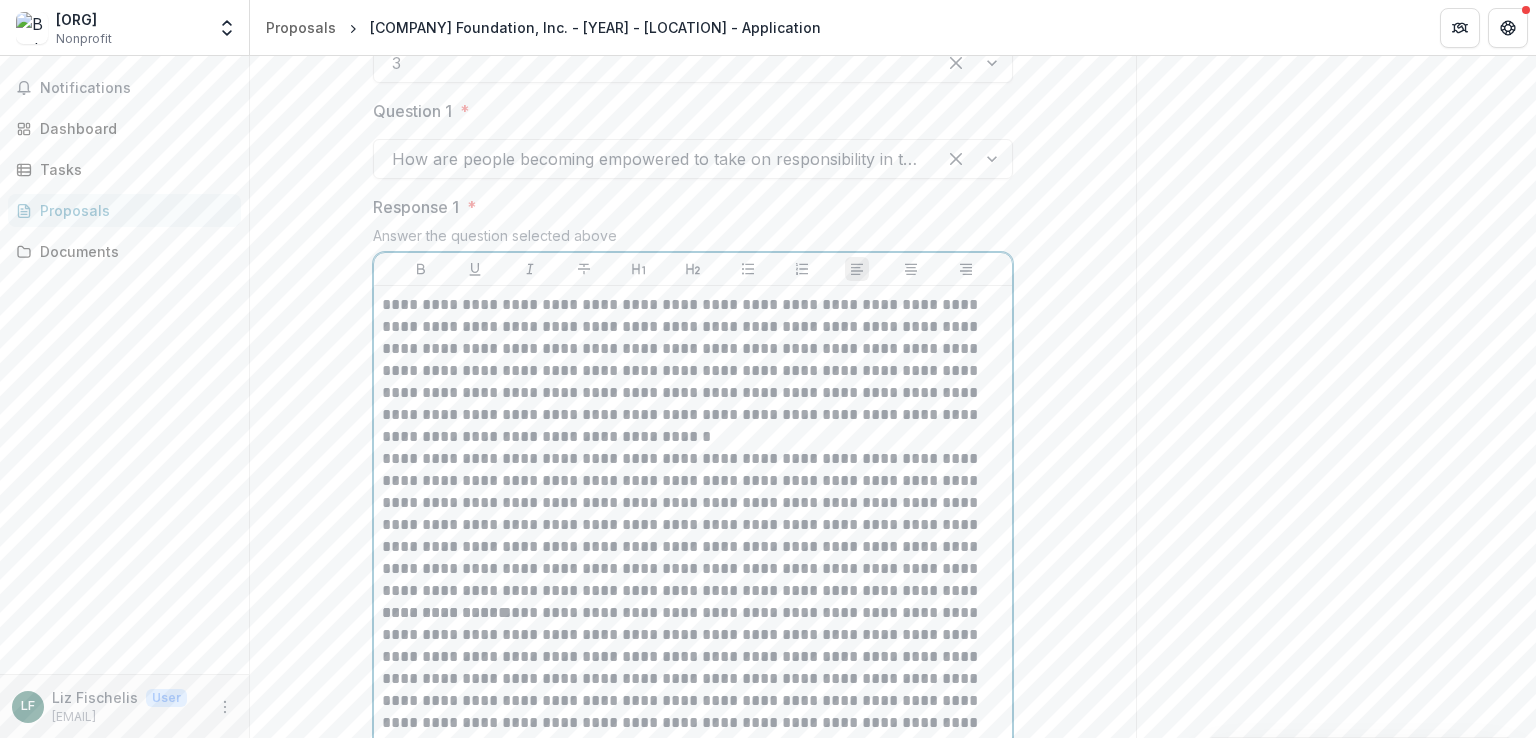 scroll, scrollTop: 3087, scrollLeft: 0, axis: vertical 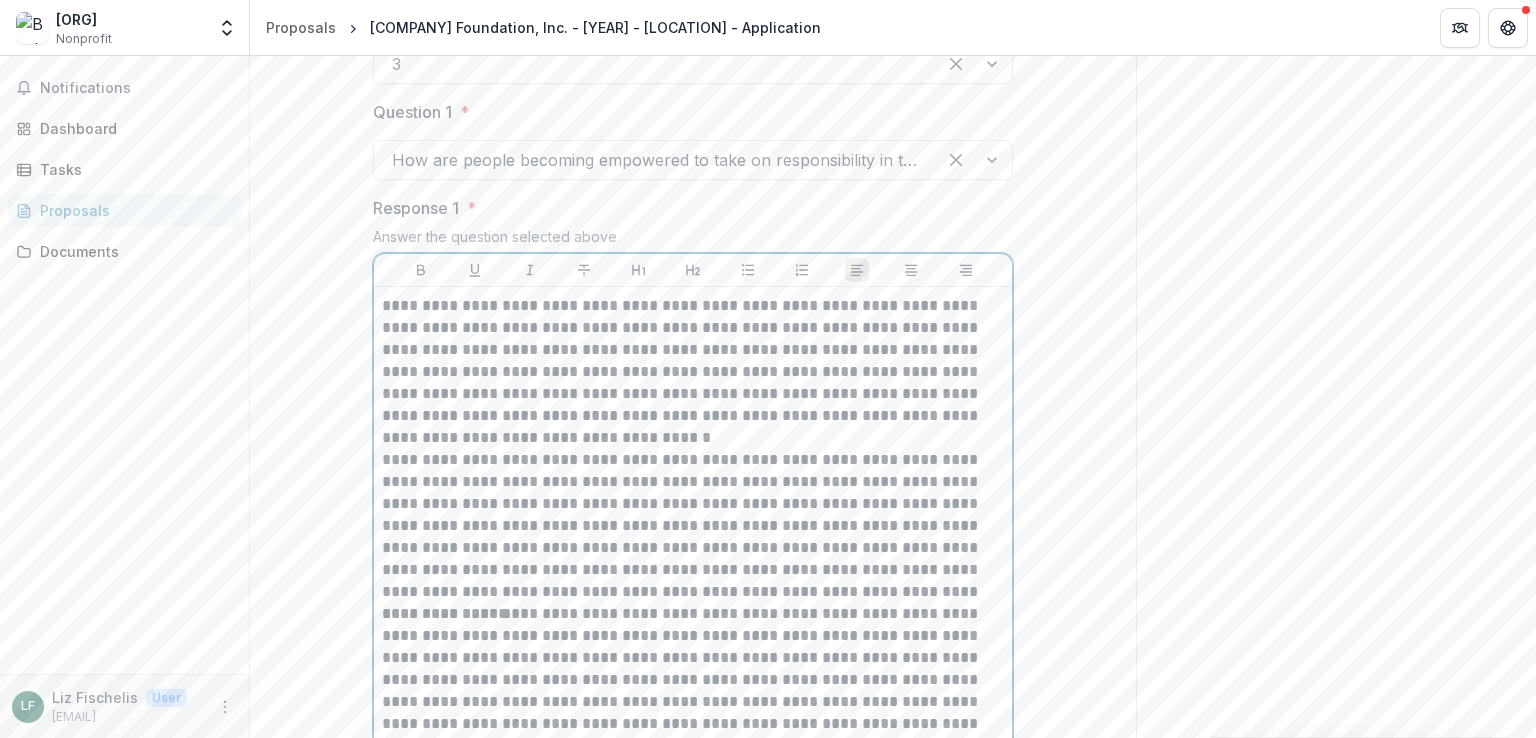 click on "**********" at bounding box center (693, 372) 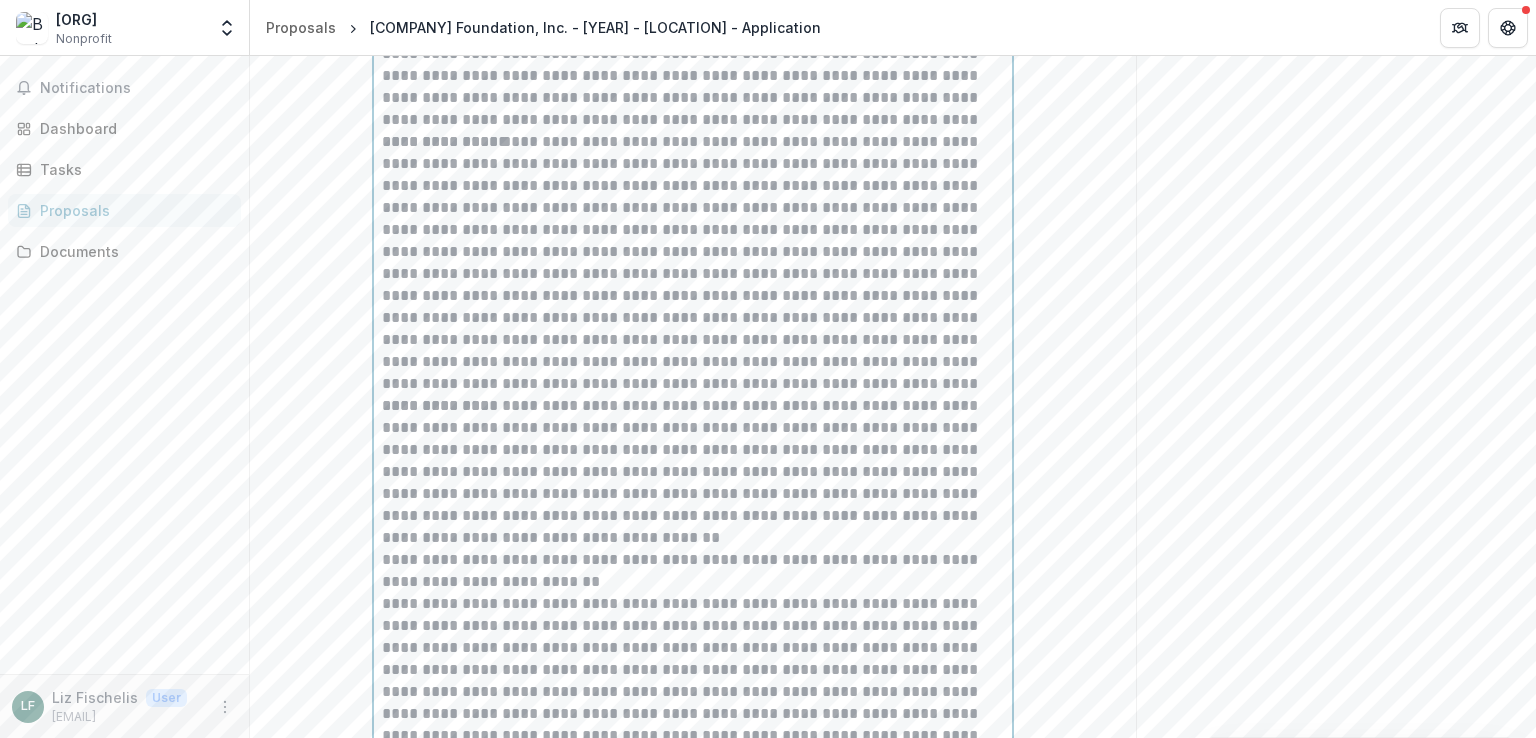 scroll, scrollTop: 3583, scrollLeft: 0, axis: vertical 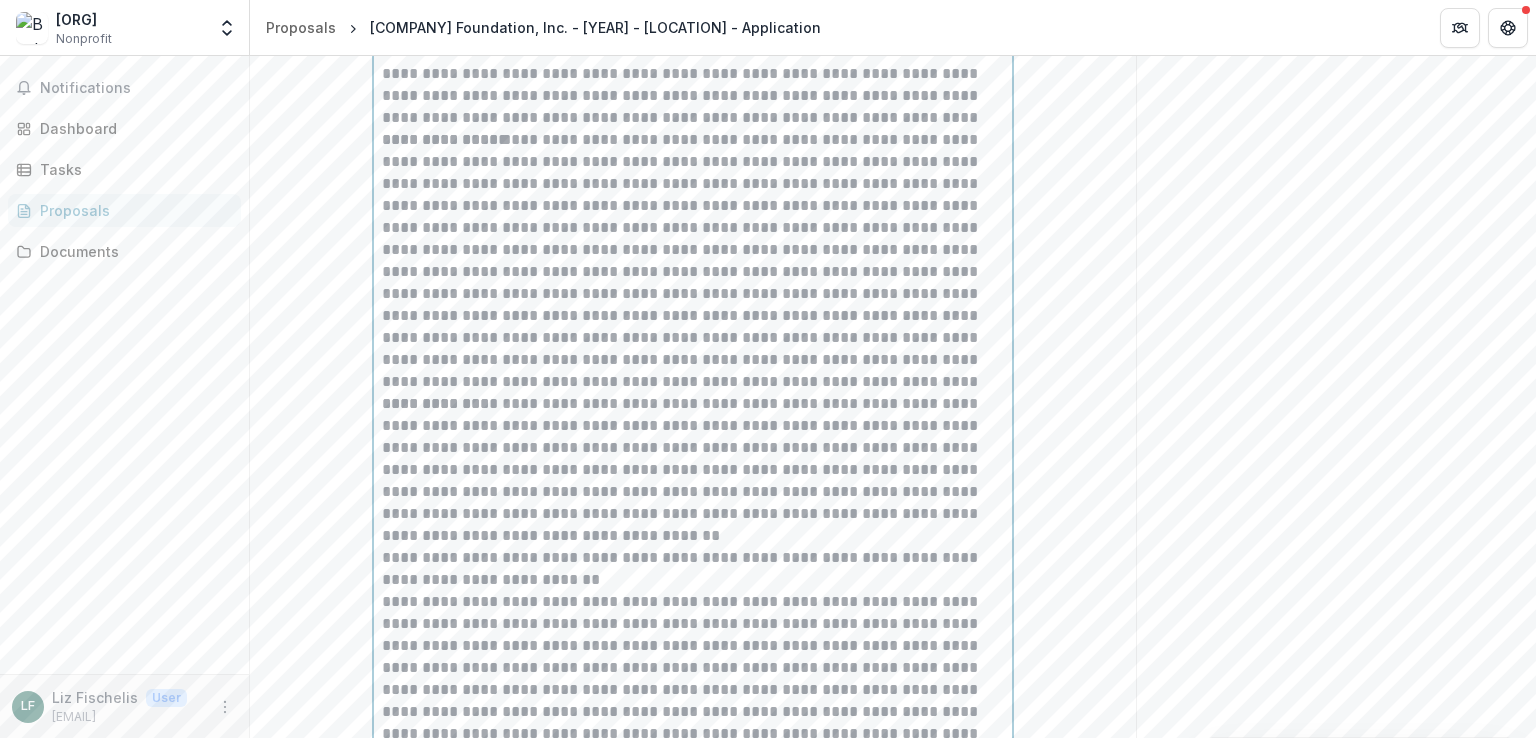 click on "**********" at bounding box center (693, 470) 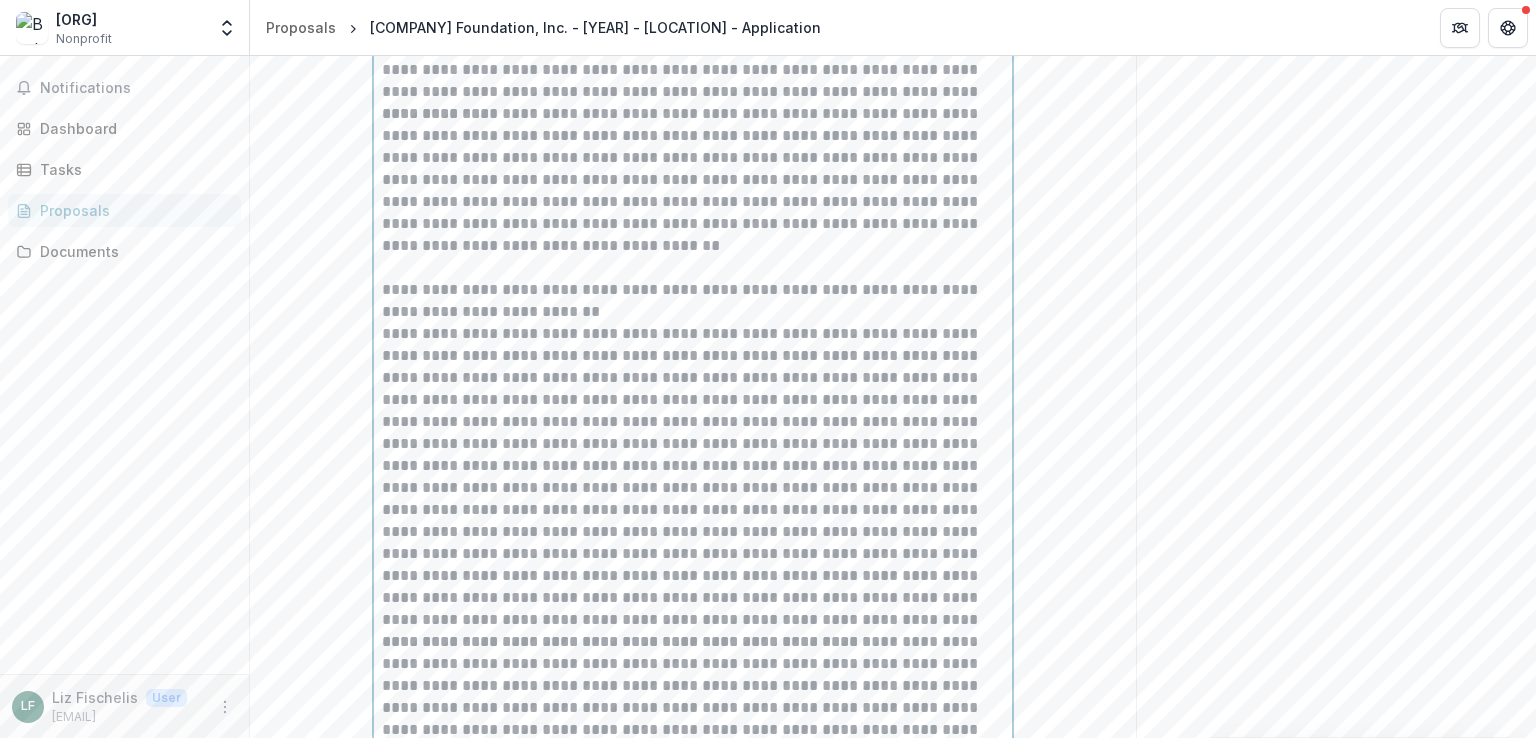 scroll, scrollTop: 3875, scrollLeft: 0, axis: vertical 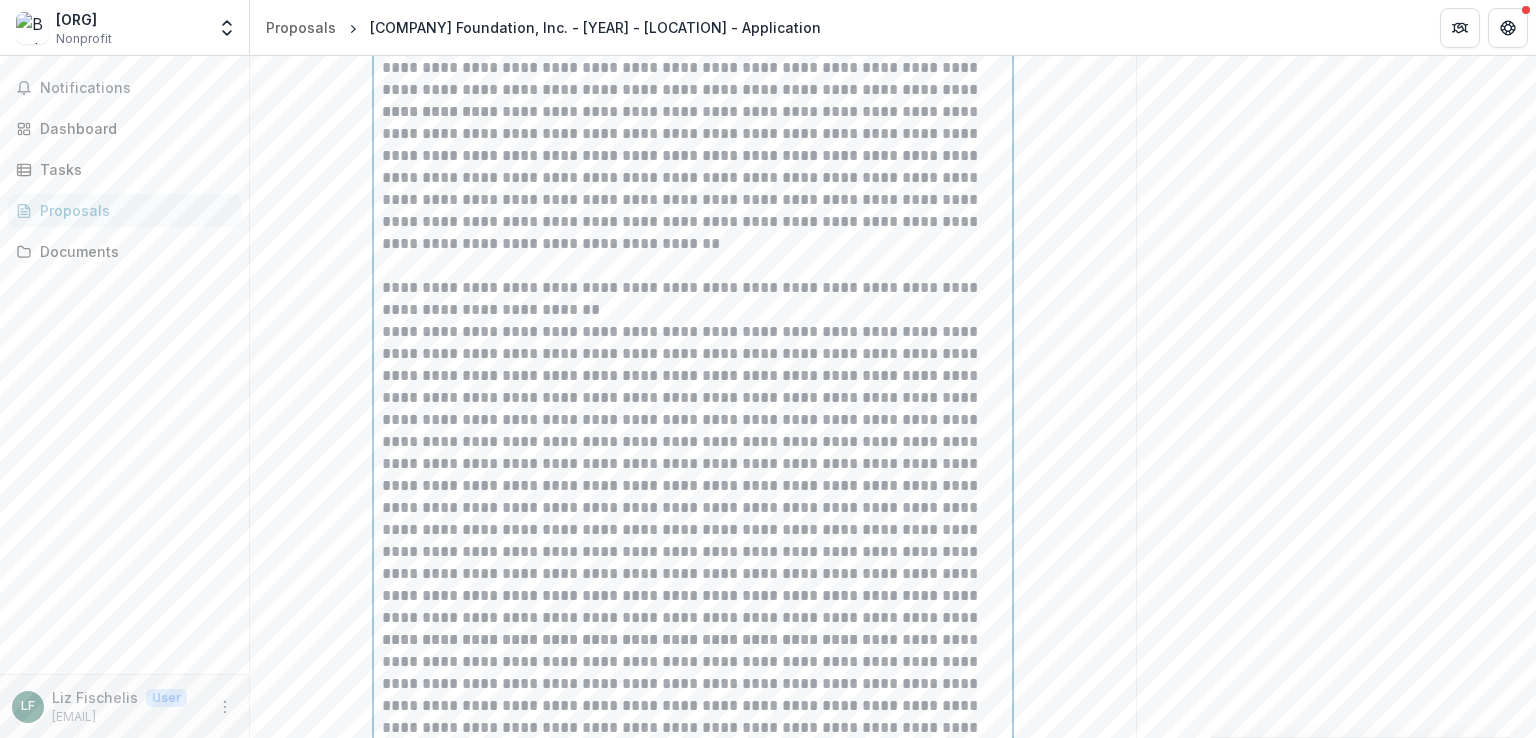 click on "**********" at bounding box center (693, 299) 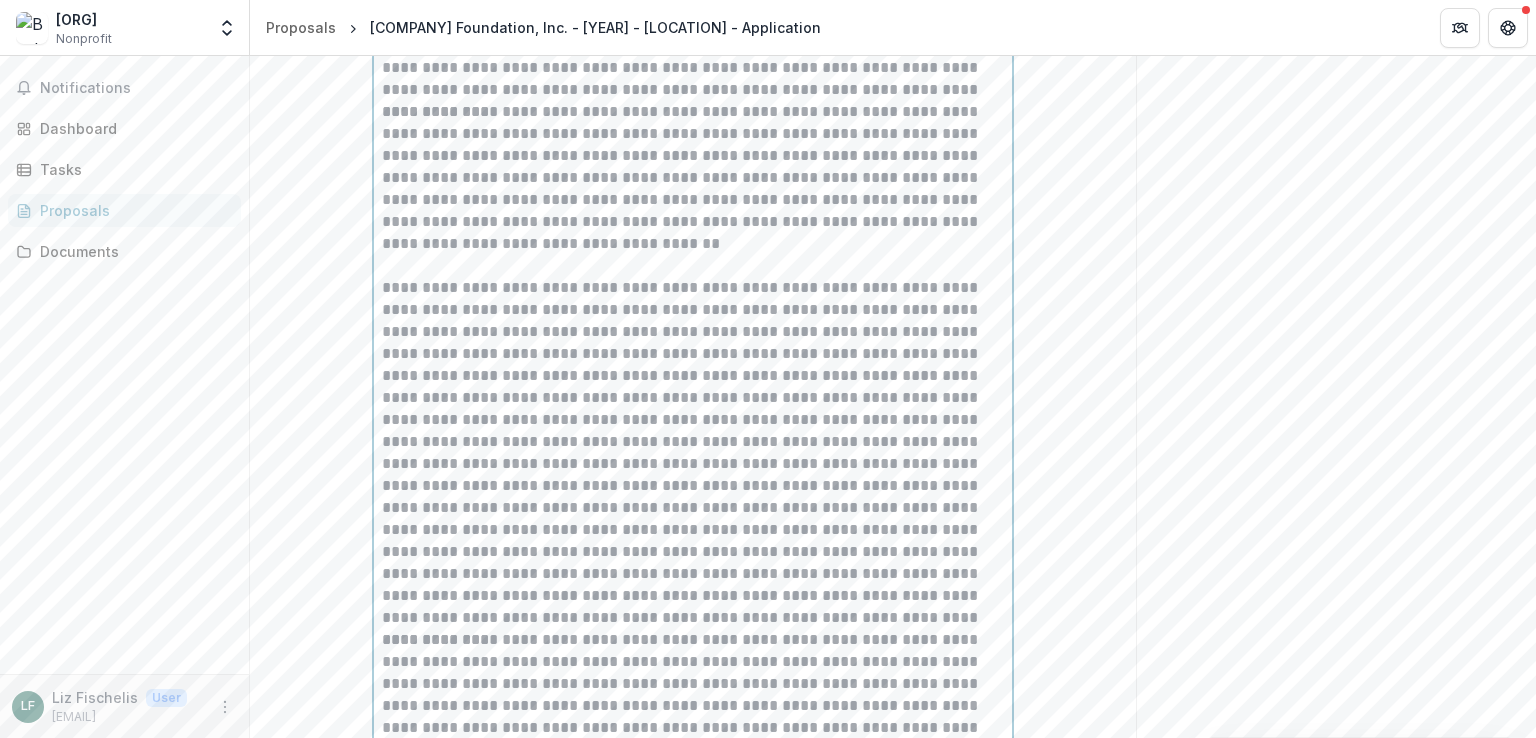 type 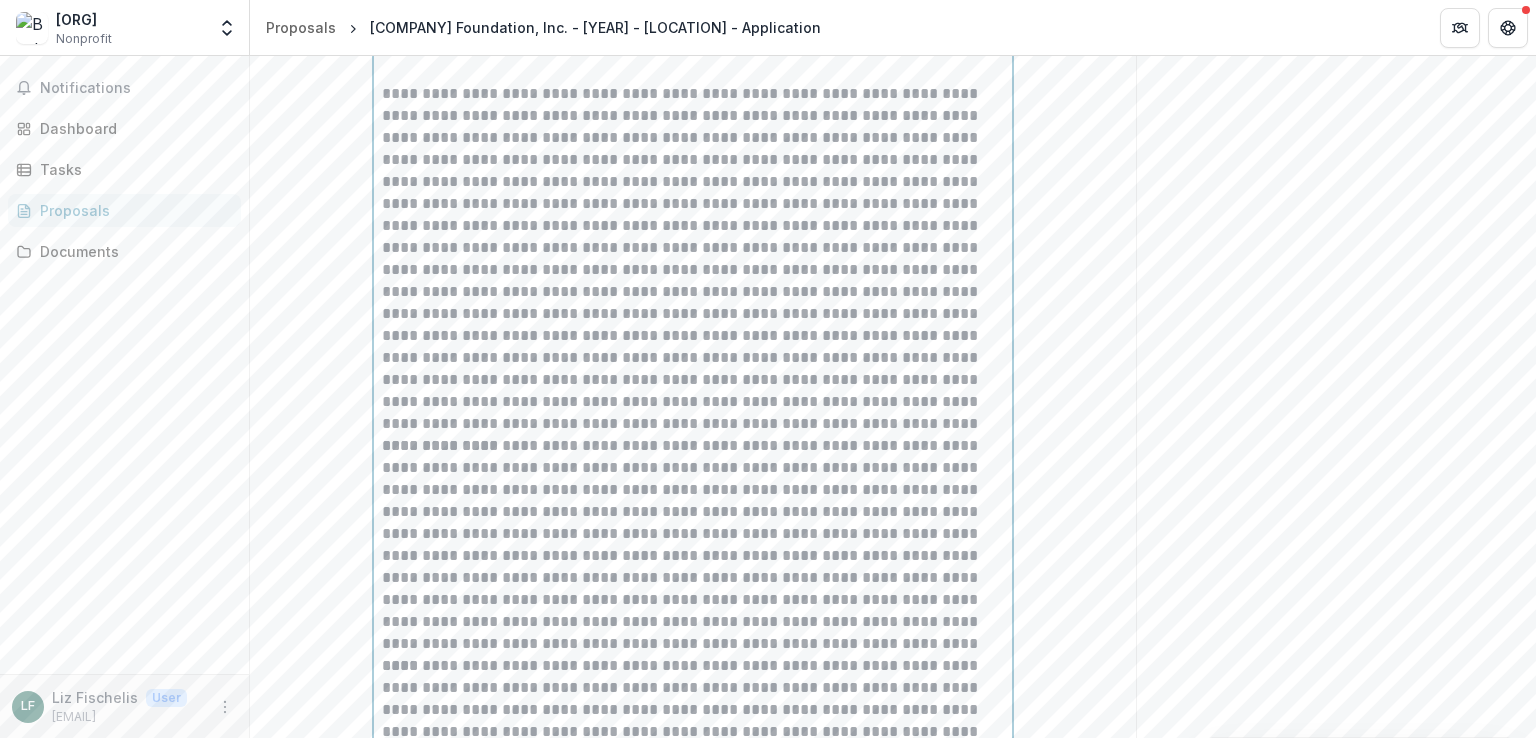 scroll, scrollTop: 4071, scrollLeft: 0, axis: vertical 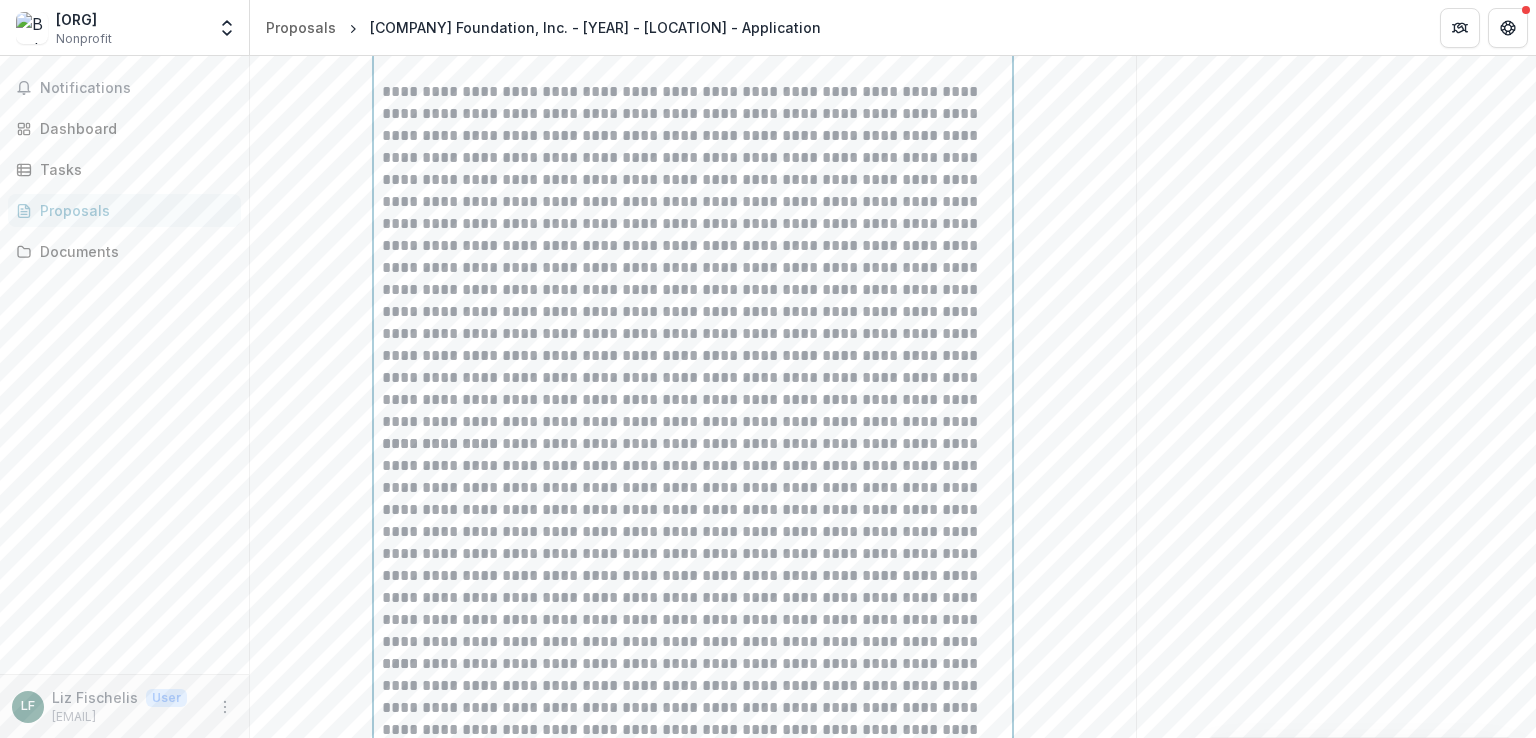 click on "**********" at bounding box center [693, 543] 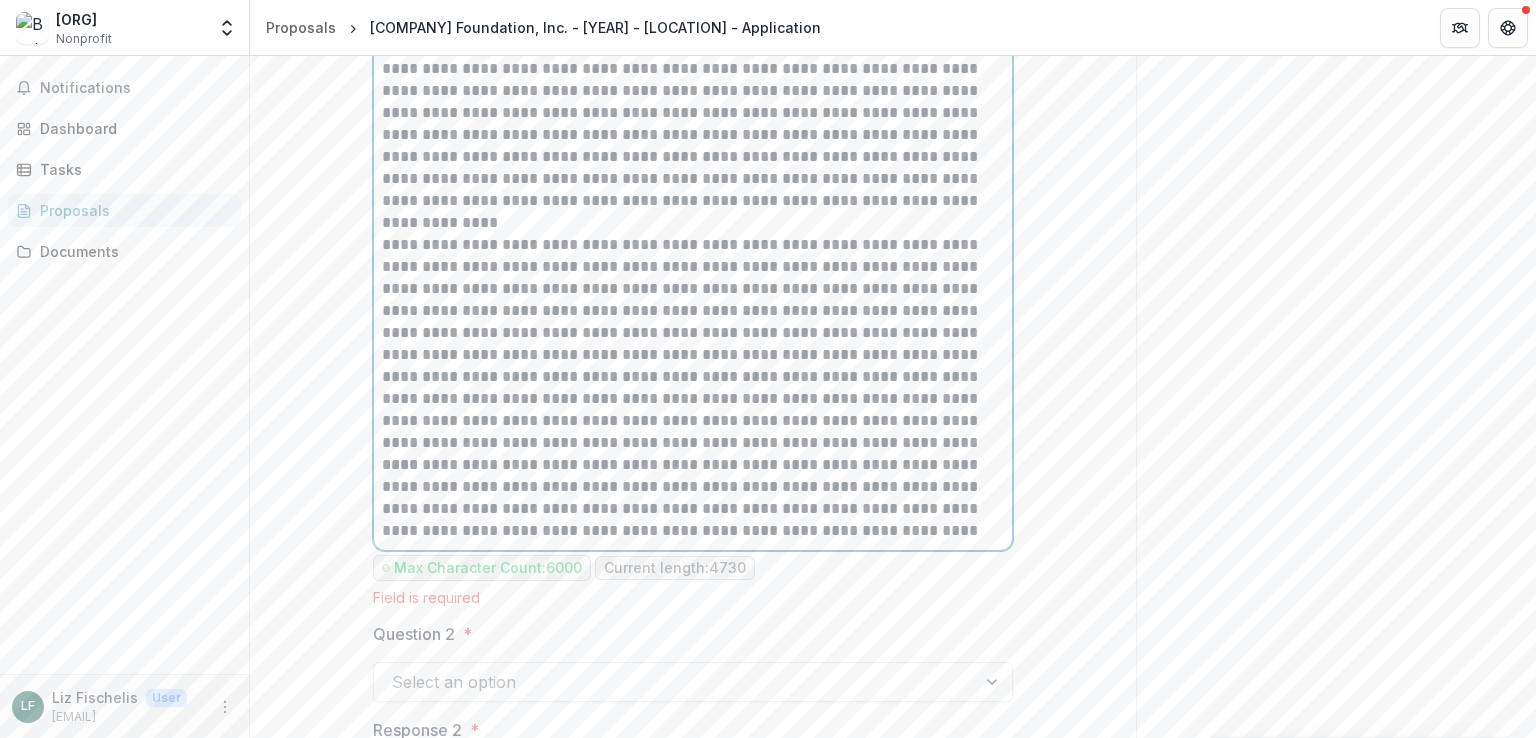 scroll, scrollTop: 4293, scrollLeft: 0, axis: vertical 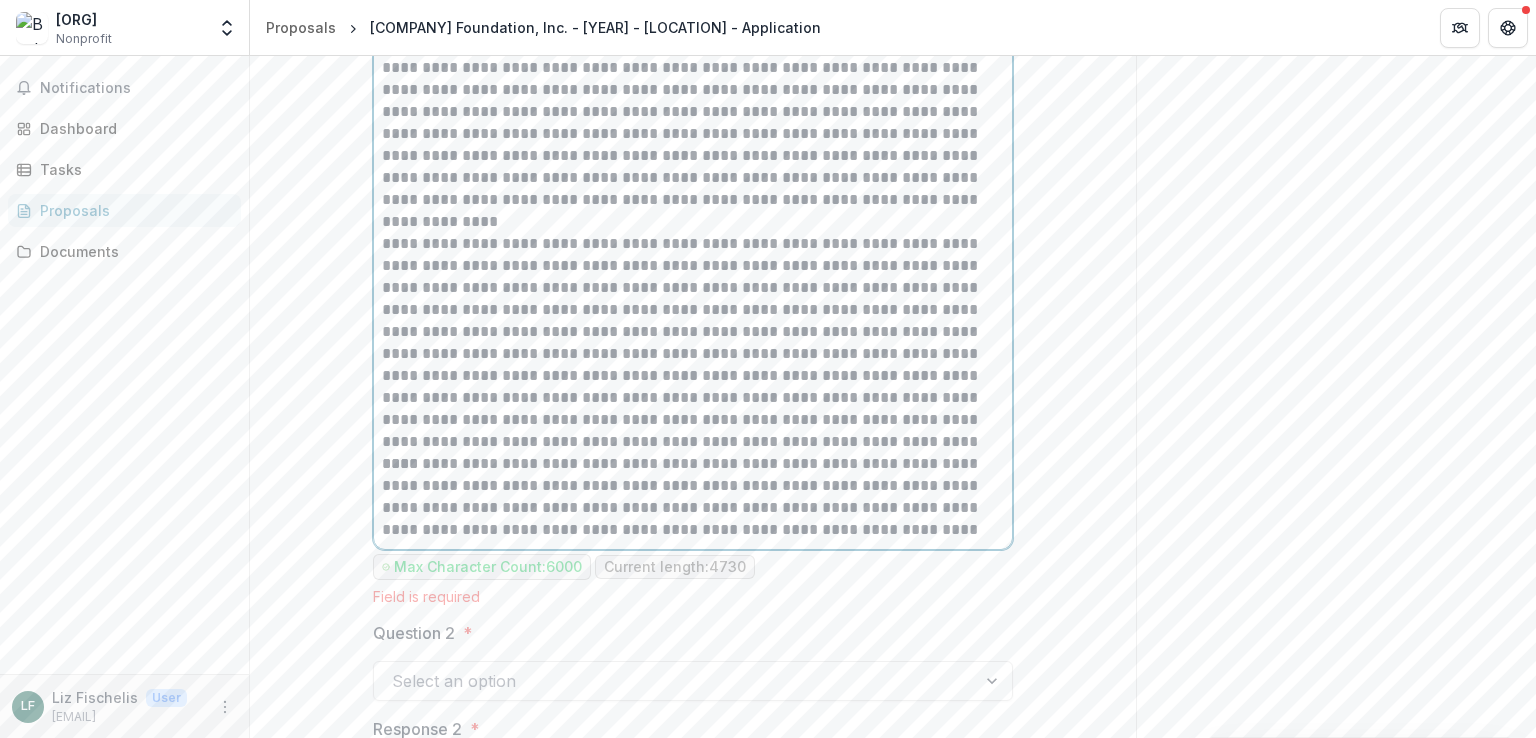 click on "**********" at bounding box center [693, 343] 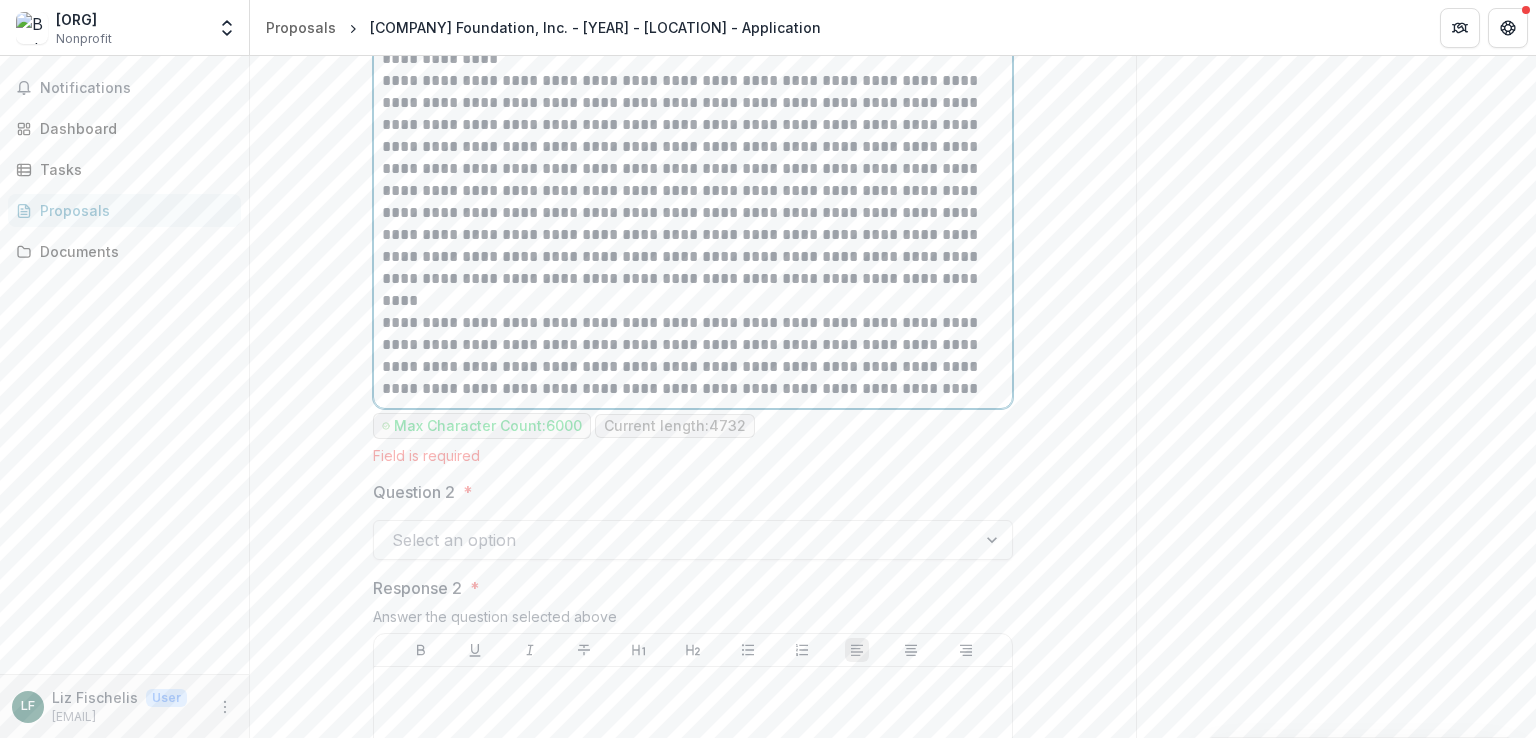 scroll, scrollTop: 4456, scrollLeft: 0, axis: vertical 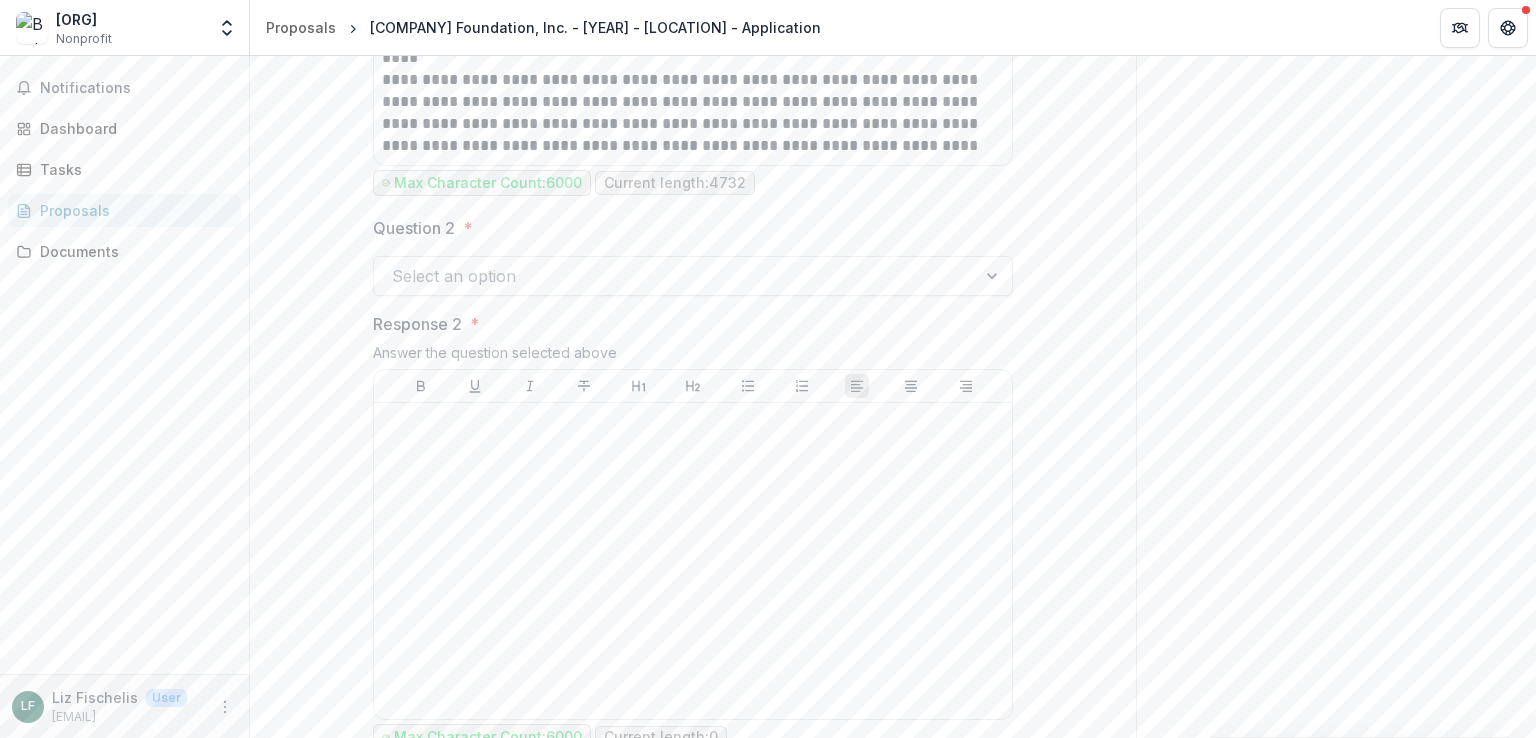 click at bounding box center (994, 276) 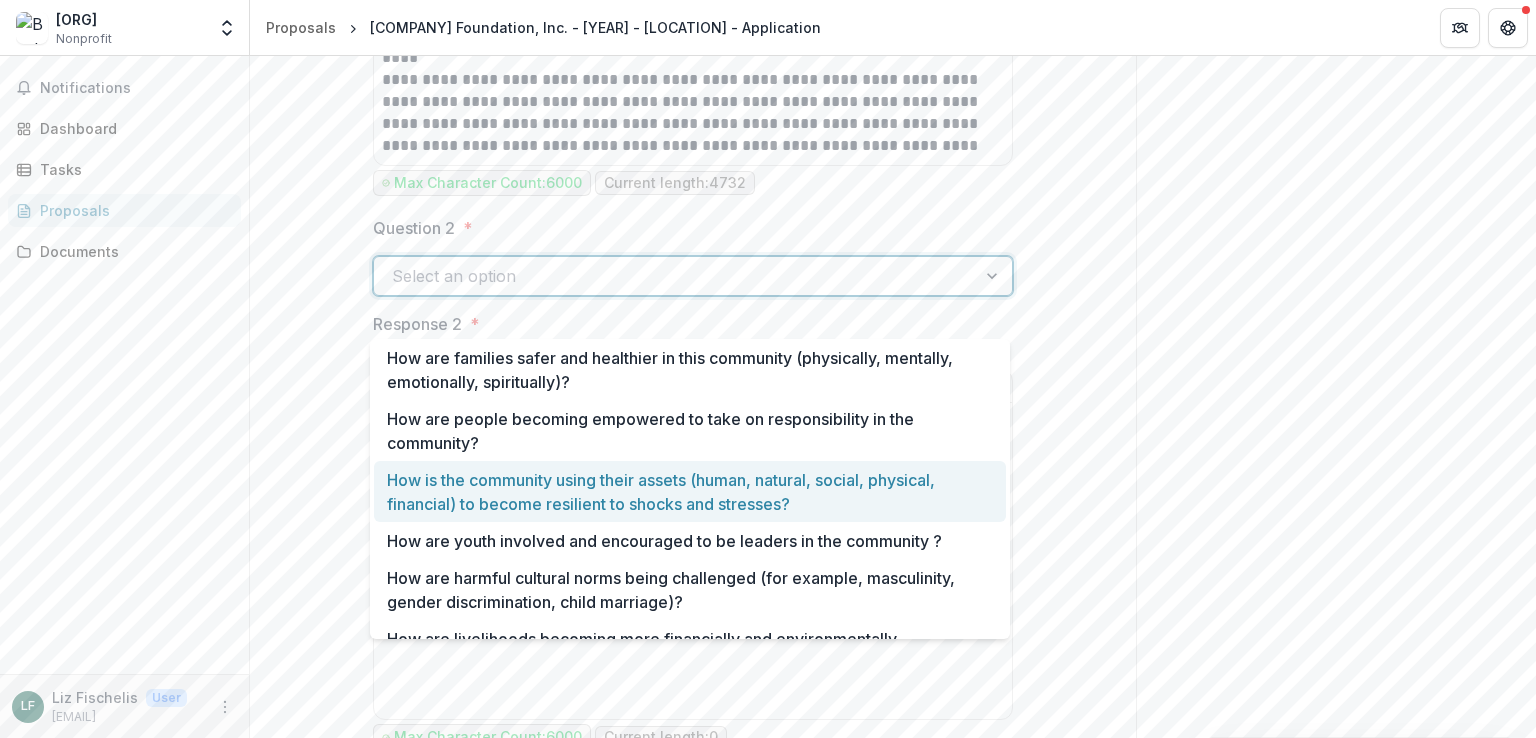 scroll, scrollTop: 41, scrollLeft: 0, axis: vertical 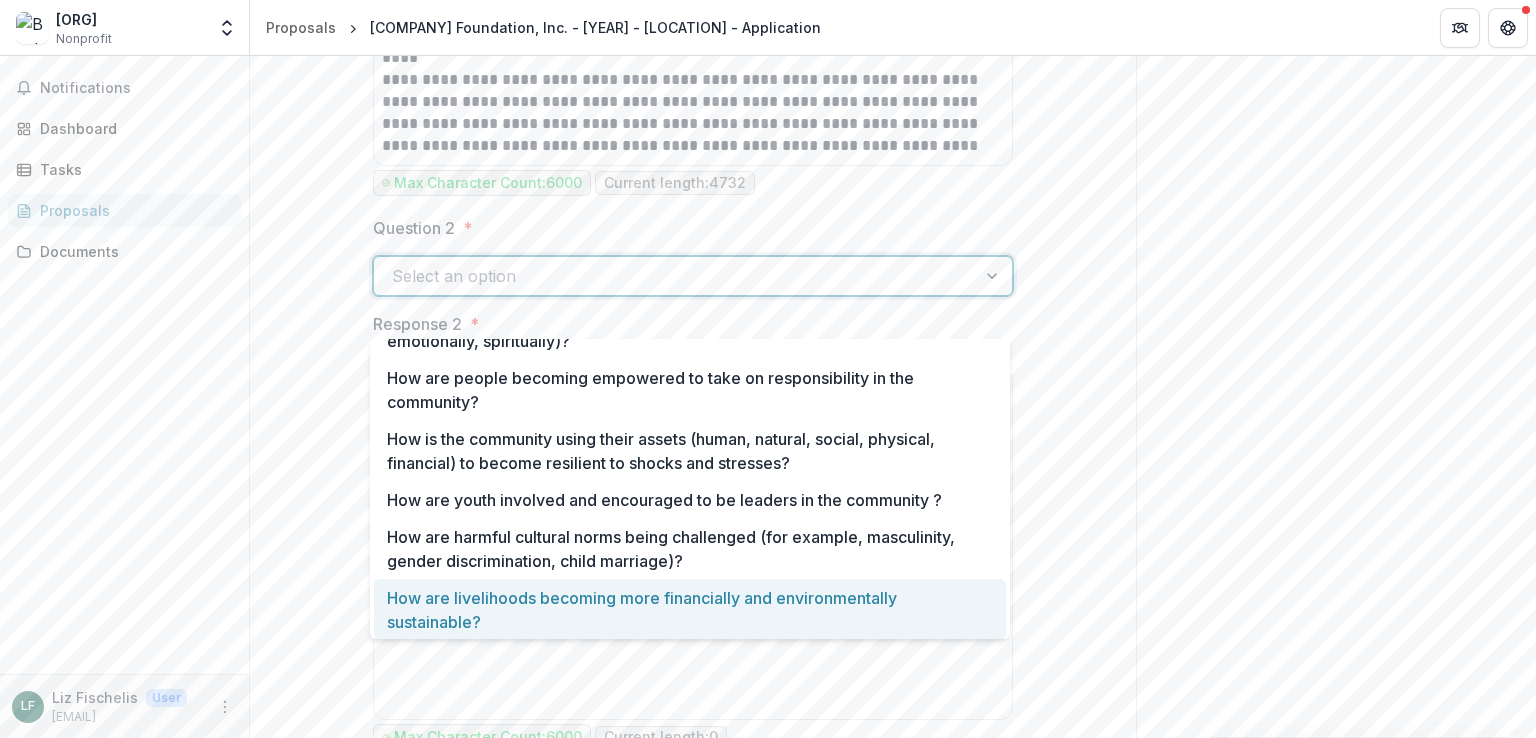 click on "How are livelihoods becoming more financially and environmentally sustainable?" at bounding box center (690, 609) 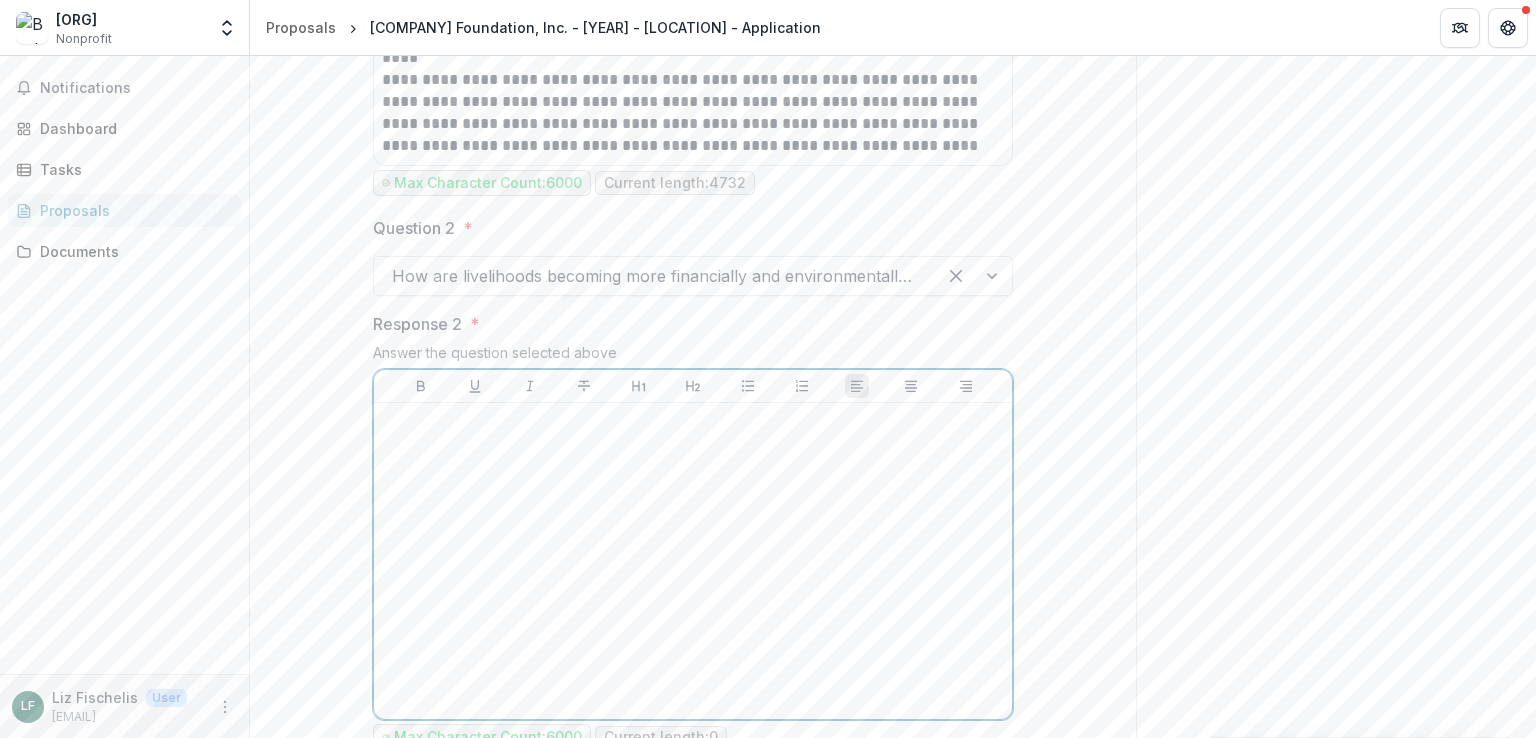 click at bounding box center [693, 561] 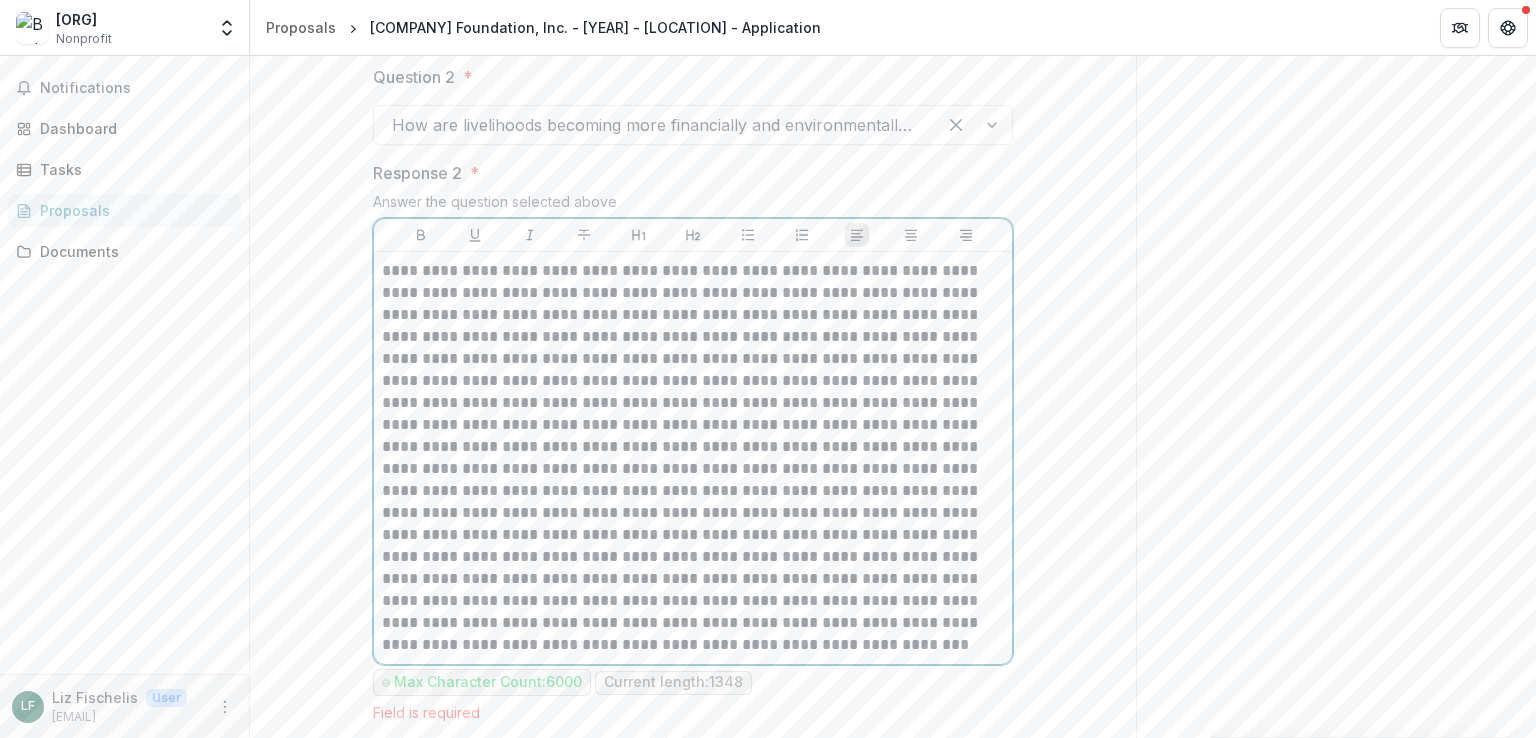 click at bounding box center [693, 458] 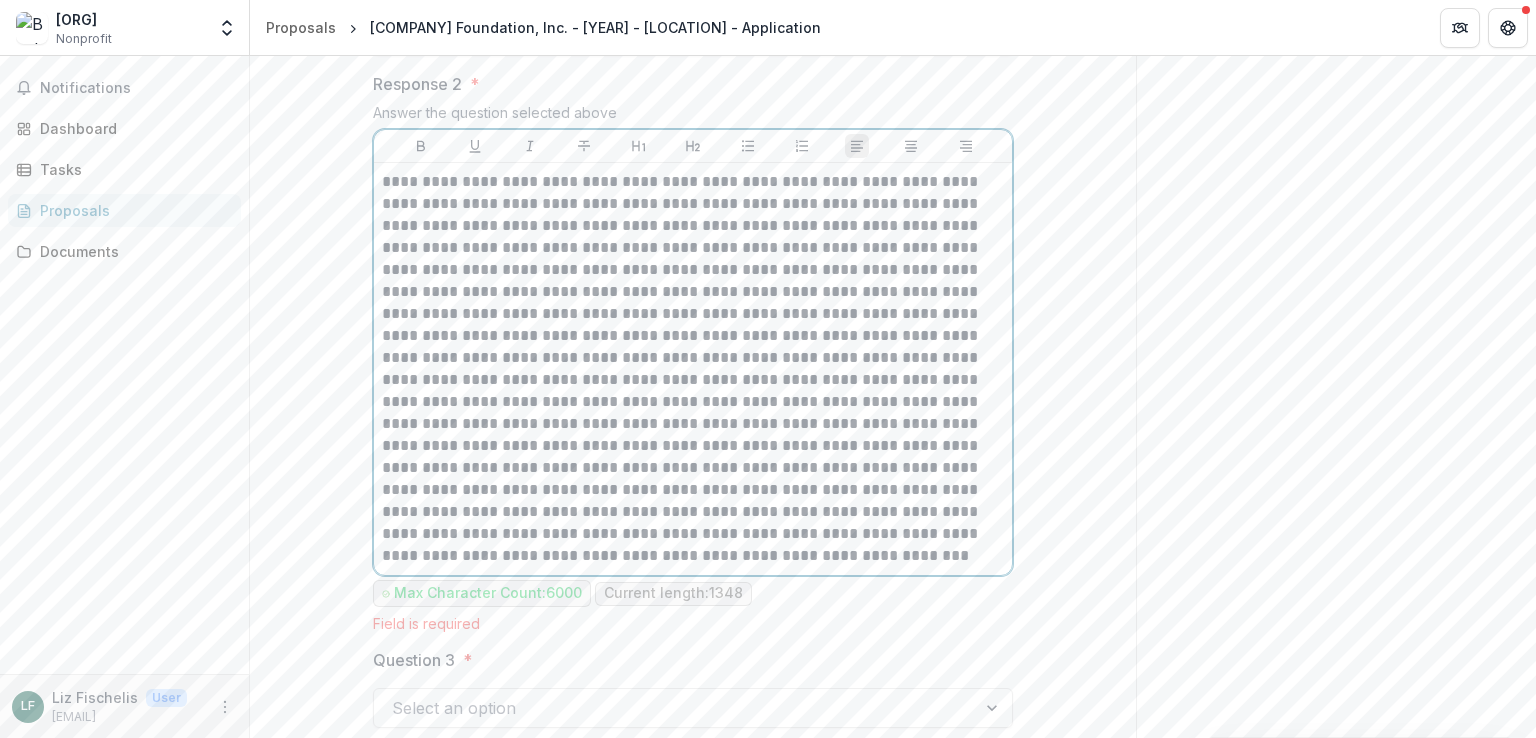 scroll, scrollTop: 4940, scrollLeft: 0, axis: vertical 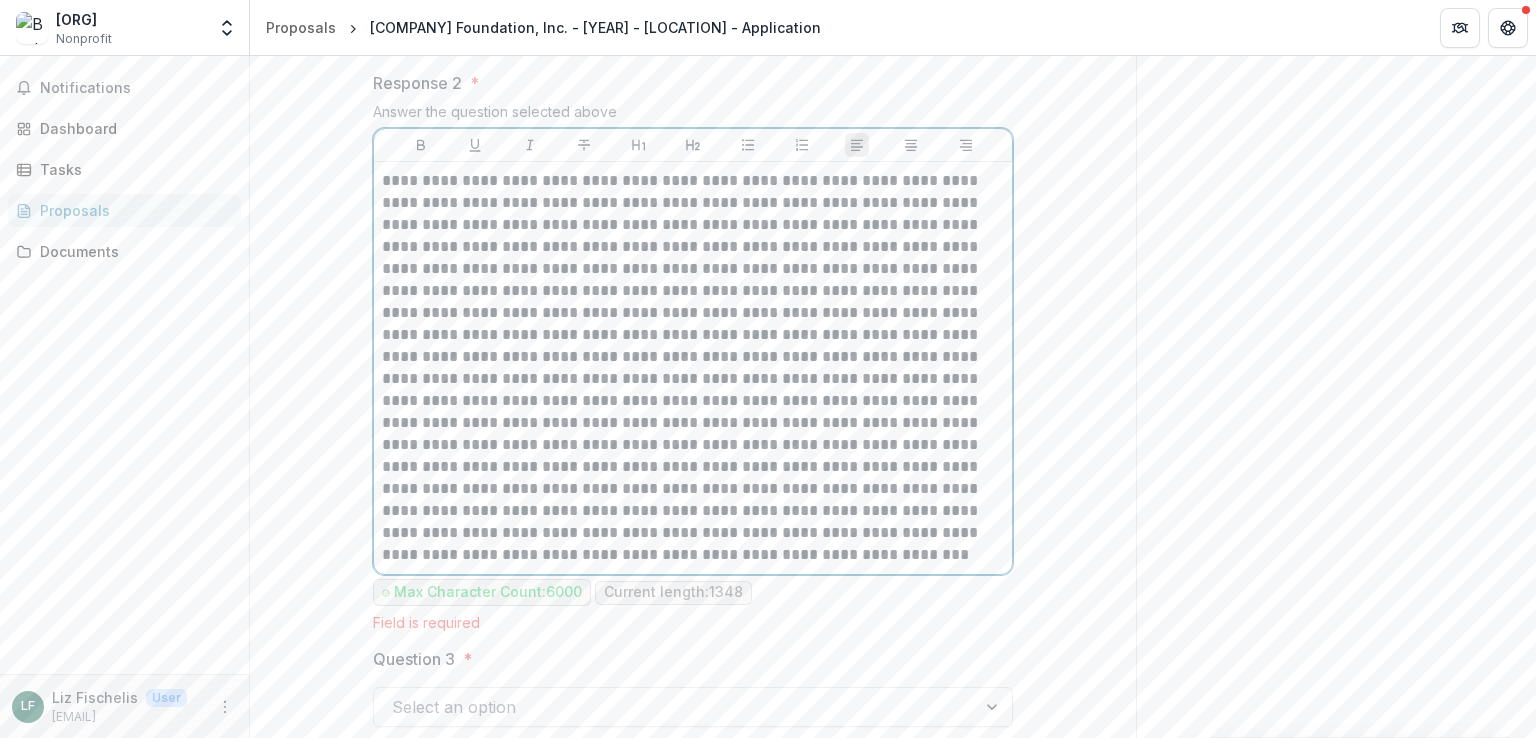 click at bounding box center (693, 368) 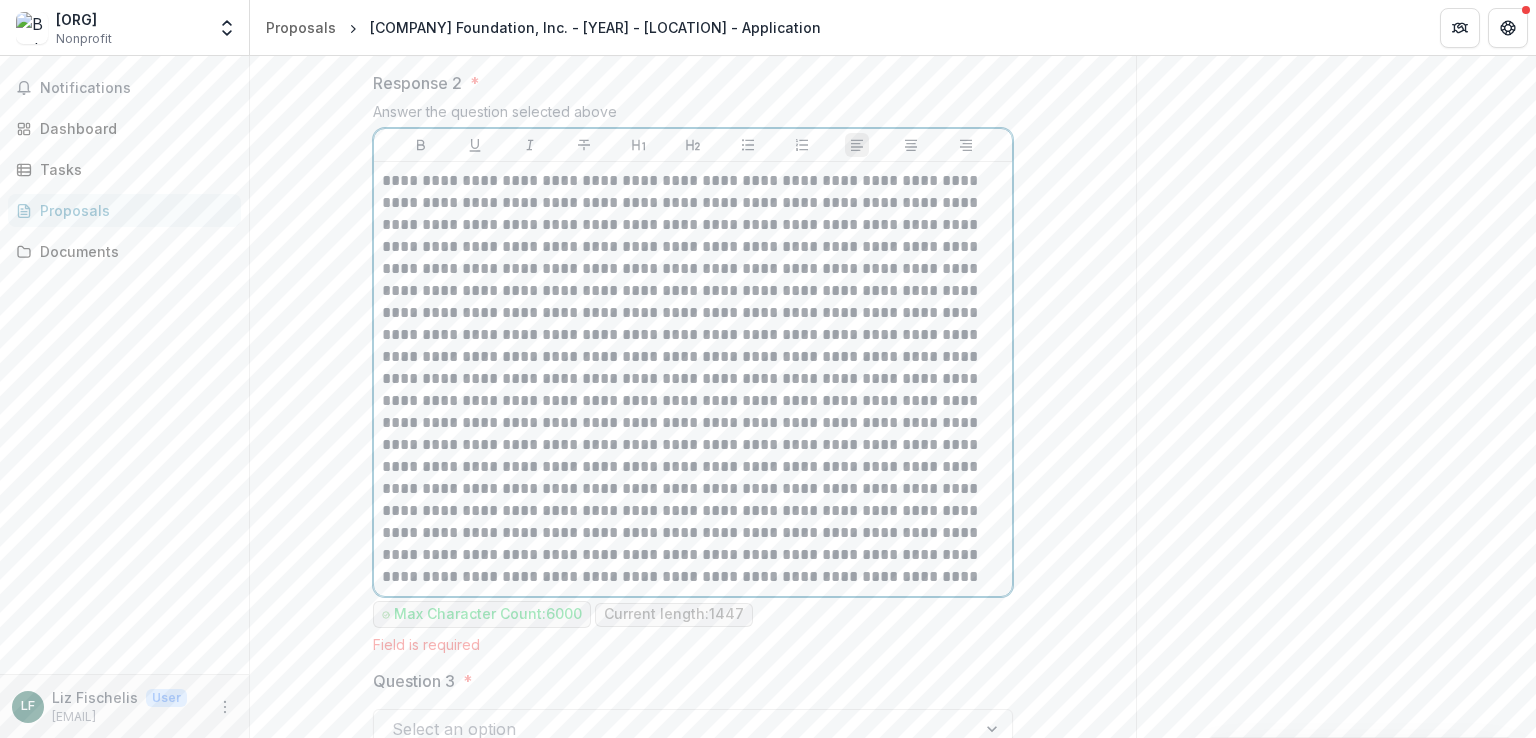click at bounding box center (693, 379) 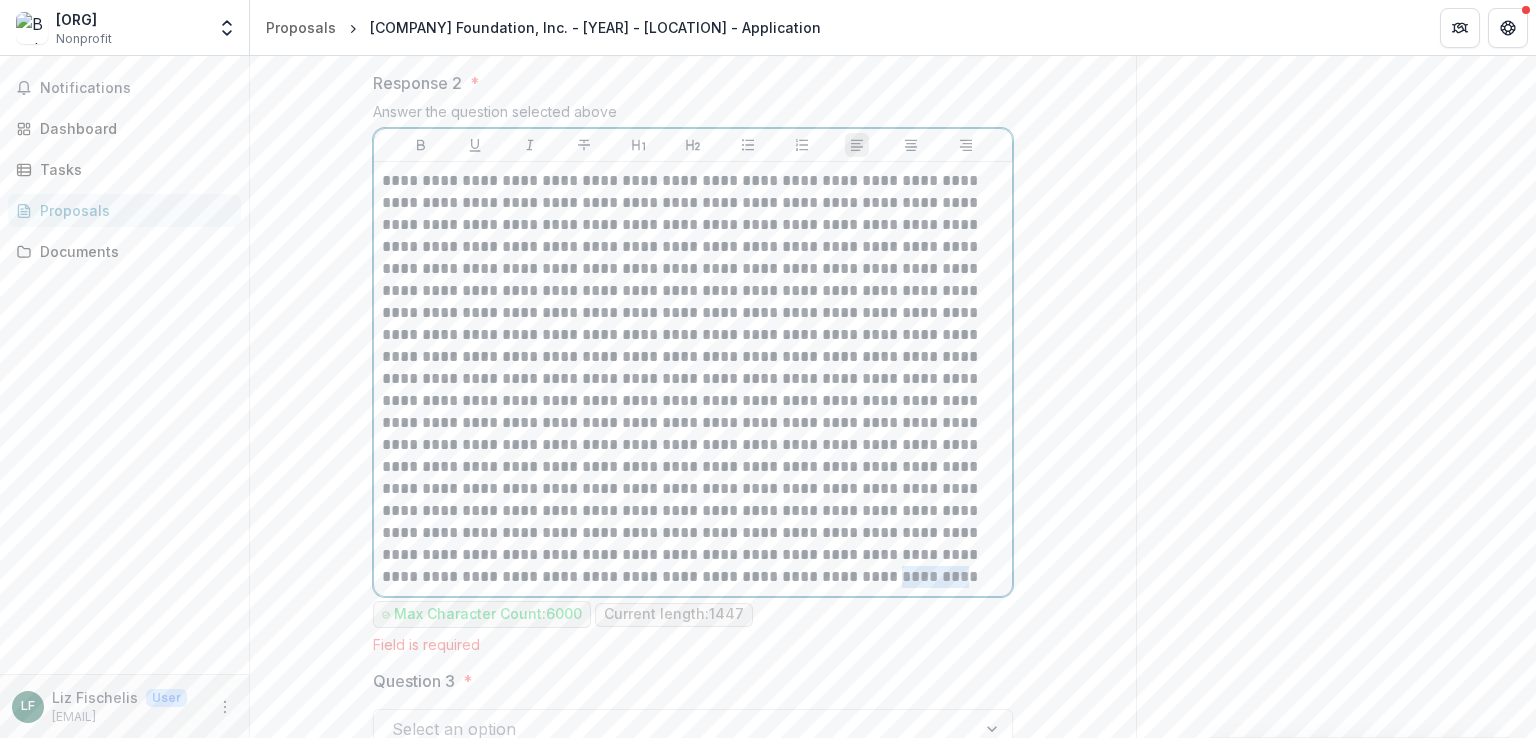 click at bounding box center [693, 379] 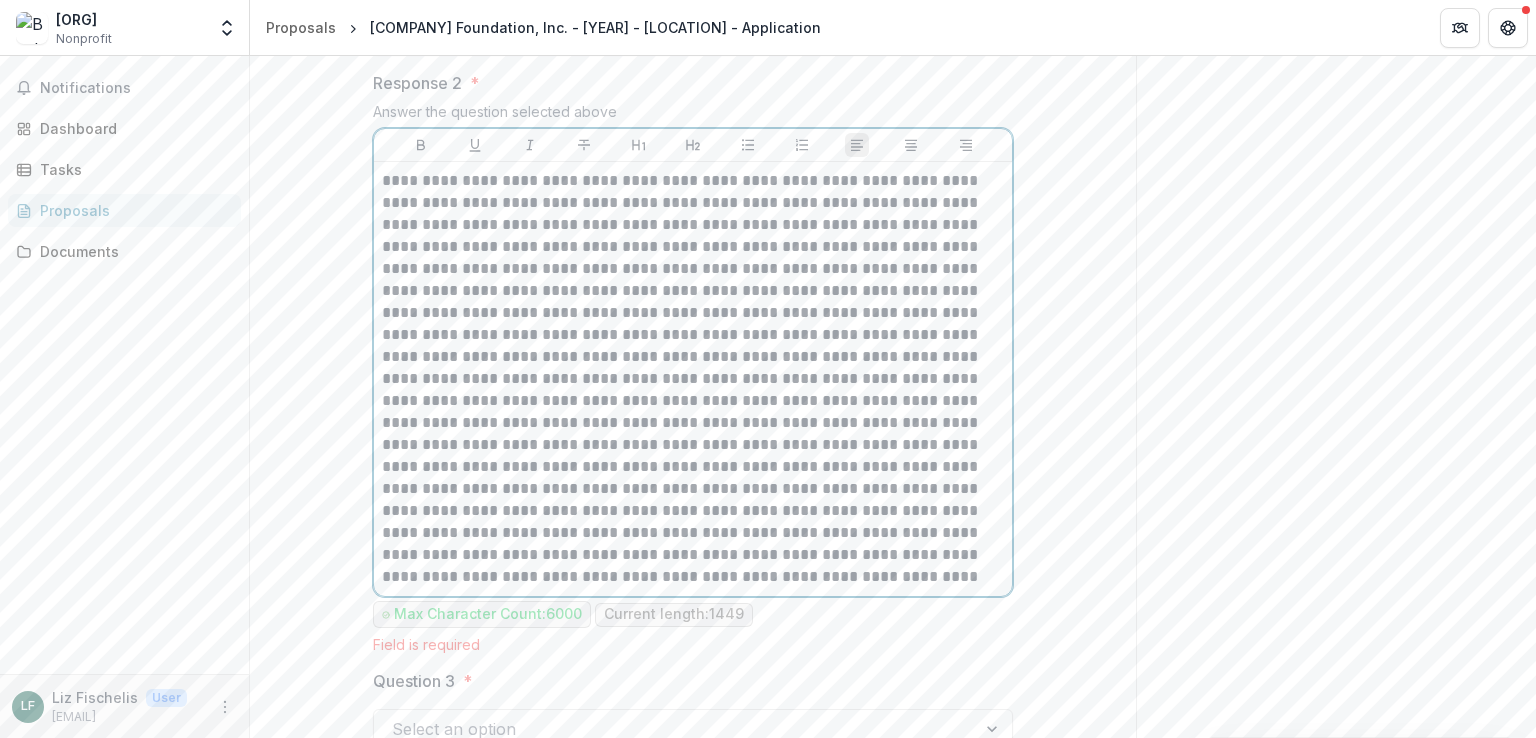 click at bounding box center (693, 379) 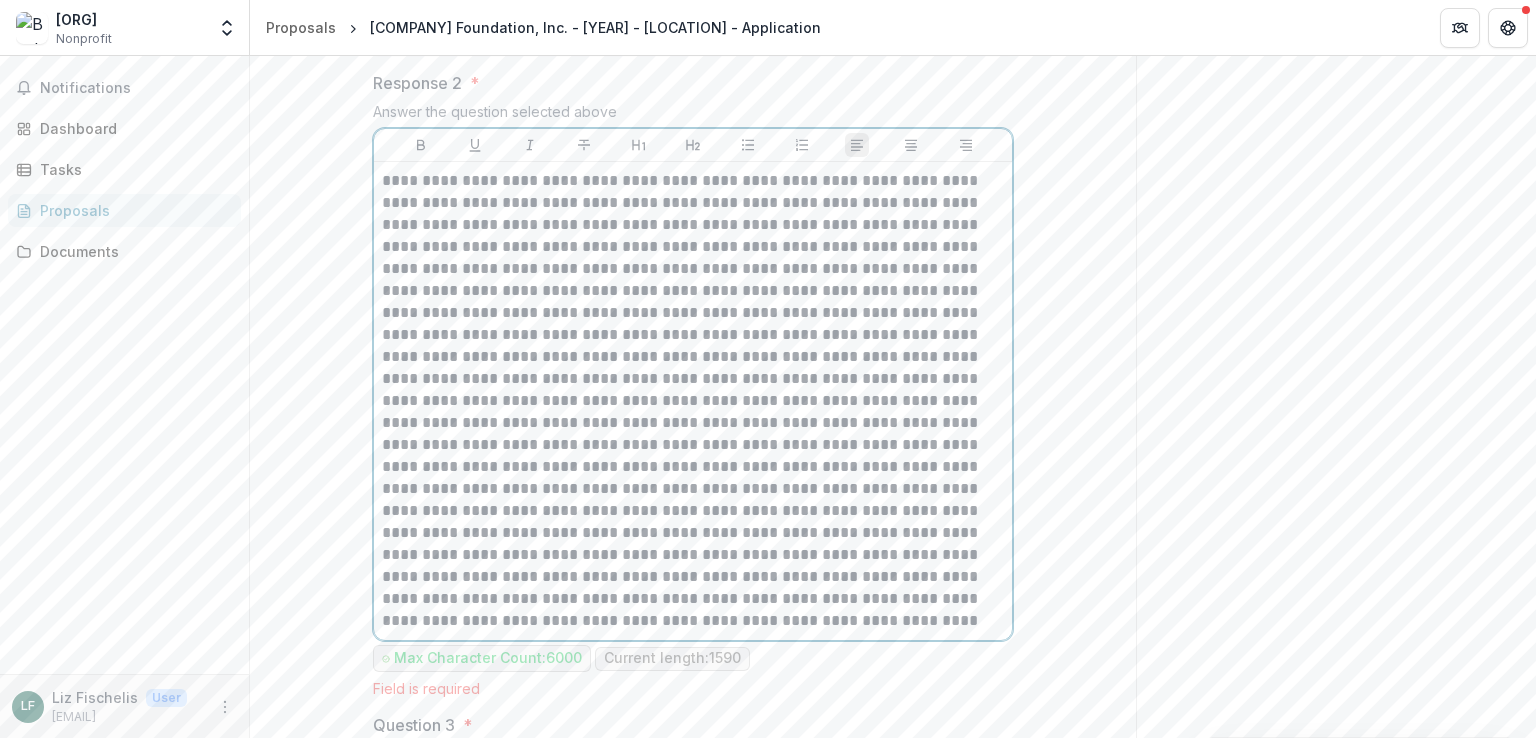 click at bounding box center (693, 401) 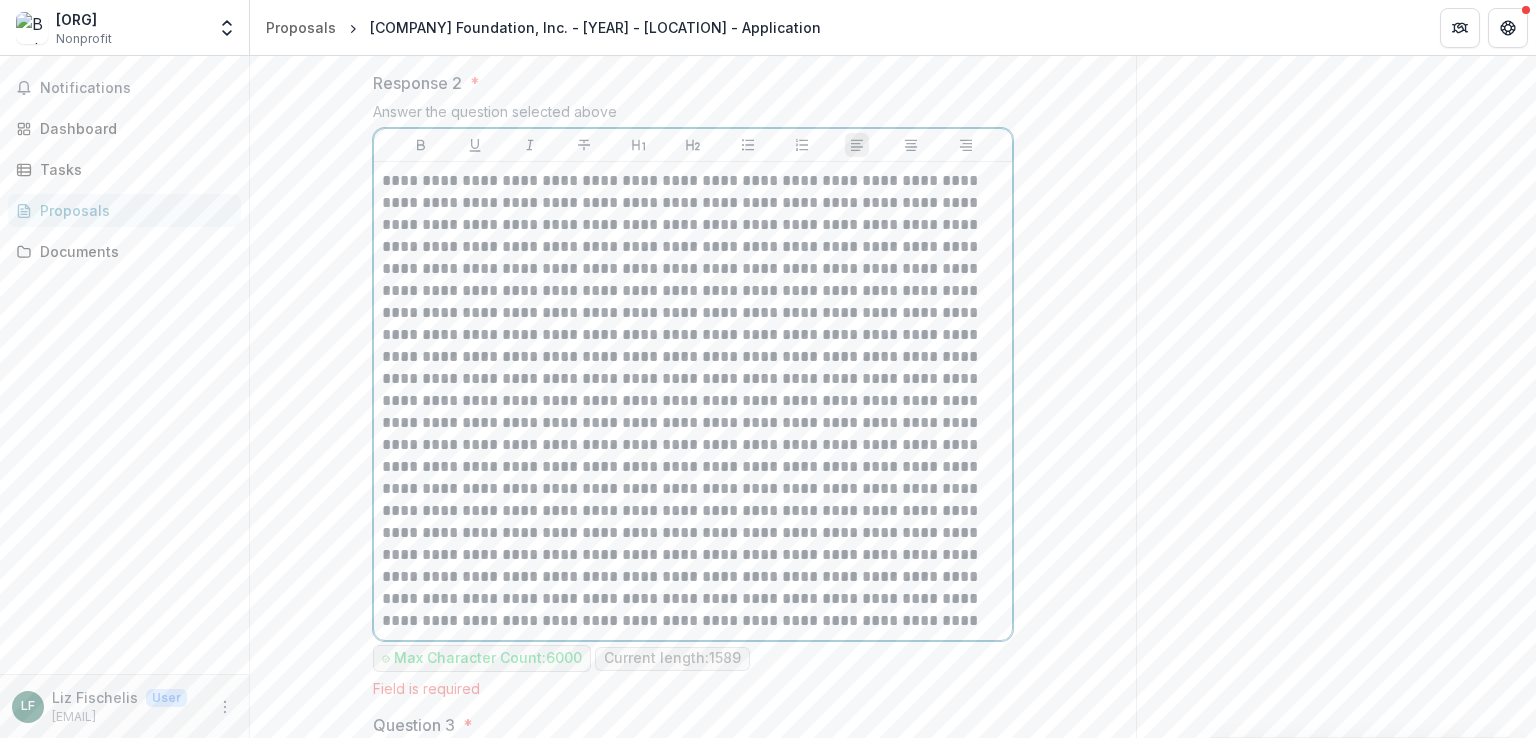 click at bounding box center [693, 401] 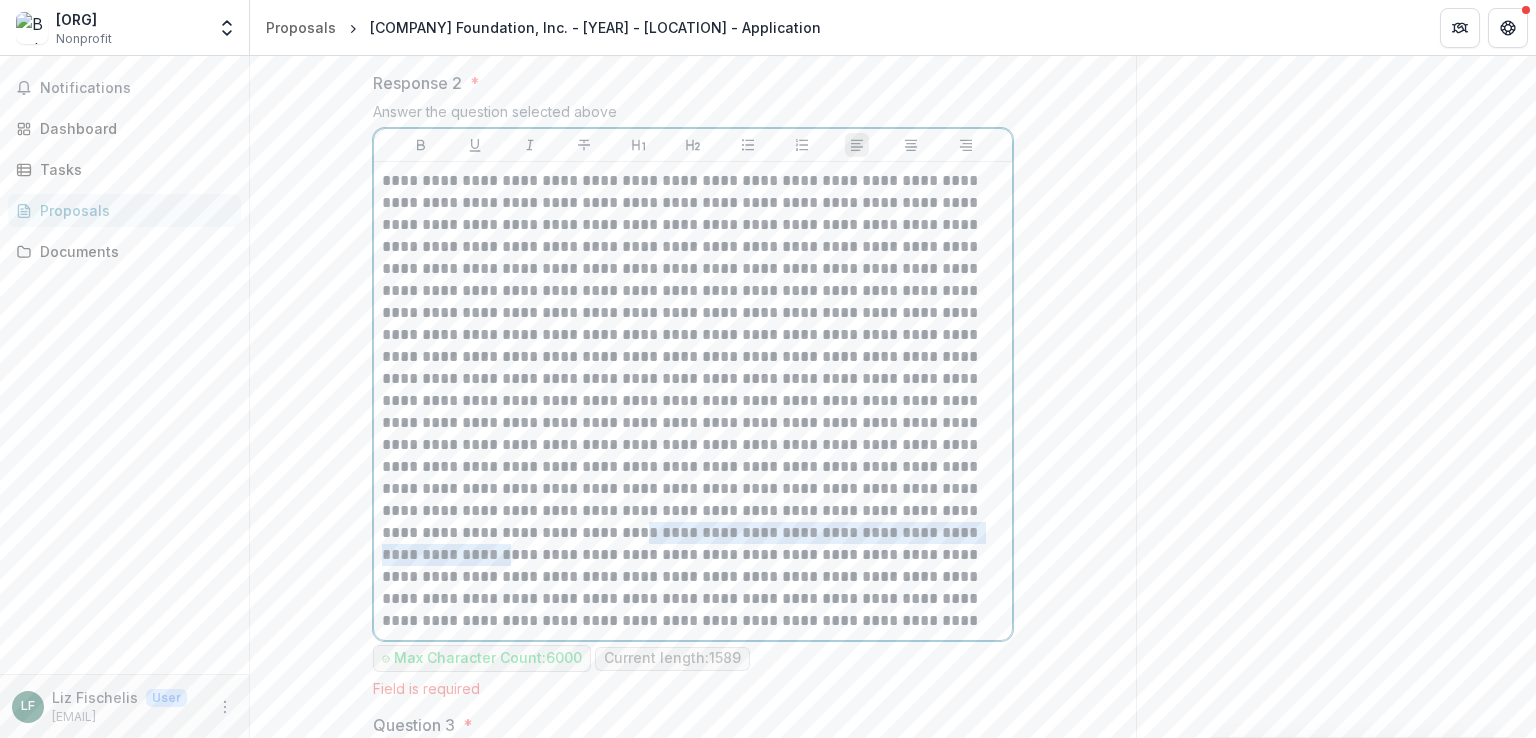 drag, startPoint x: 905, startPoint y: 545, endPoint x: 787, endPoint y: 576, distance: 122.0041 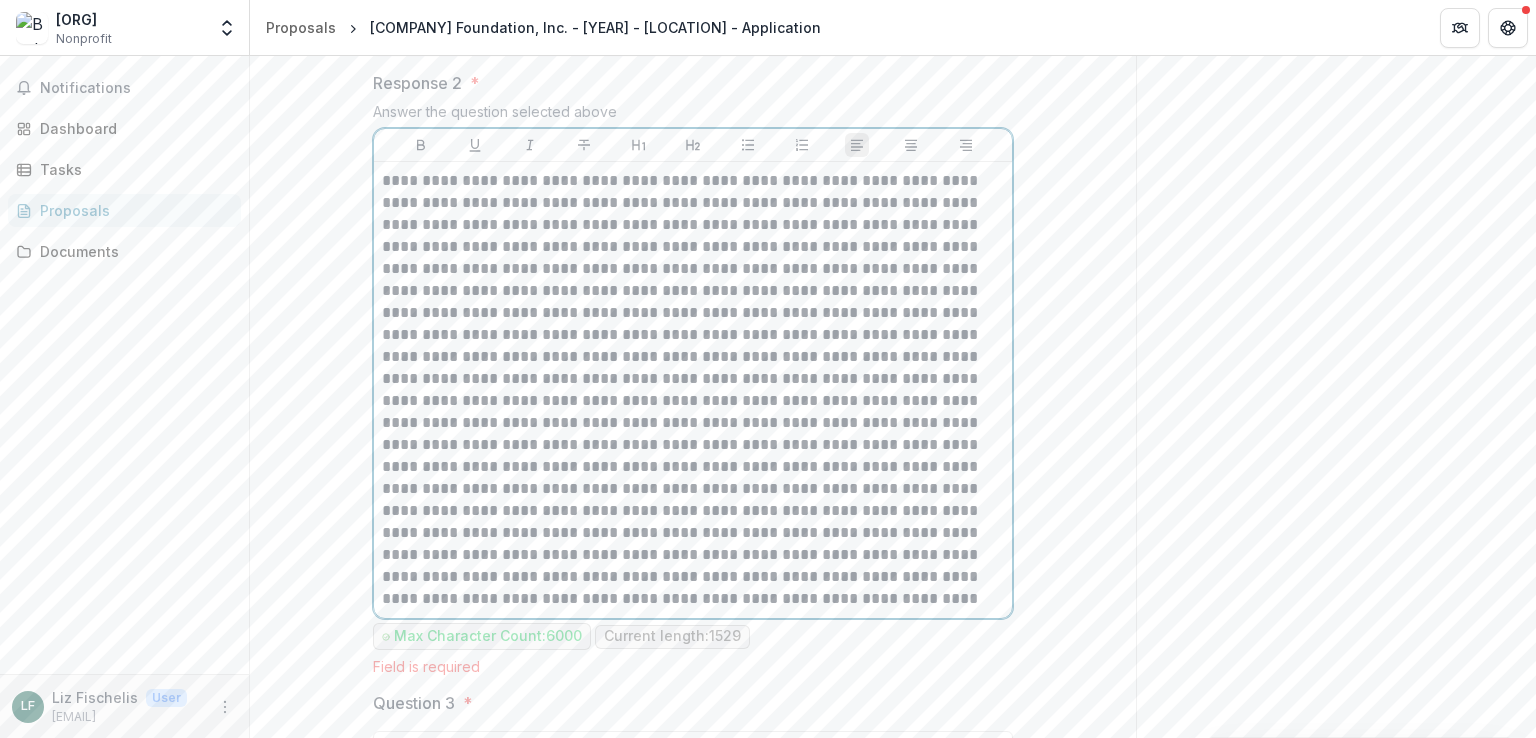 click at bounding box center [693, 390] 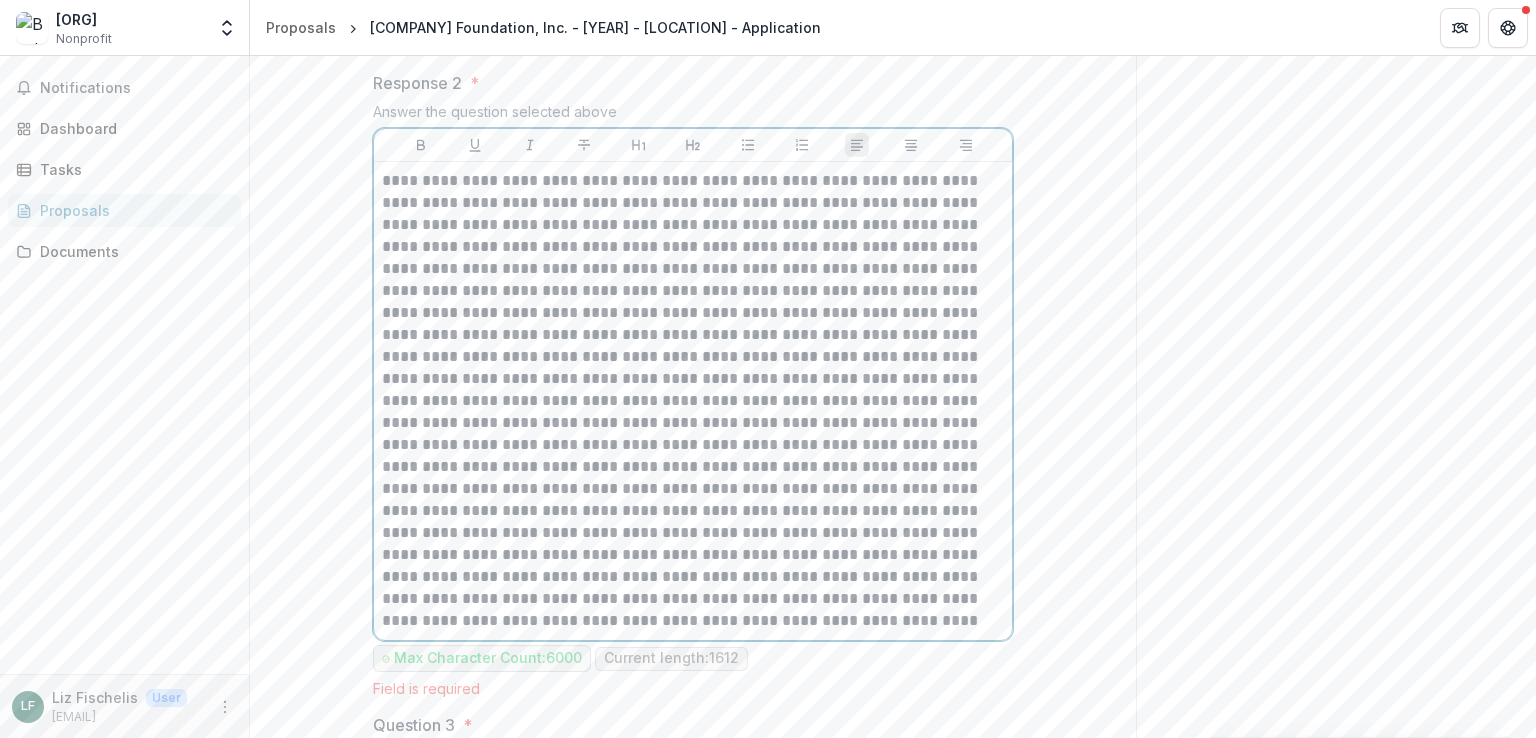 click at bounding box center (693, 401) 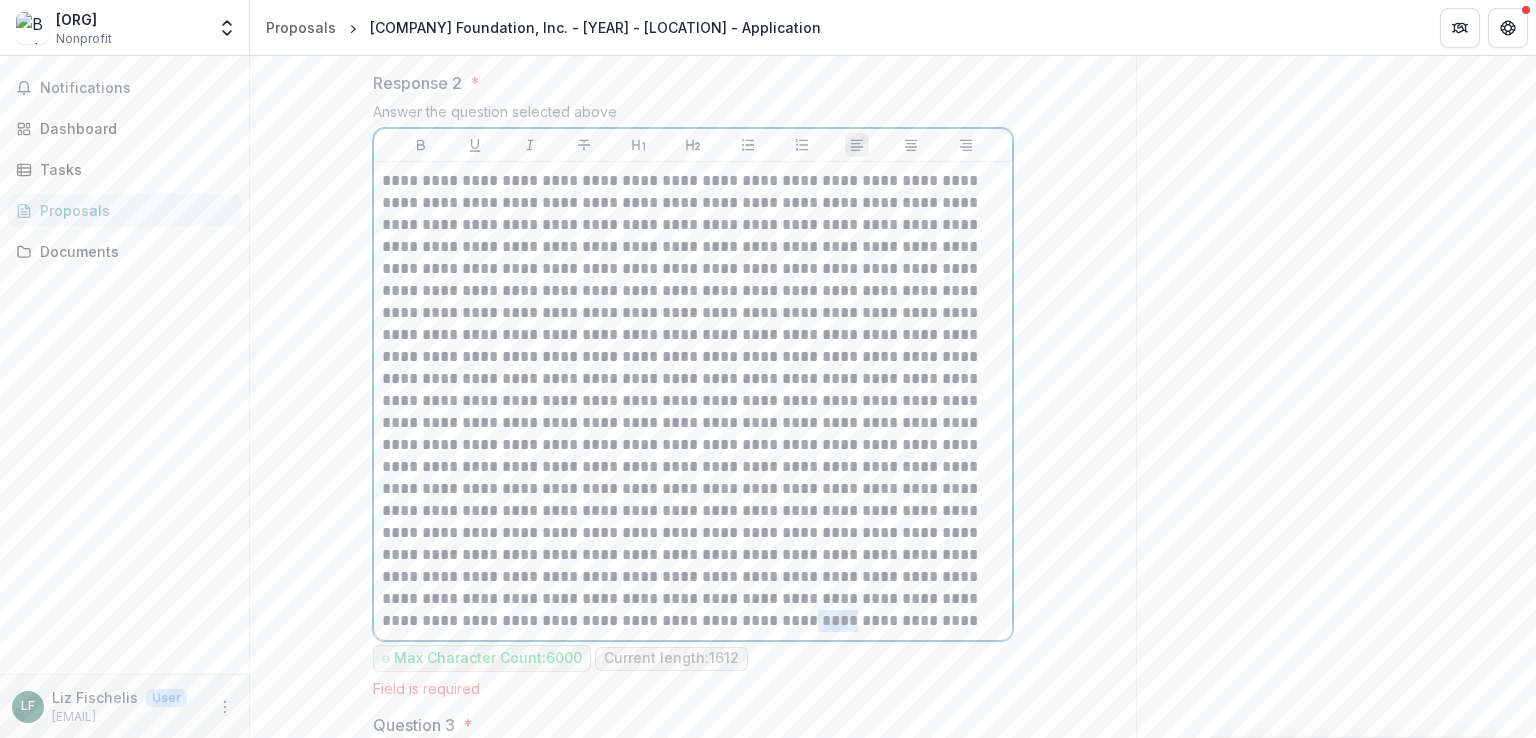 click at bounding box center (693, 401) 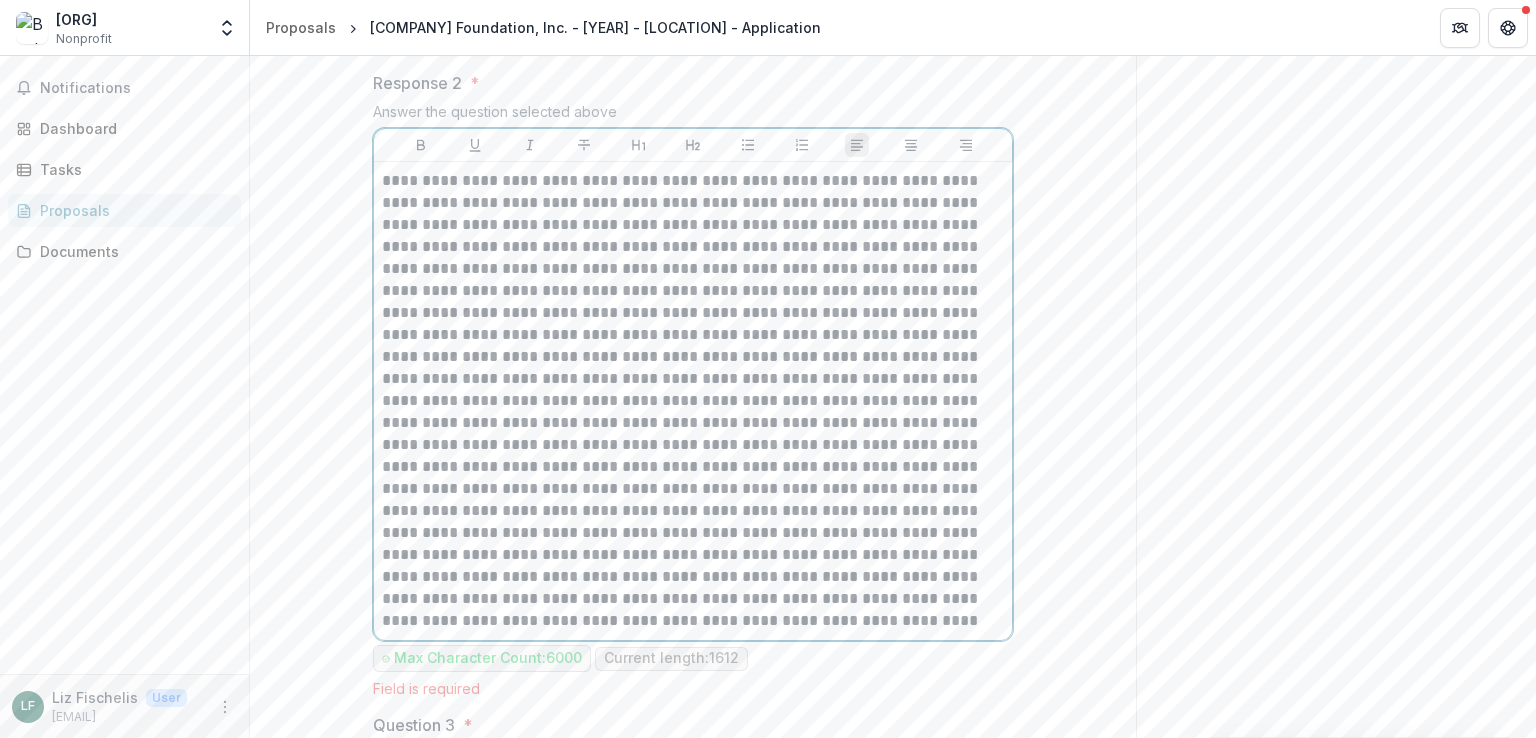 click at bounding box center (693, 401) 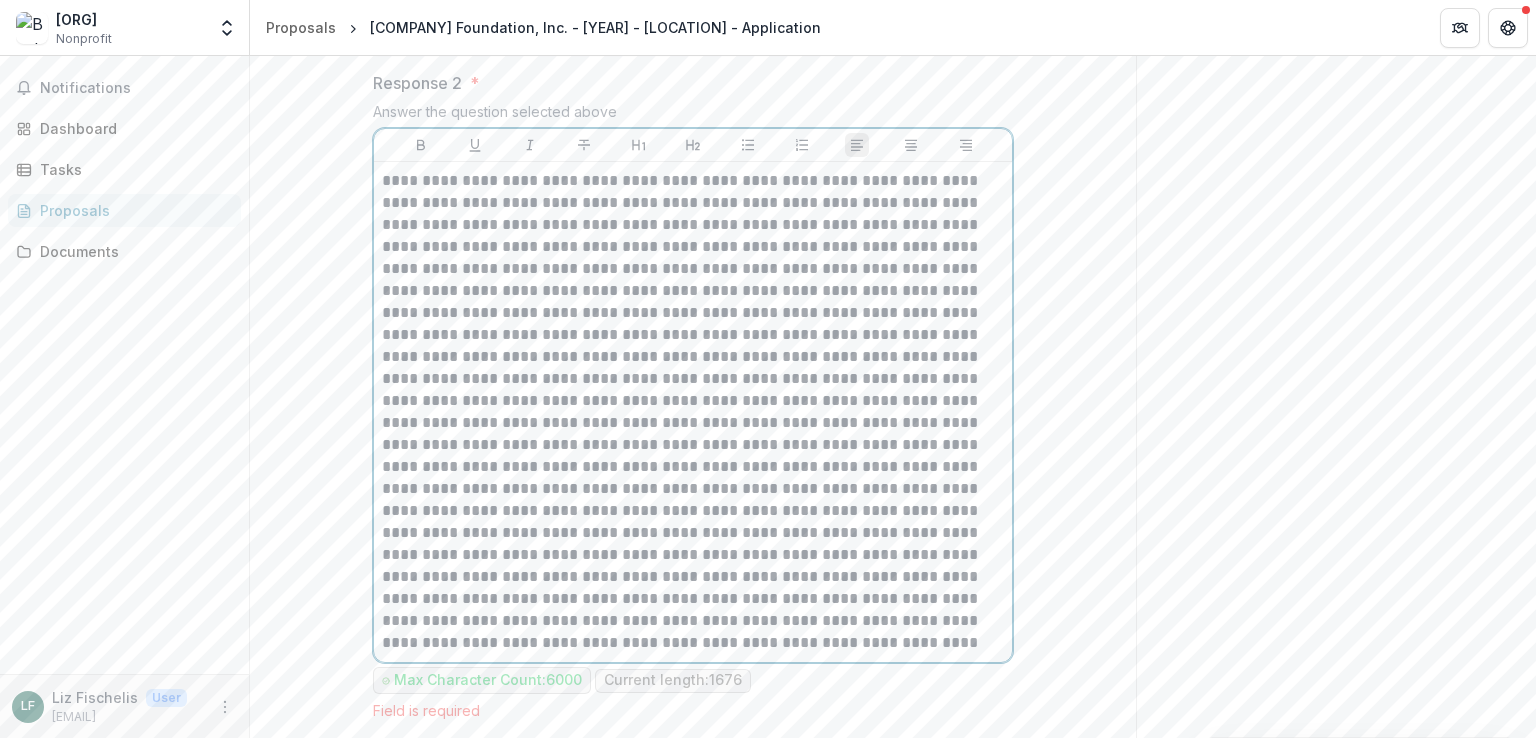 scroll, scrollTop: 5000, scrollLeft: 0, axis: vertical 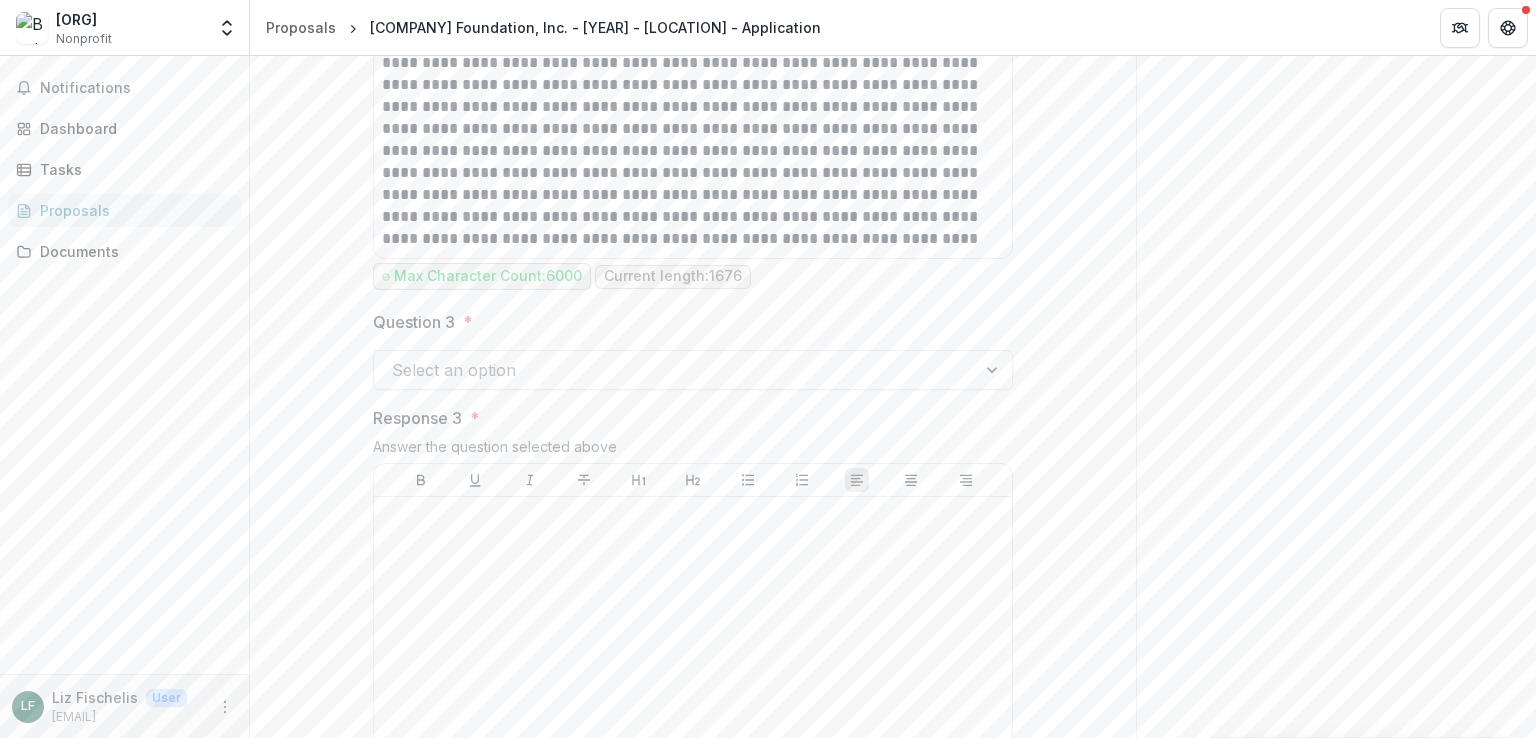 click at bounding box center (994, 370) 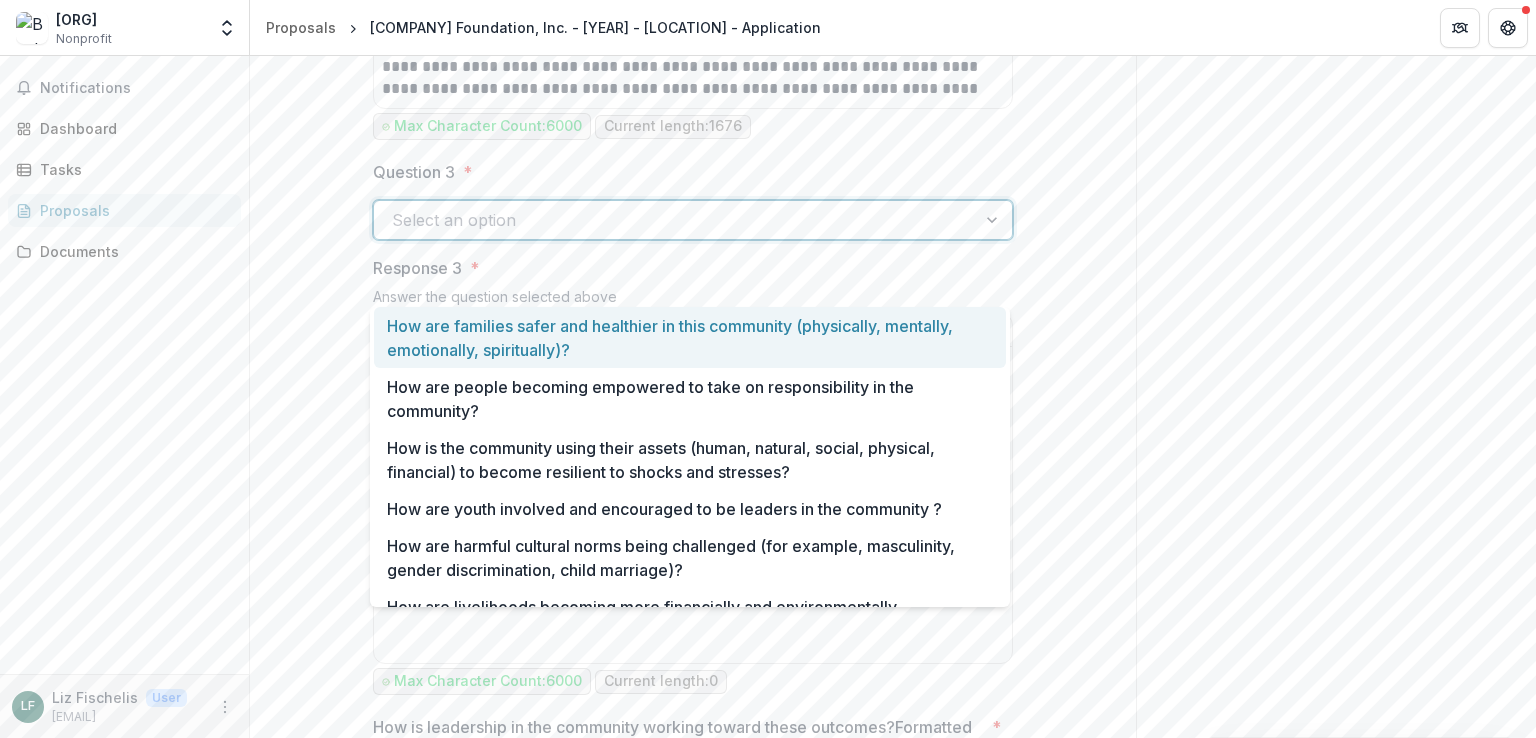 scroll, scrollTop: 5498, scrollLeft: 0, axis: vertical 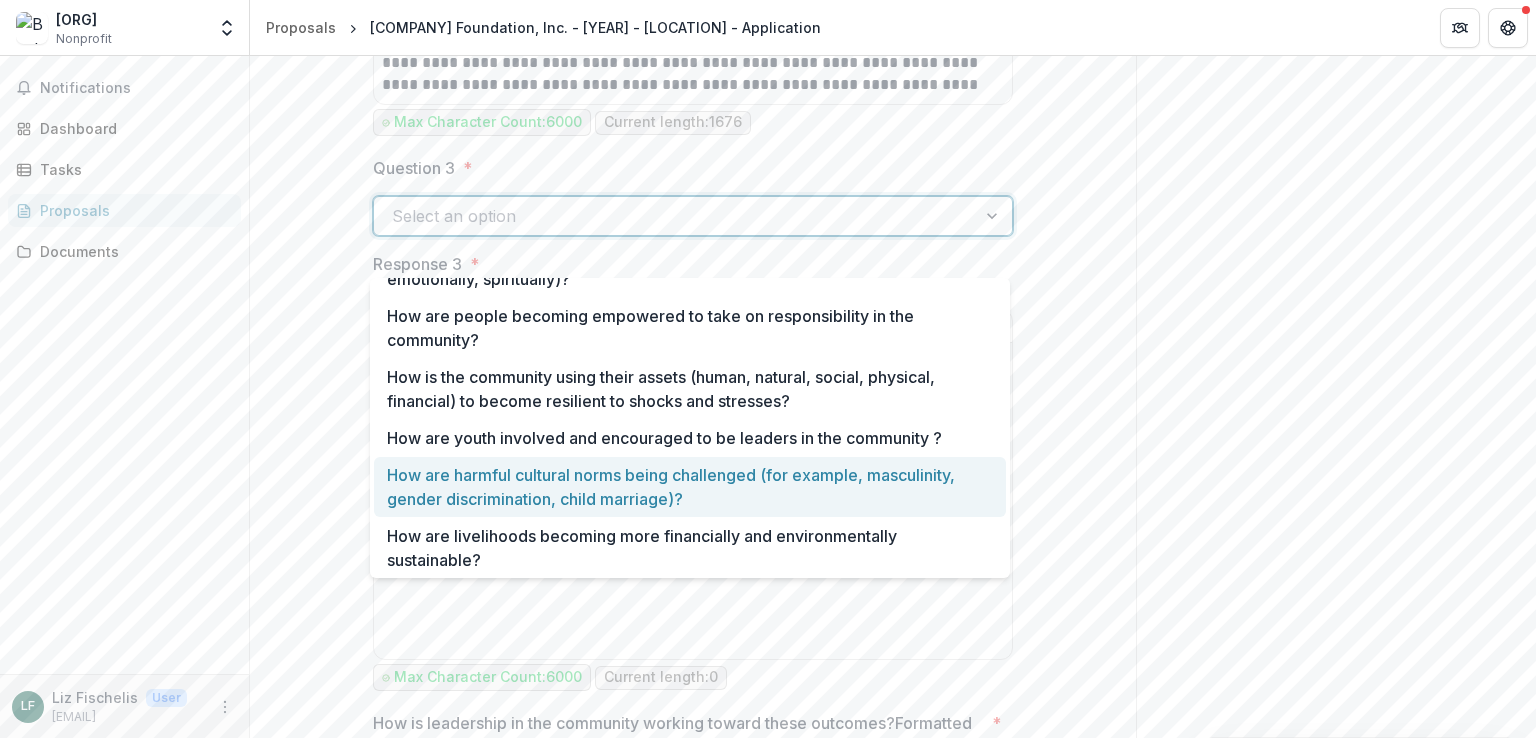 click on "How are harmful cultural norms being challenged (for example, masculinity, gender discrimination, child marriage)?" at bounding box center (690, 487) 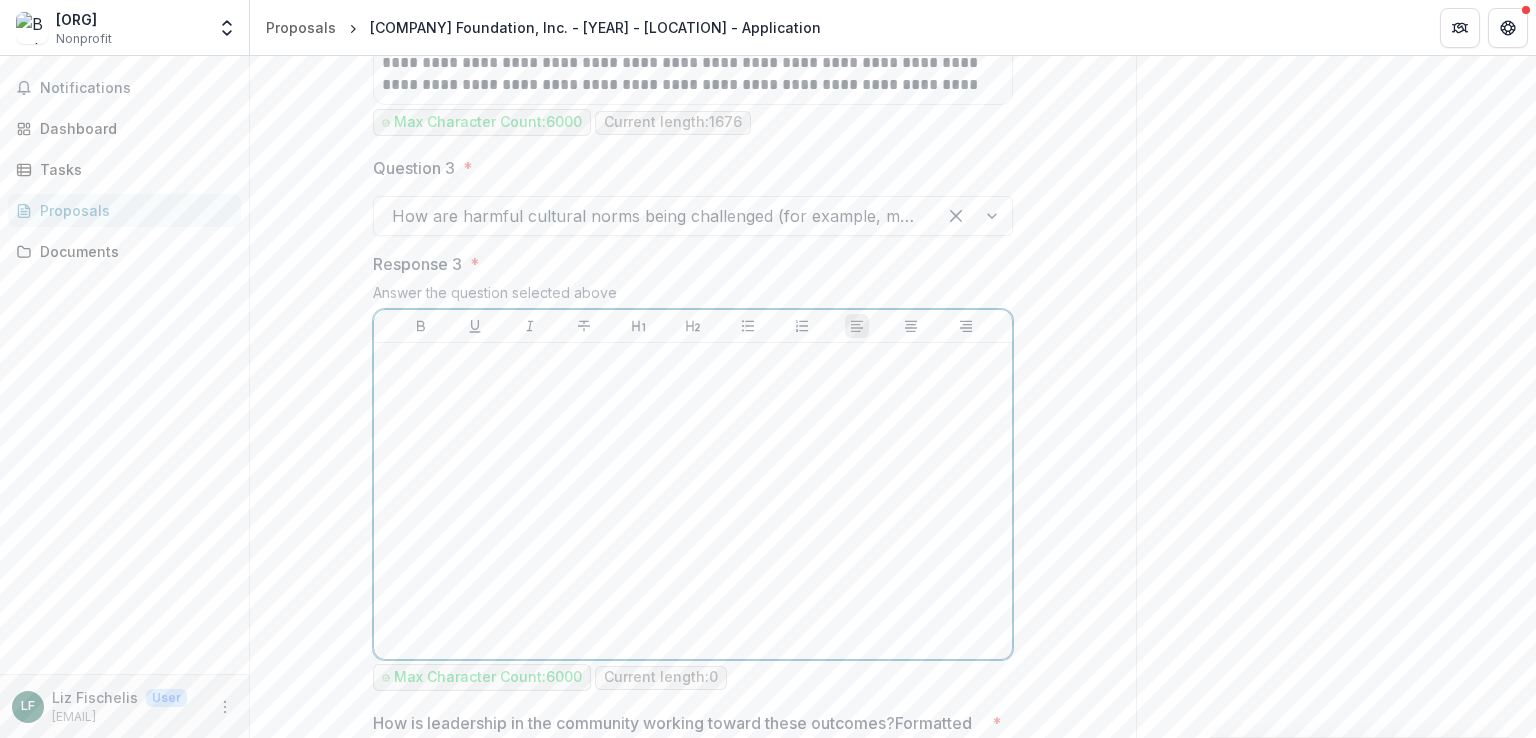 click at bounding box center (693, 501) 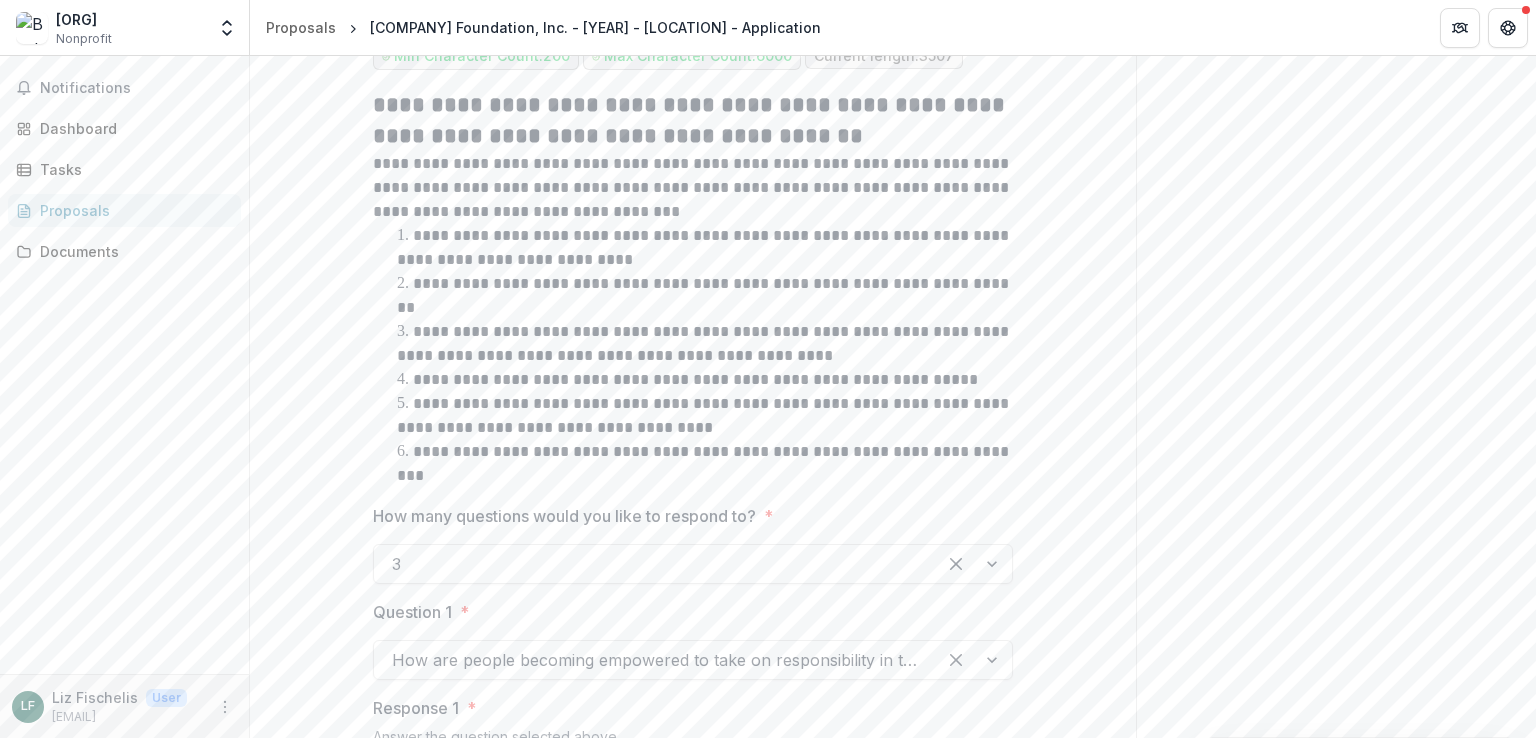 scroll, scrollTop: 2586, scrollLeft: 0, axis: vertical 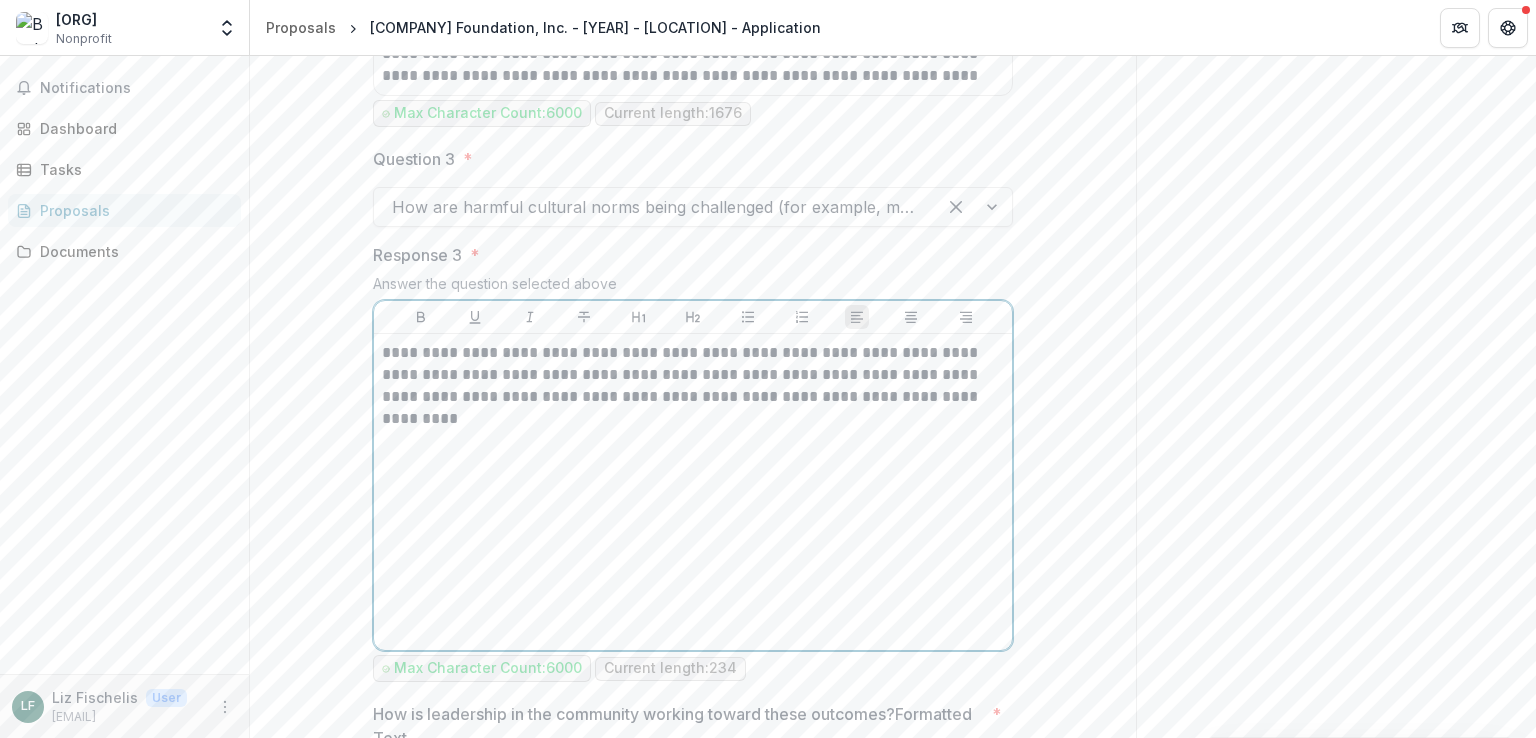 click on "**********" at bounding box center [693, 375] 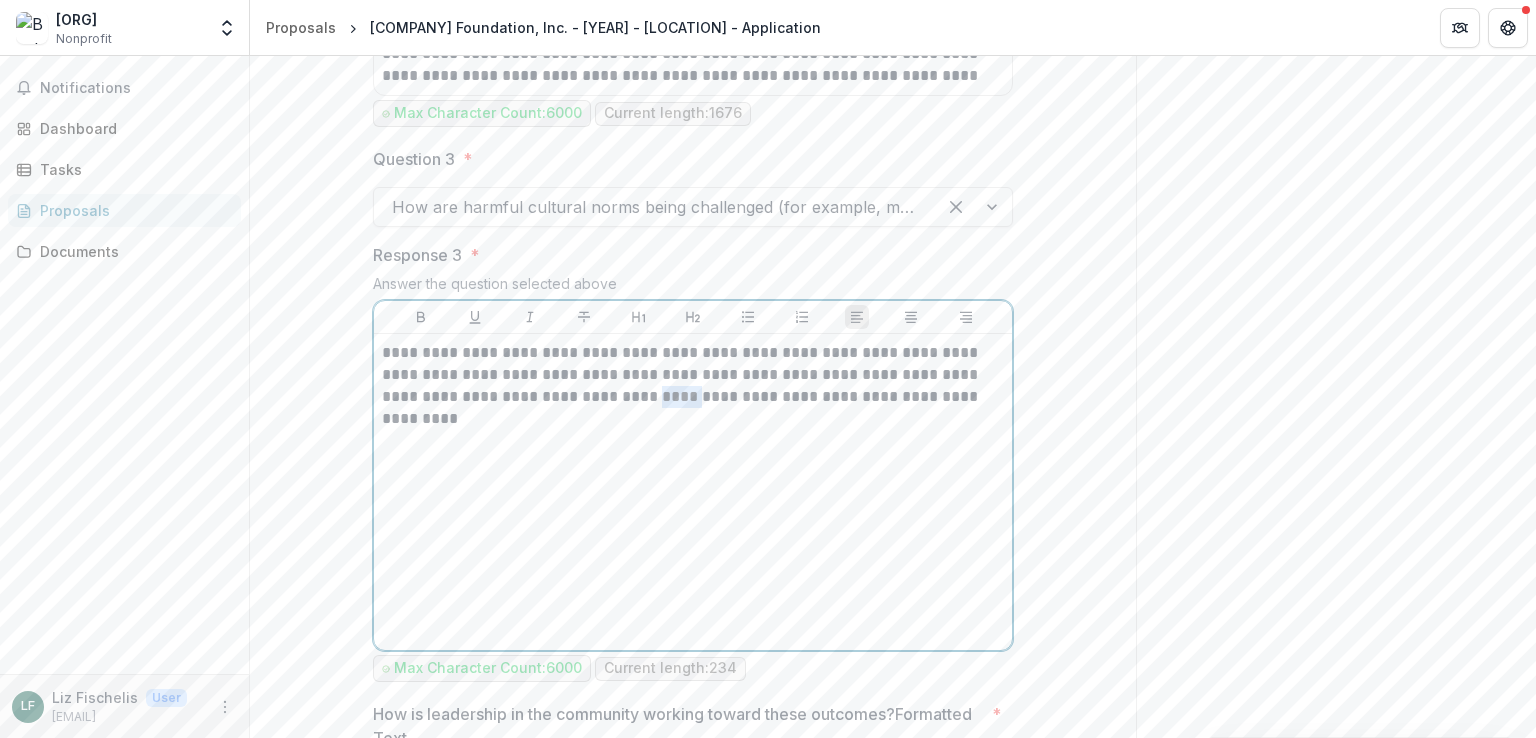 click on "**********" at bounding box center (693, 375) 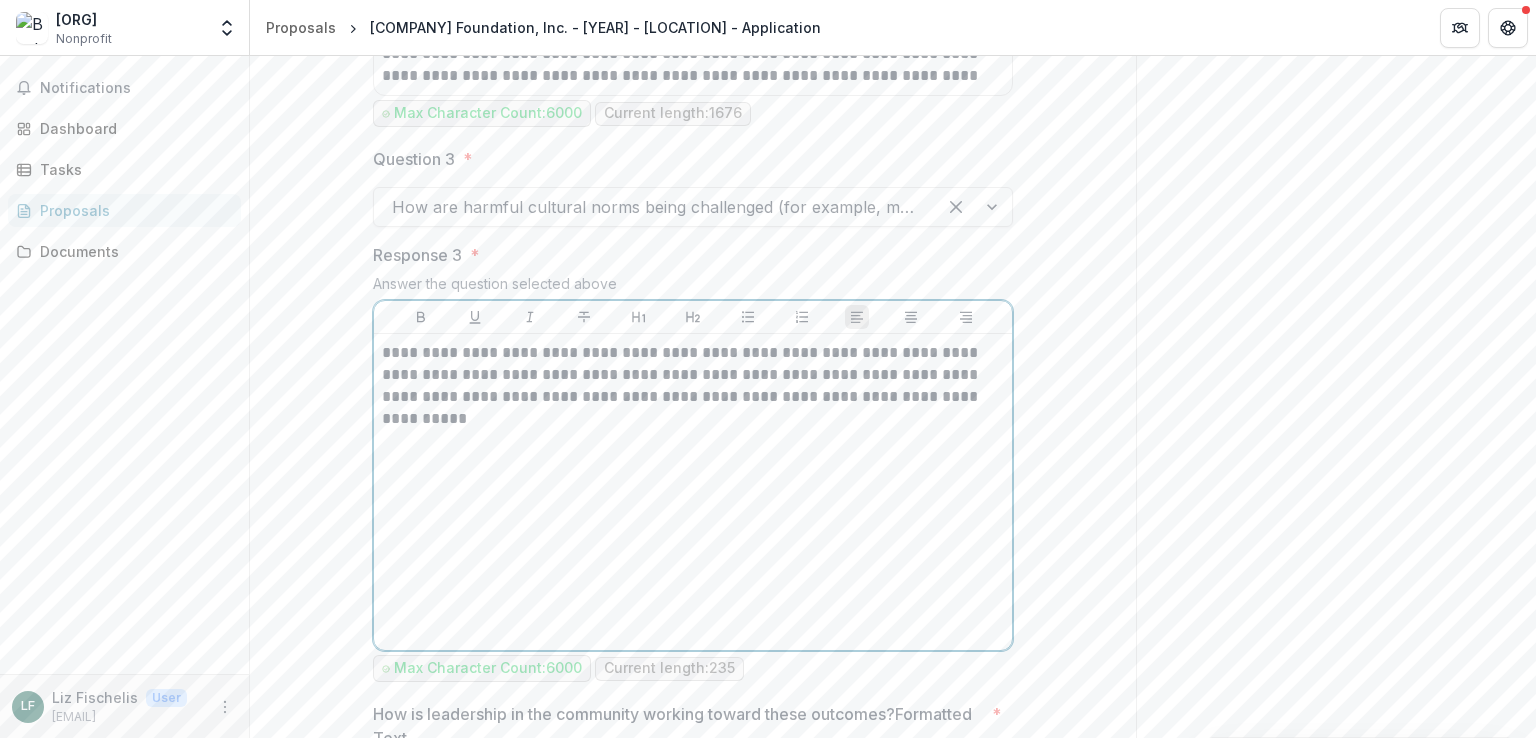 click on "**********" at bounding box center [693, 375] 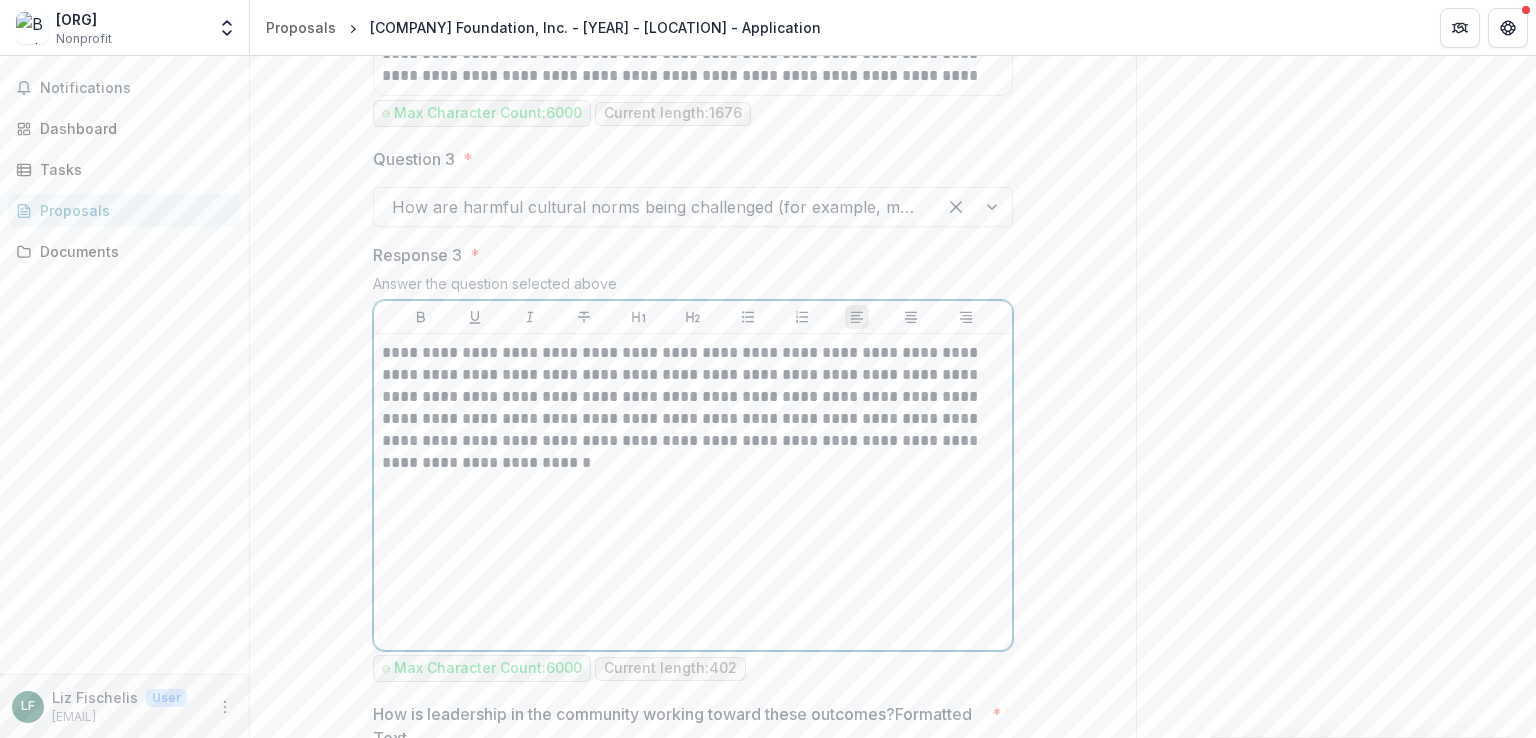 click on "**********" at bounding box center [693, 408] 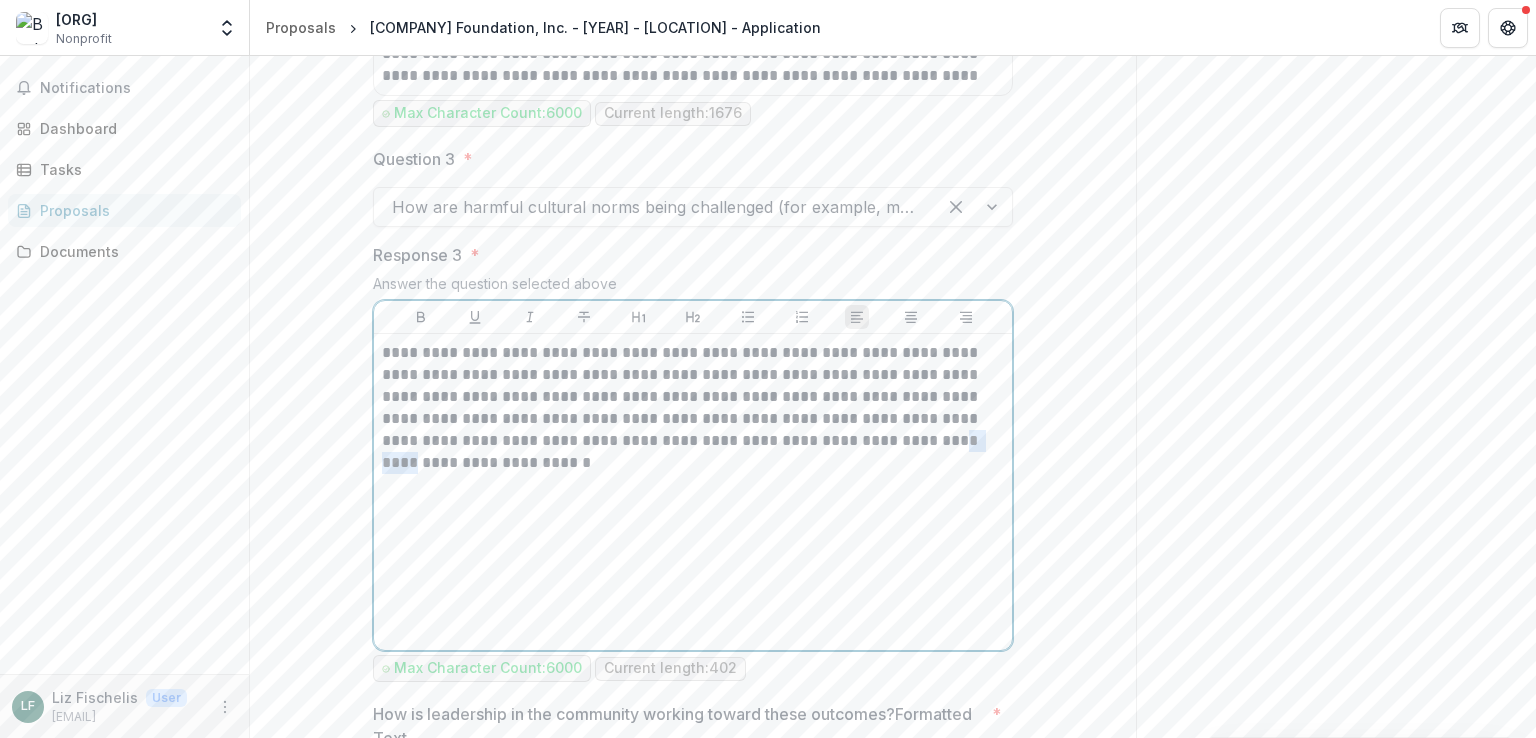 click on "**********" at bounding box center [693, 408] 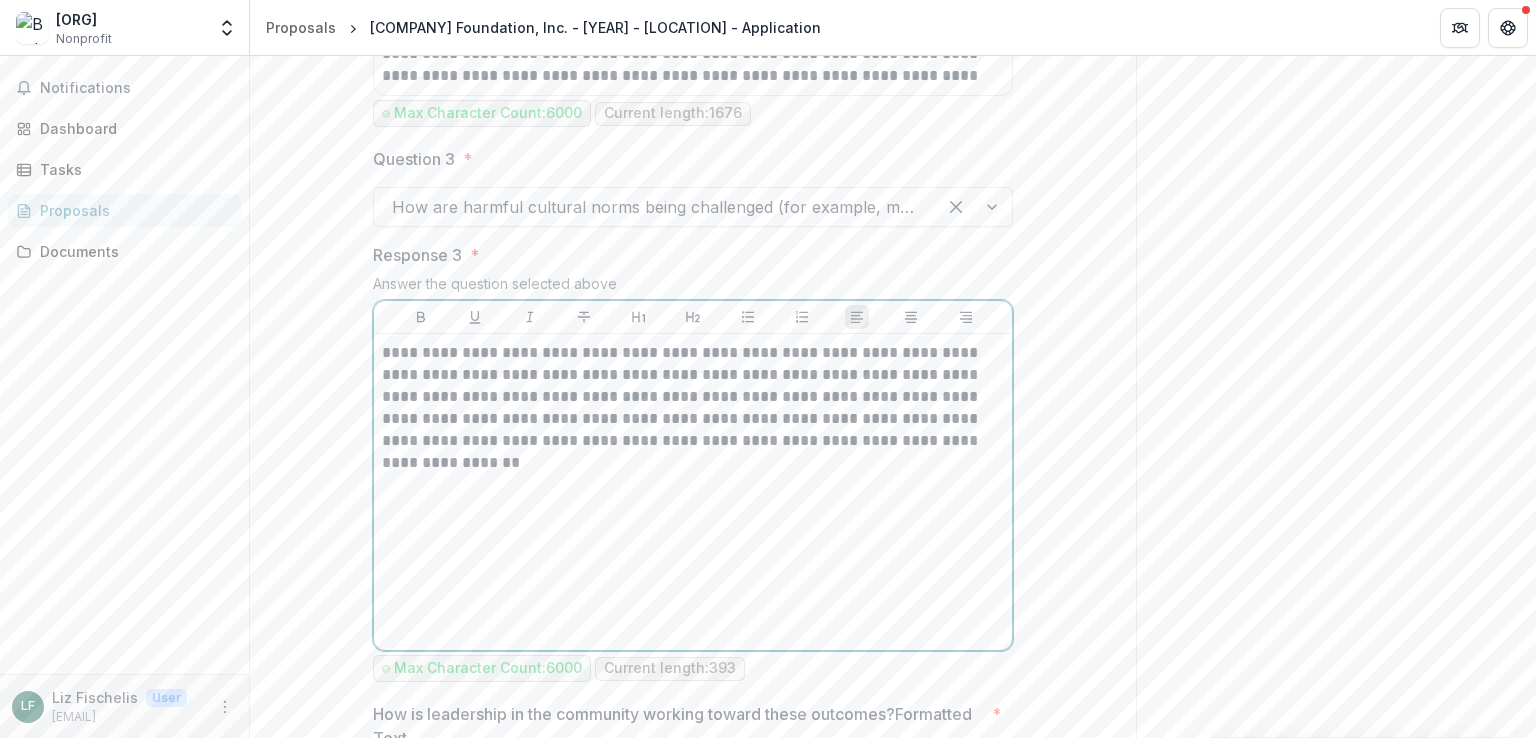 click on "**********" at bounding box center (693, 397) 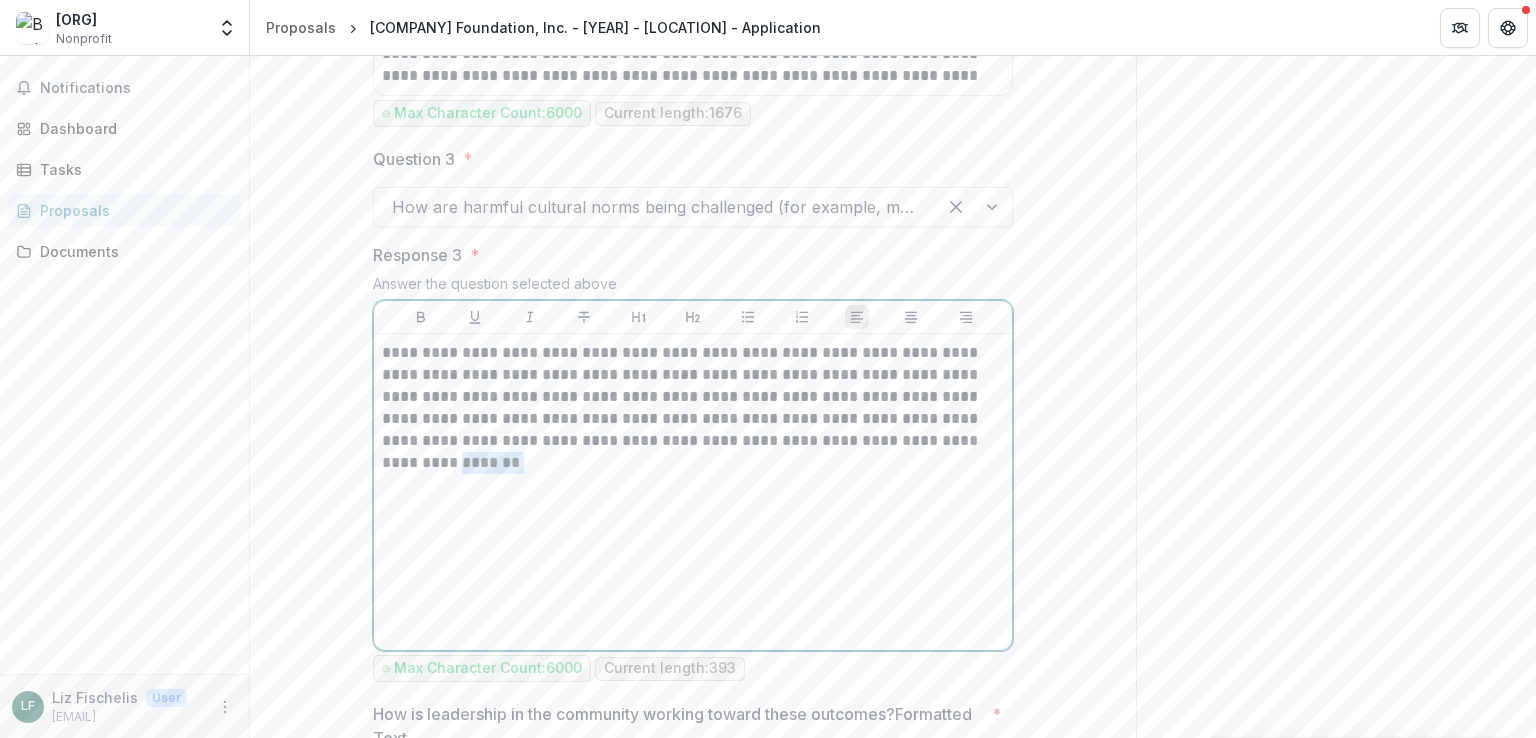 click on "**********" at bounding box center [693, 397] 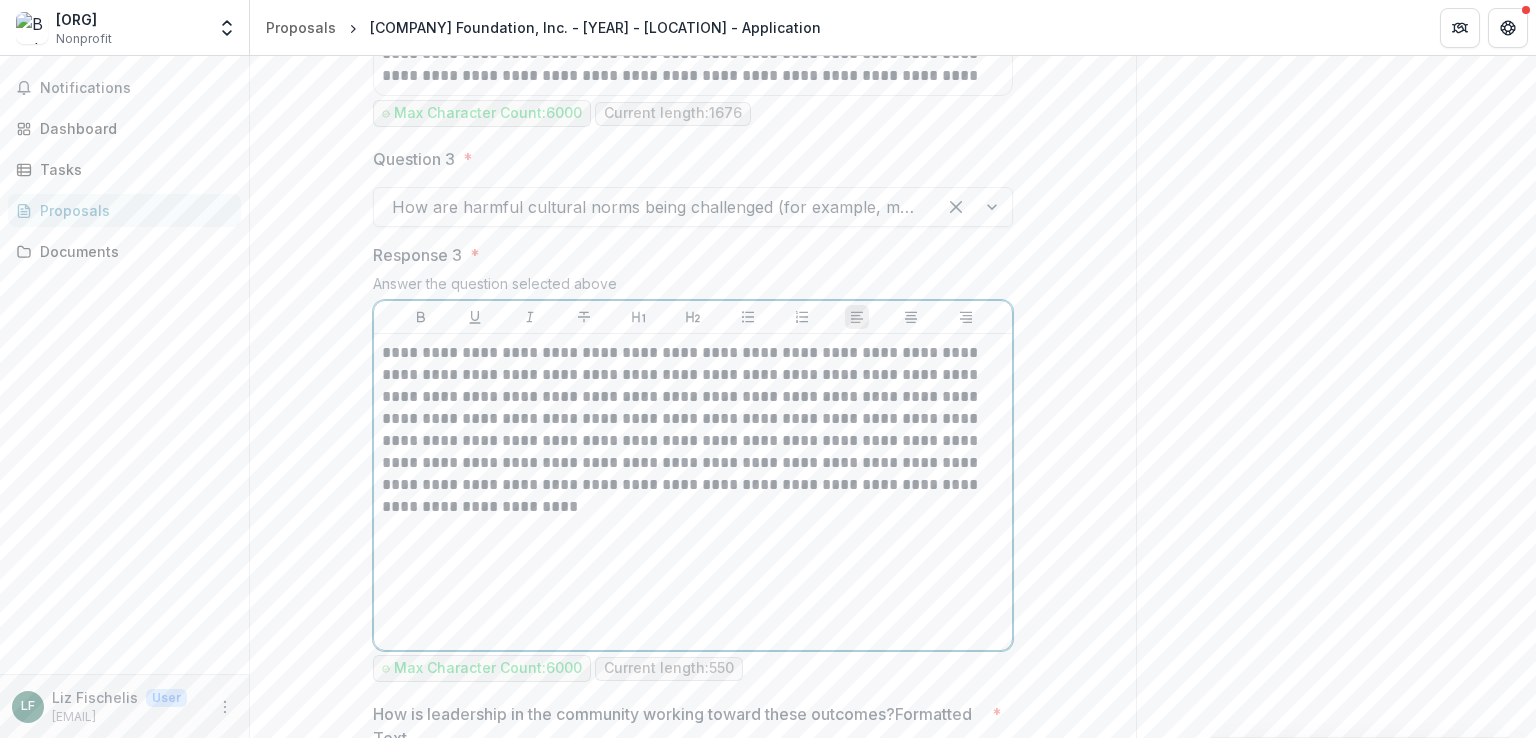 click on "**********" at bounding box center [693, 419] 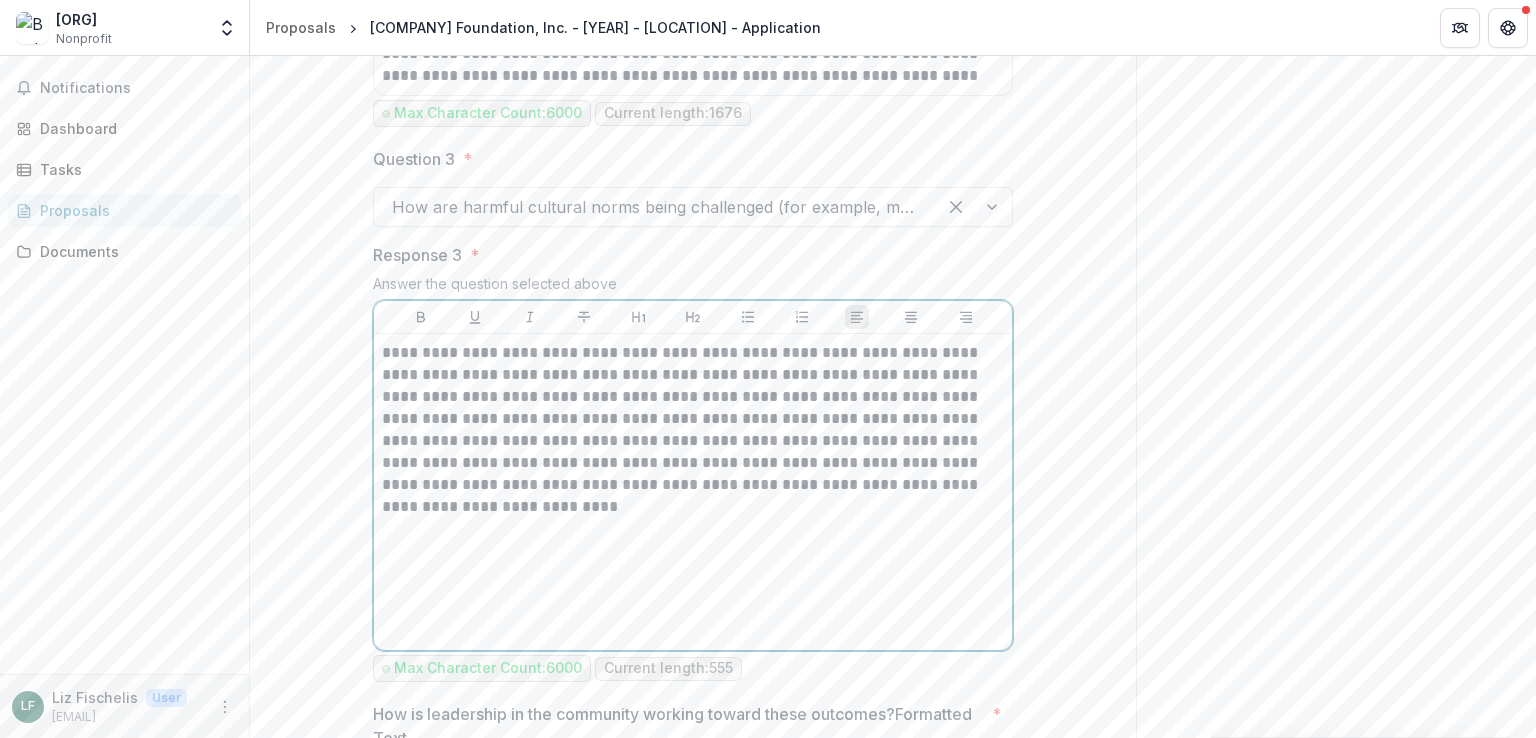 click on "**********" at bounding box center [693, 419] 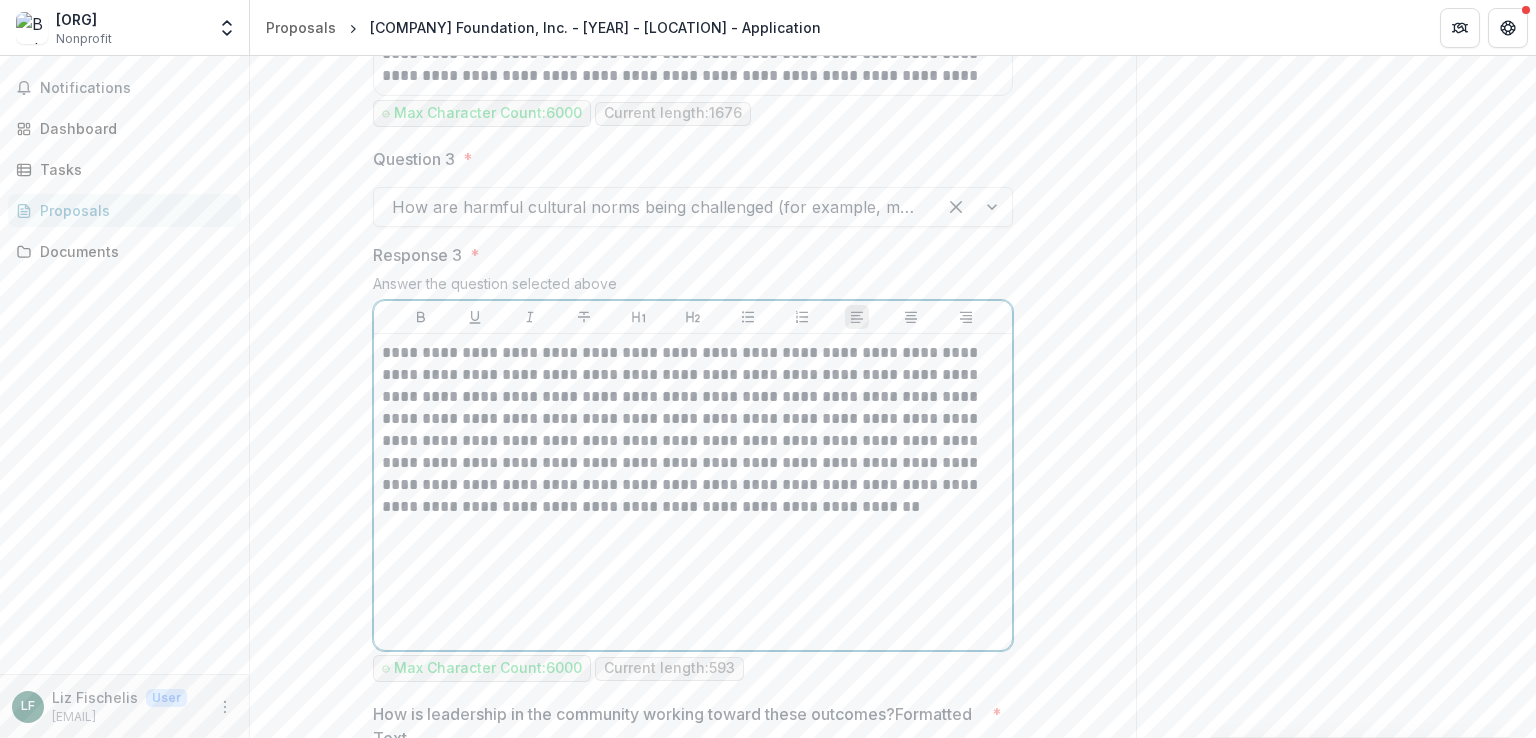 click on "**********" at bounding box center [693, 430] 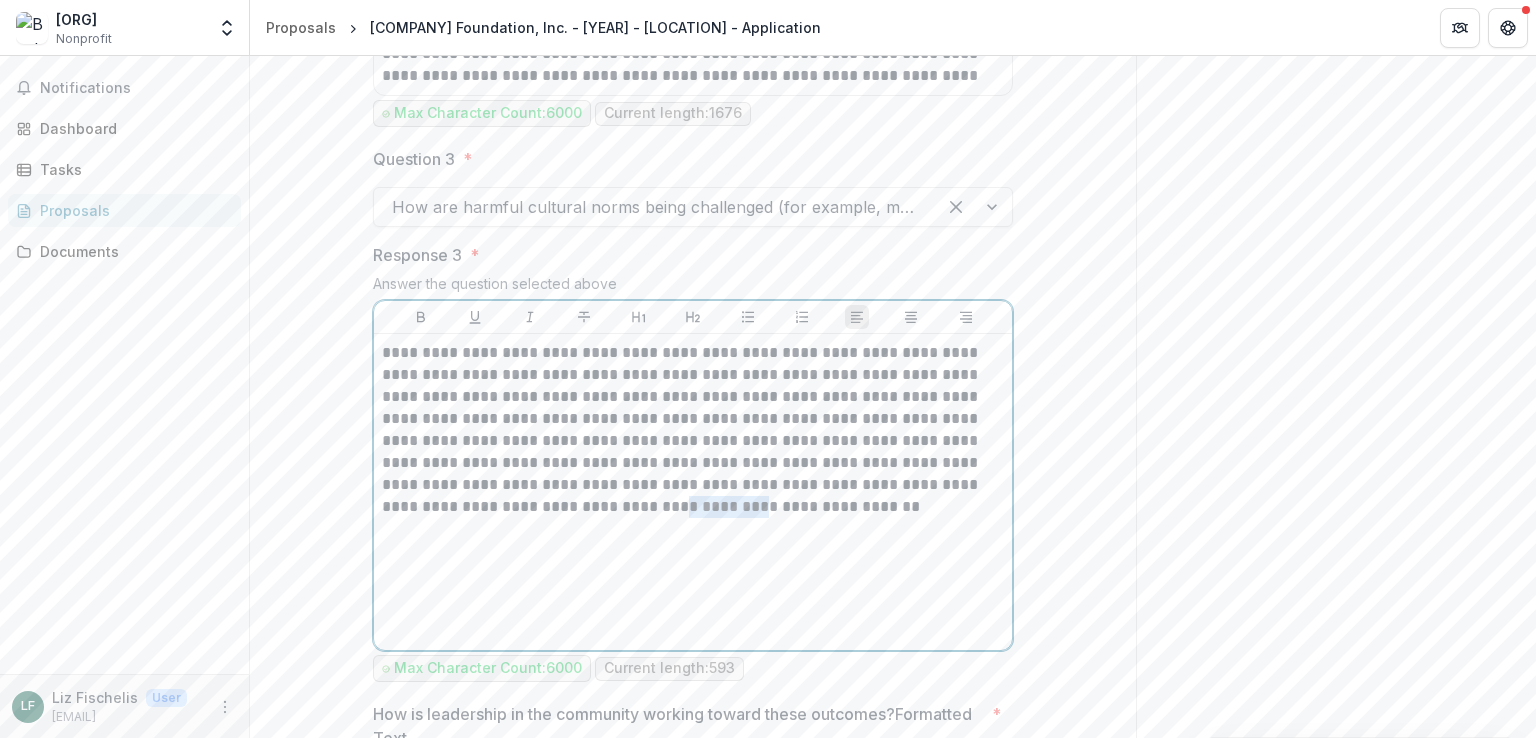 click on "**********" at bounding box center [693, 430] 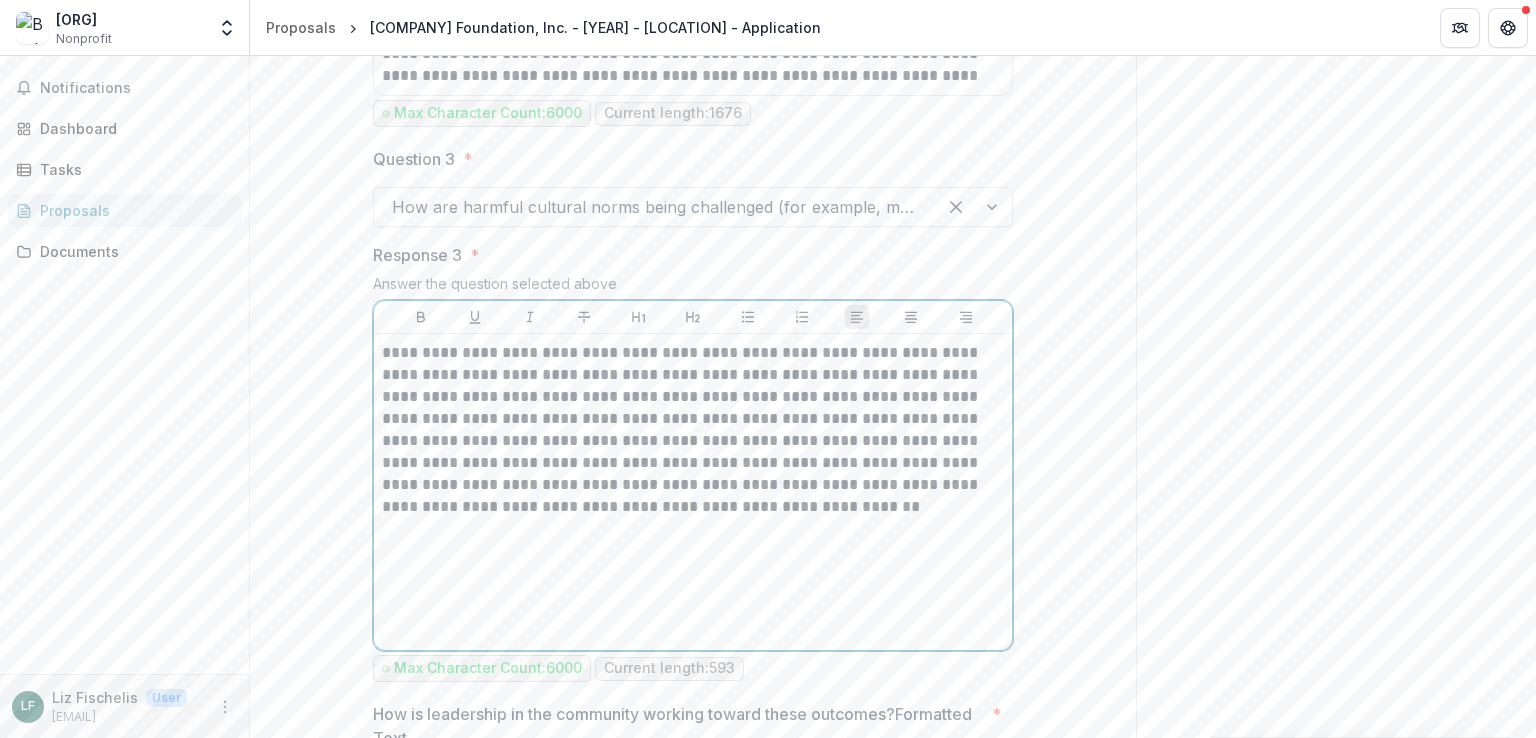 click on "**********" at bounding box center [693, 430] 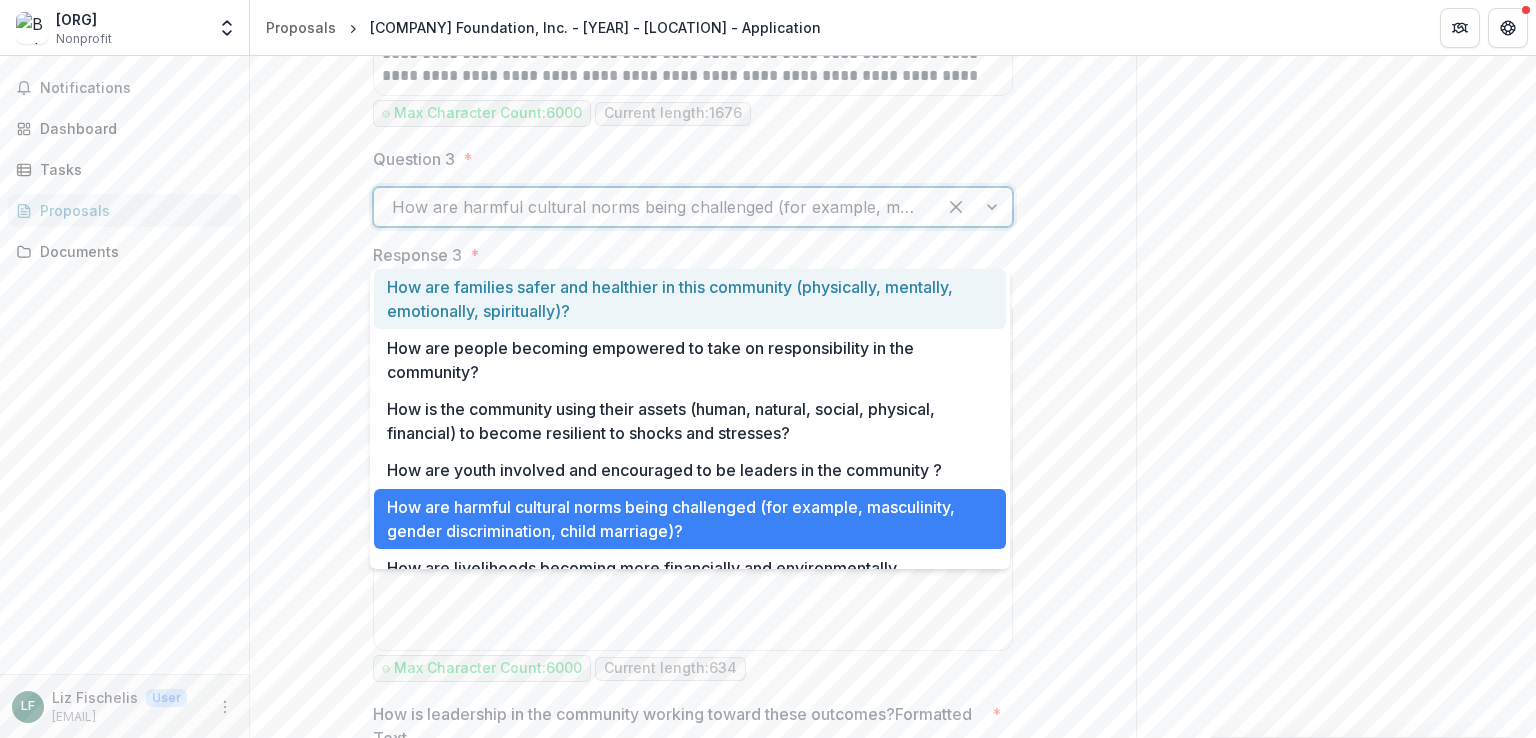 click at bounding box center (974, 207) 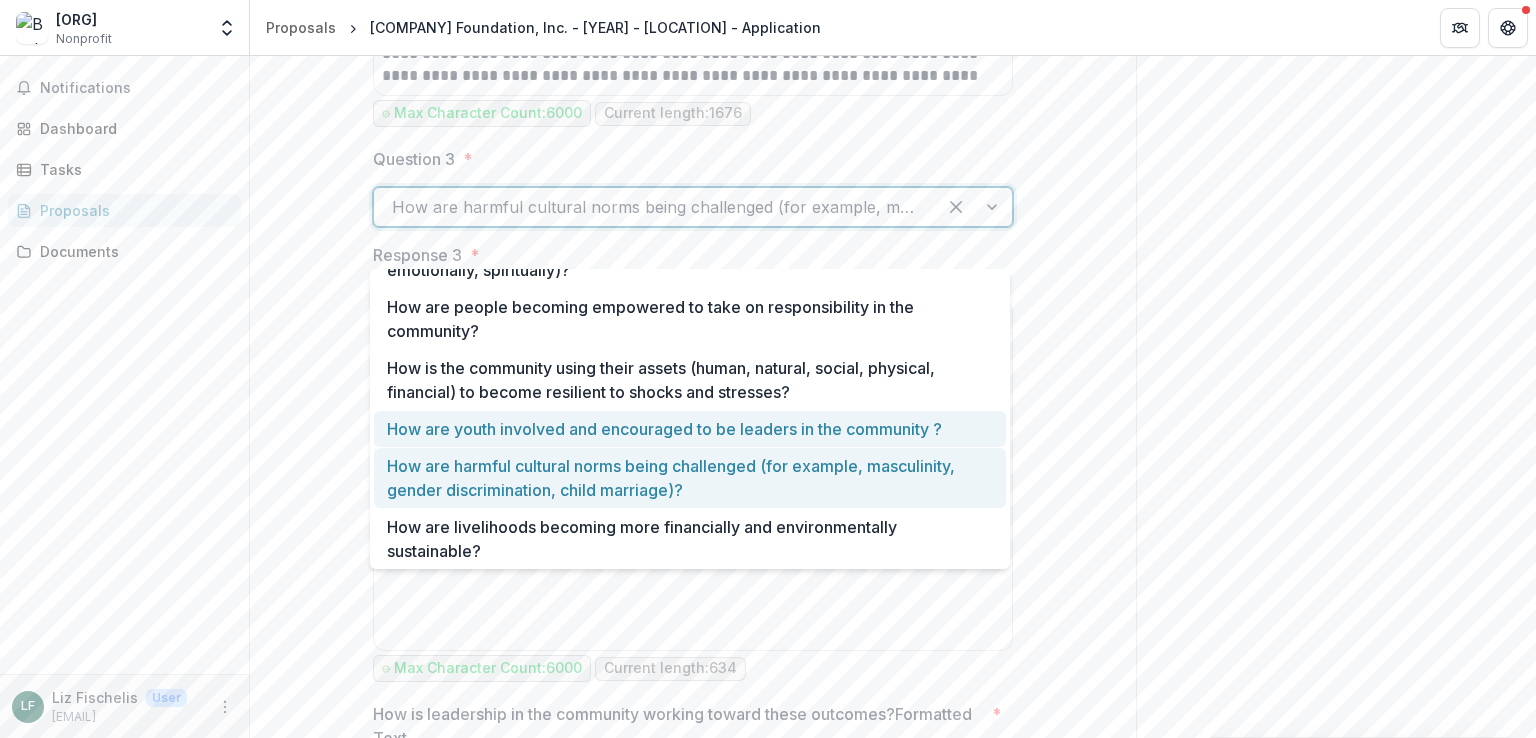 scroll, scrollTop: 0, scrollLeft: 0, axis: both 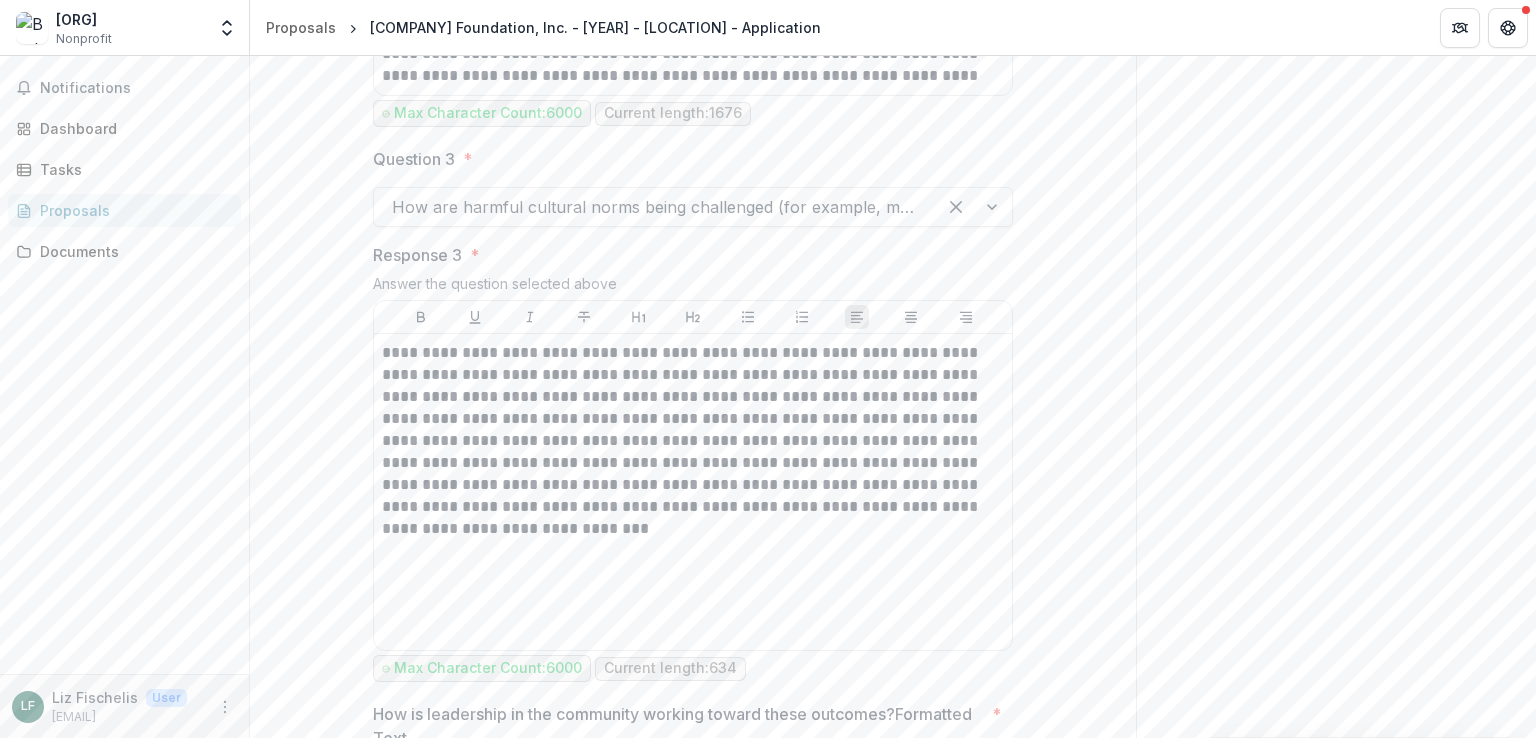 click on "**********" at bounding box center [693, -1958] 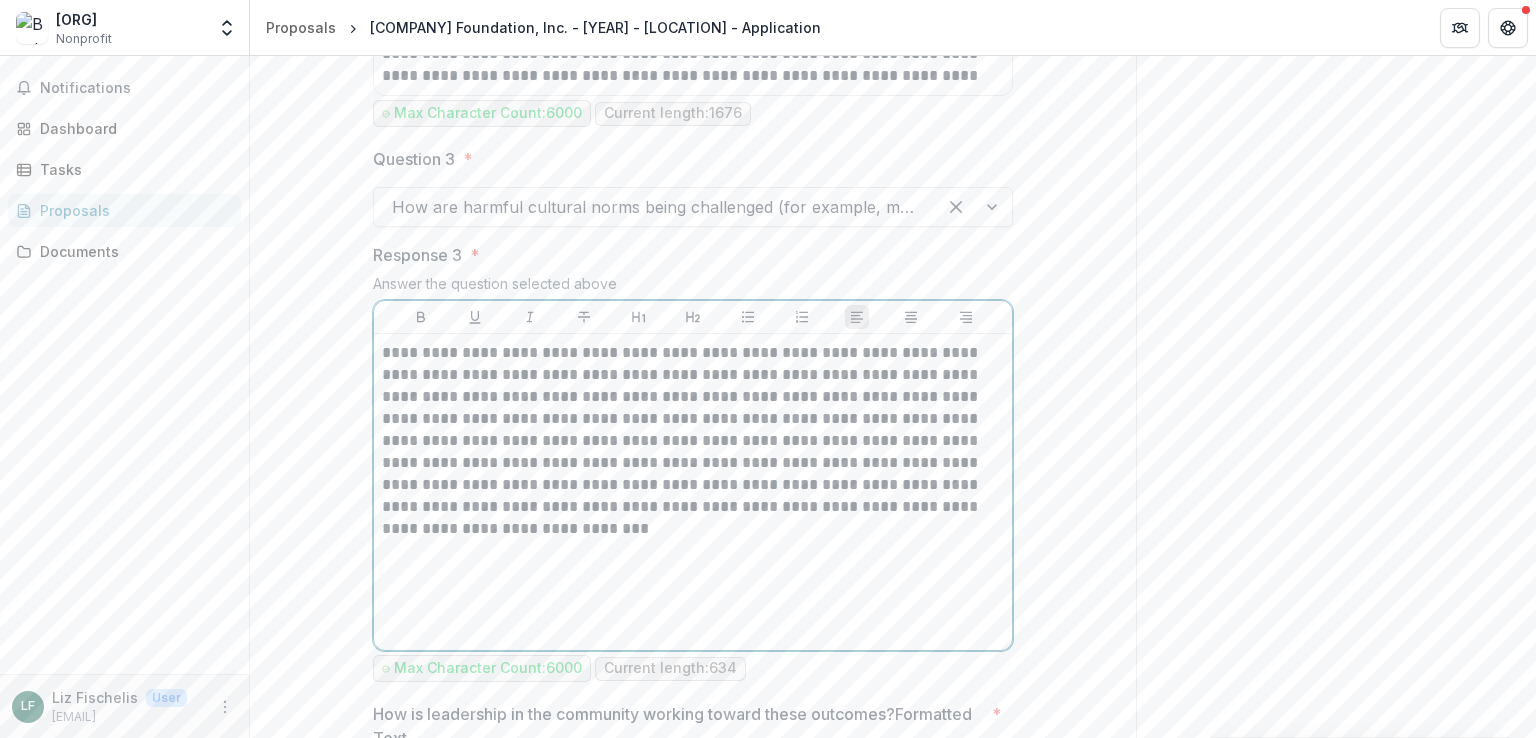 click on "**********" at bounding box center [693, 430] 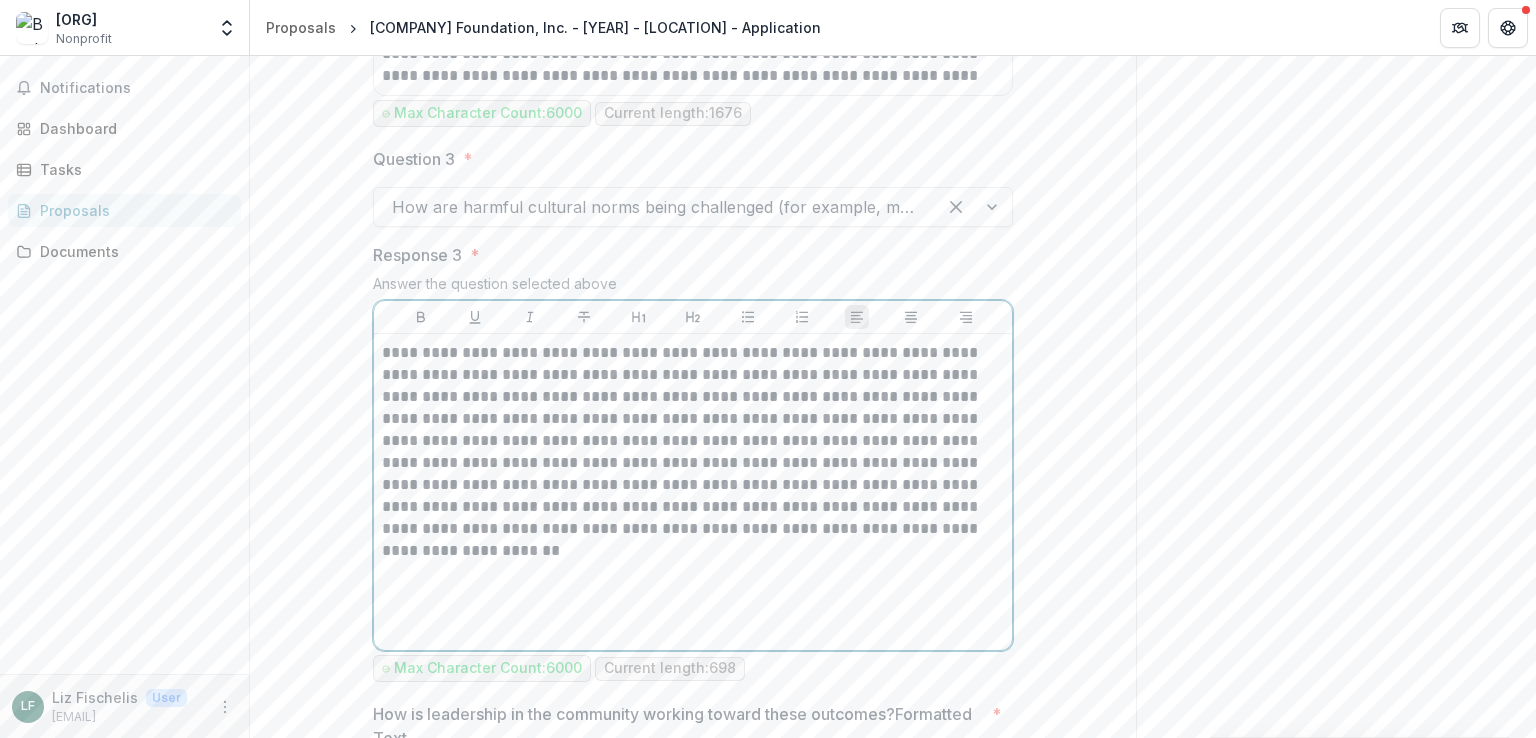 click on "**********" at bounding box center (693, 441) 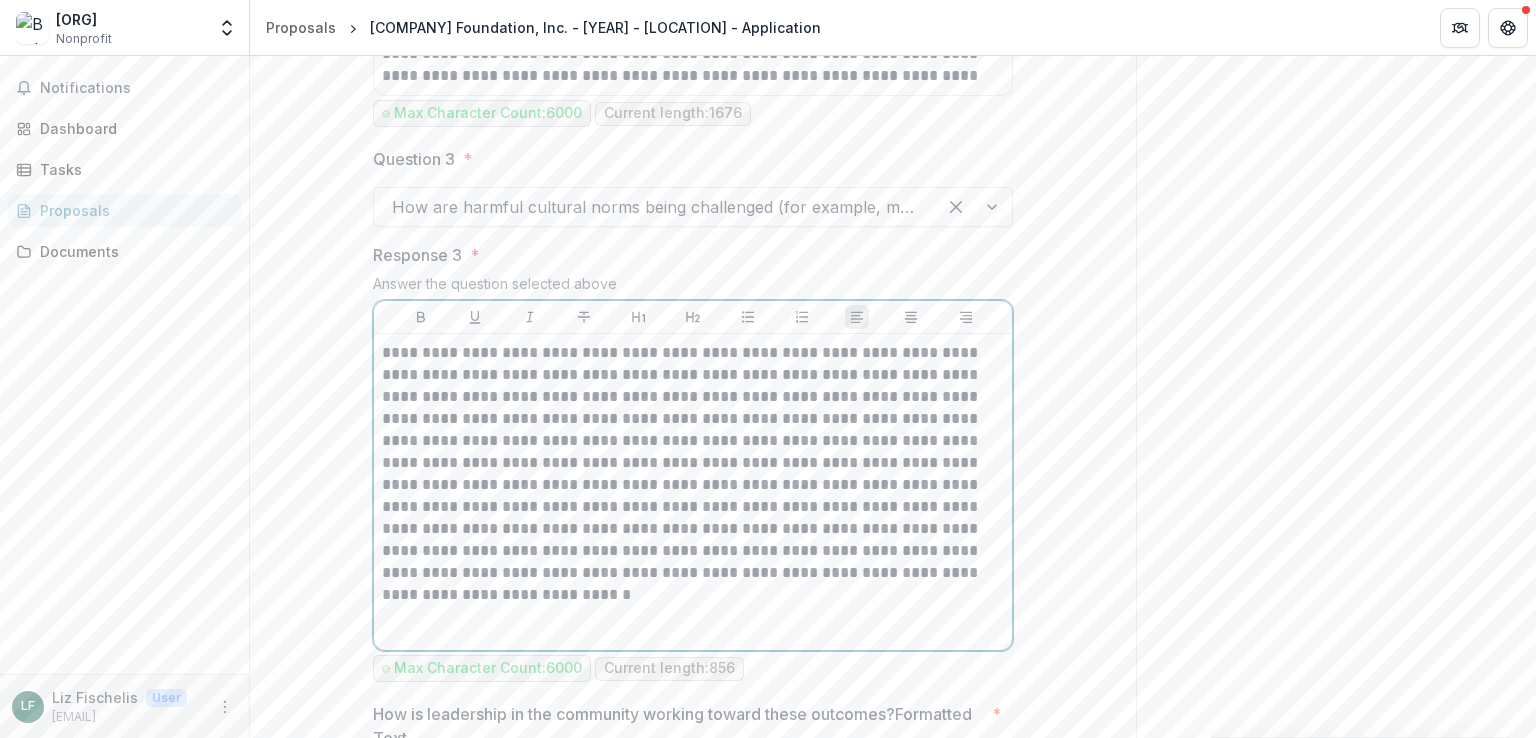 click on "**********" at bounding box center (693, 463) 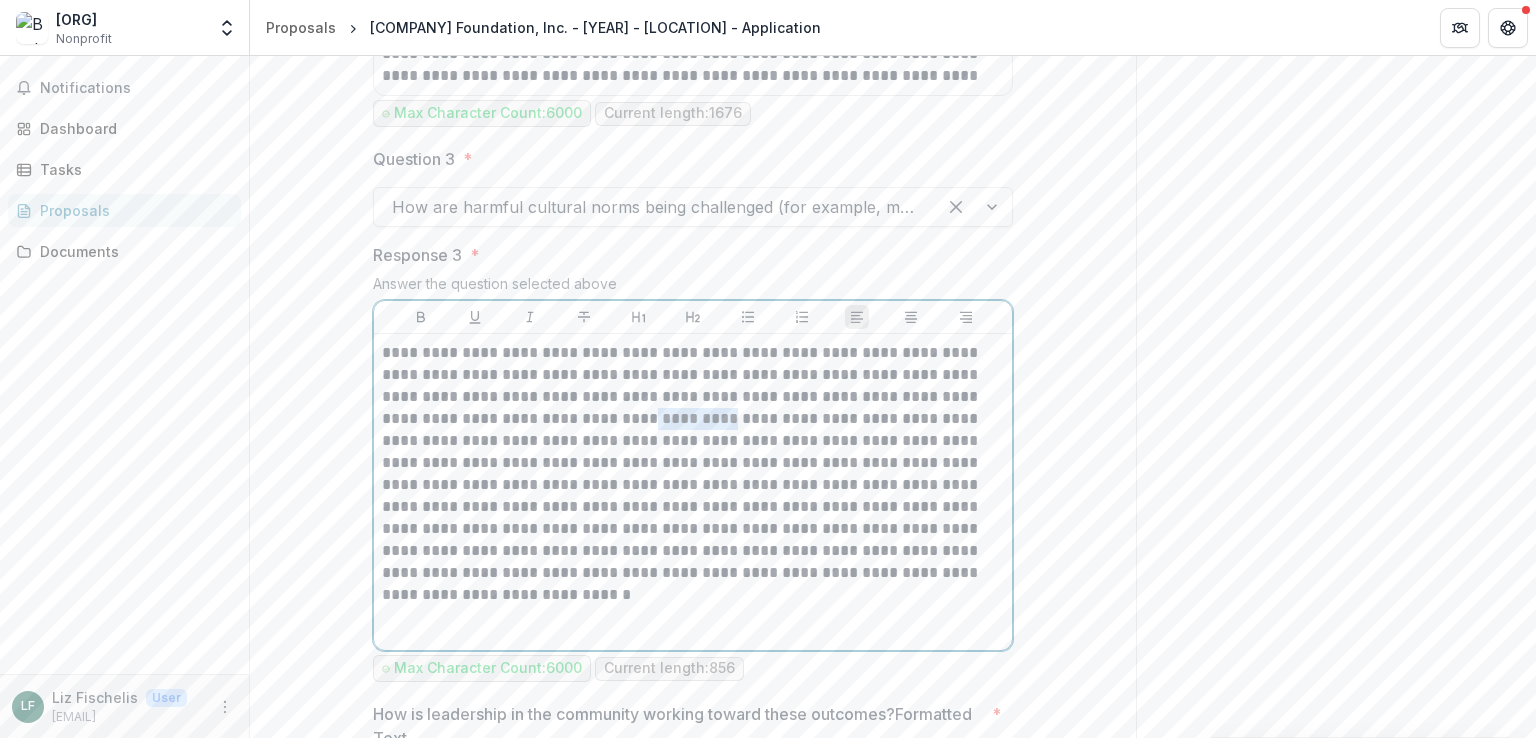 click on "**********" at bounding box center [693, 463] 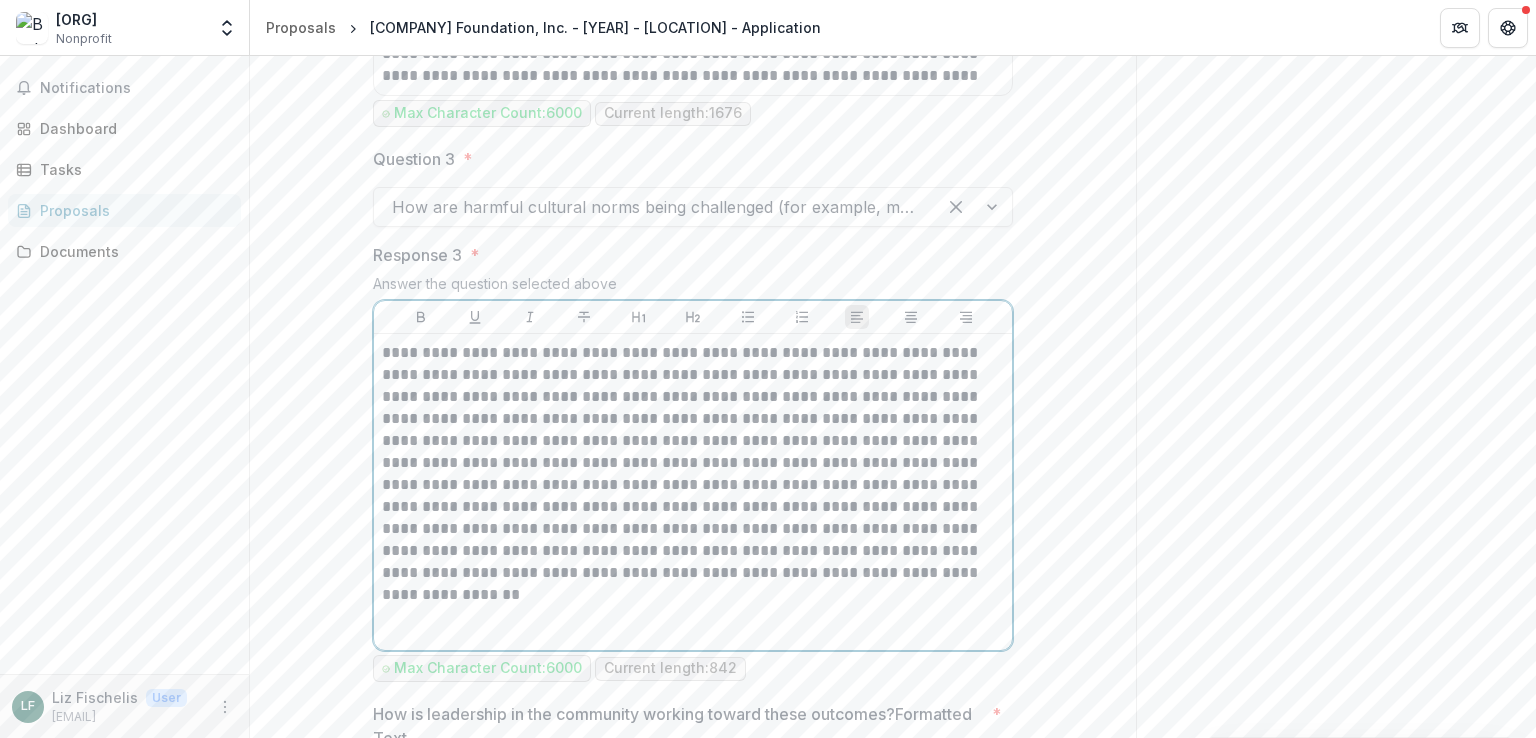 click on "**********" at bounding box center [693, 463] 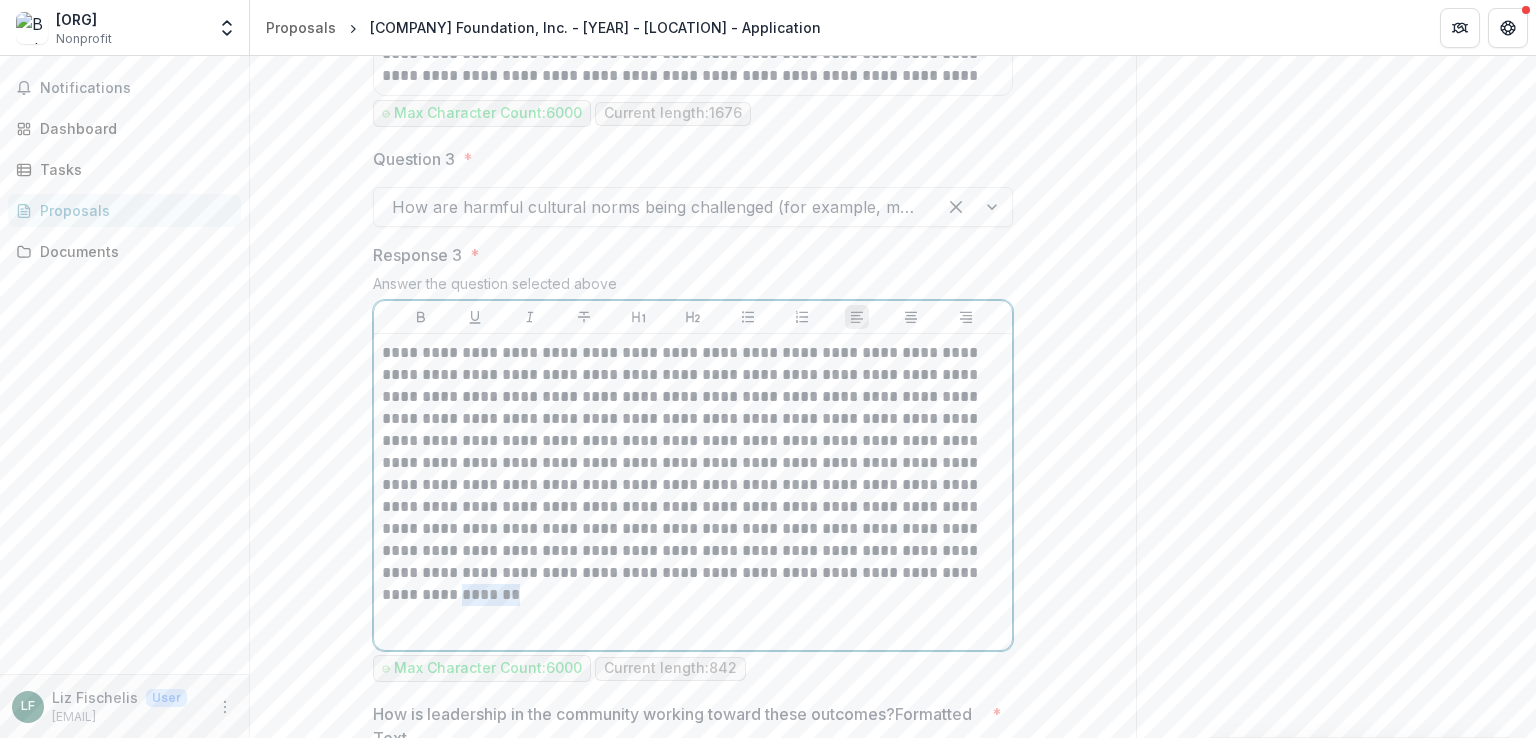 click on "**********" at bounding box center (693, 463) 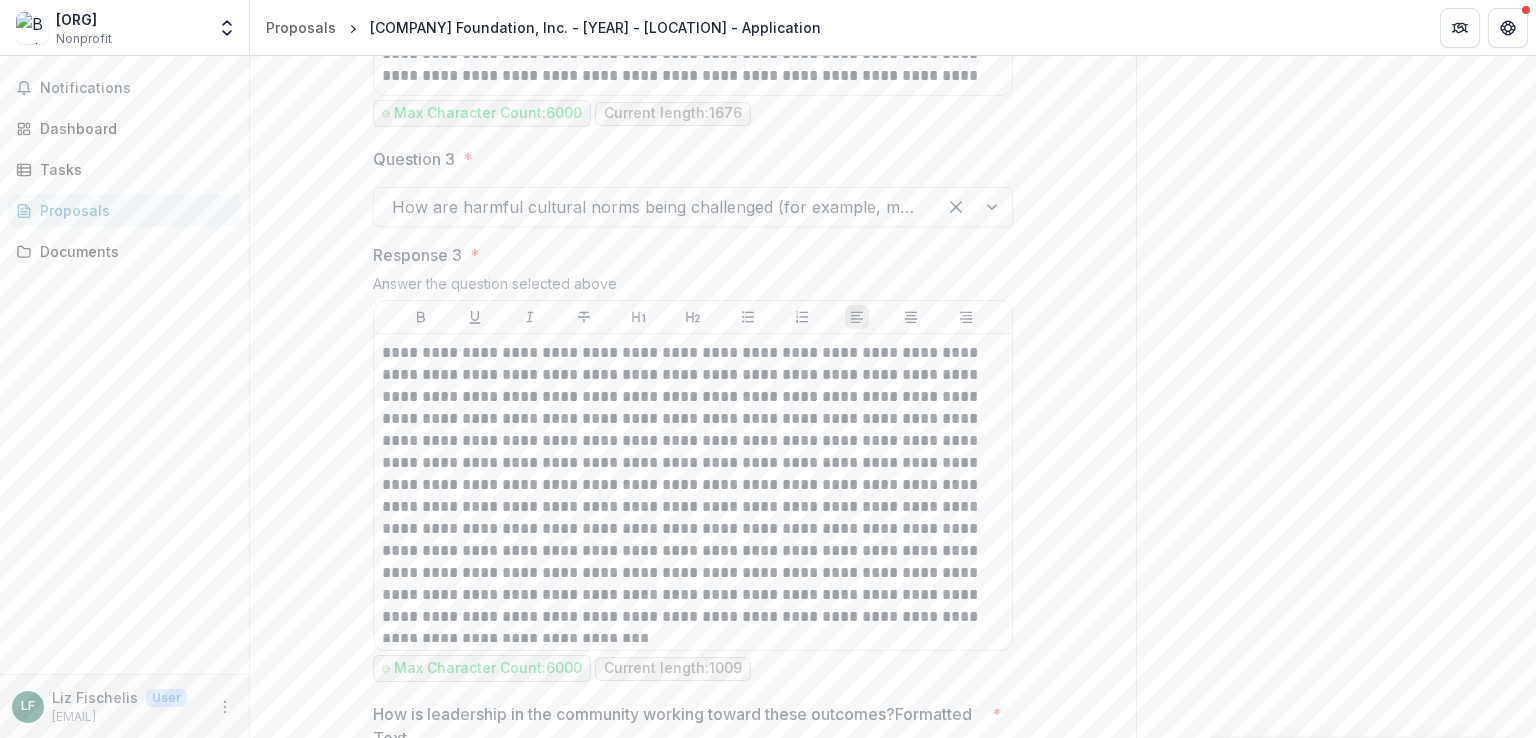click on "**********" at bounding box center (693, -1958) 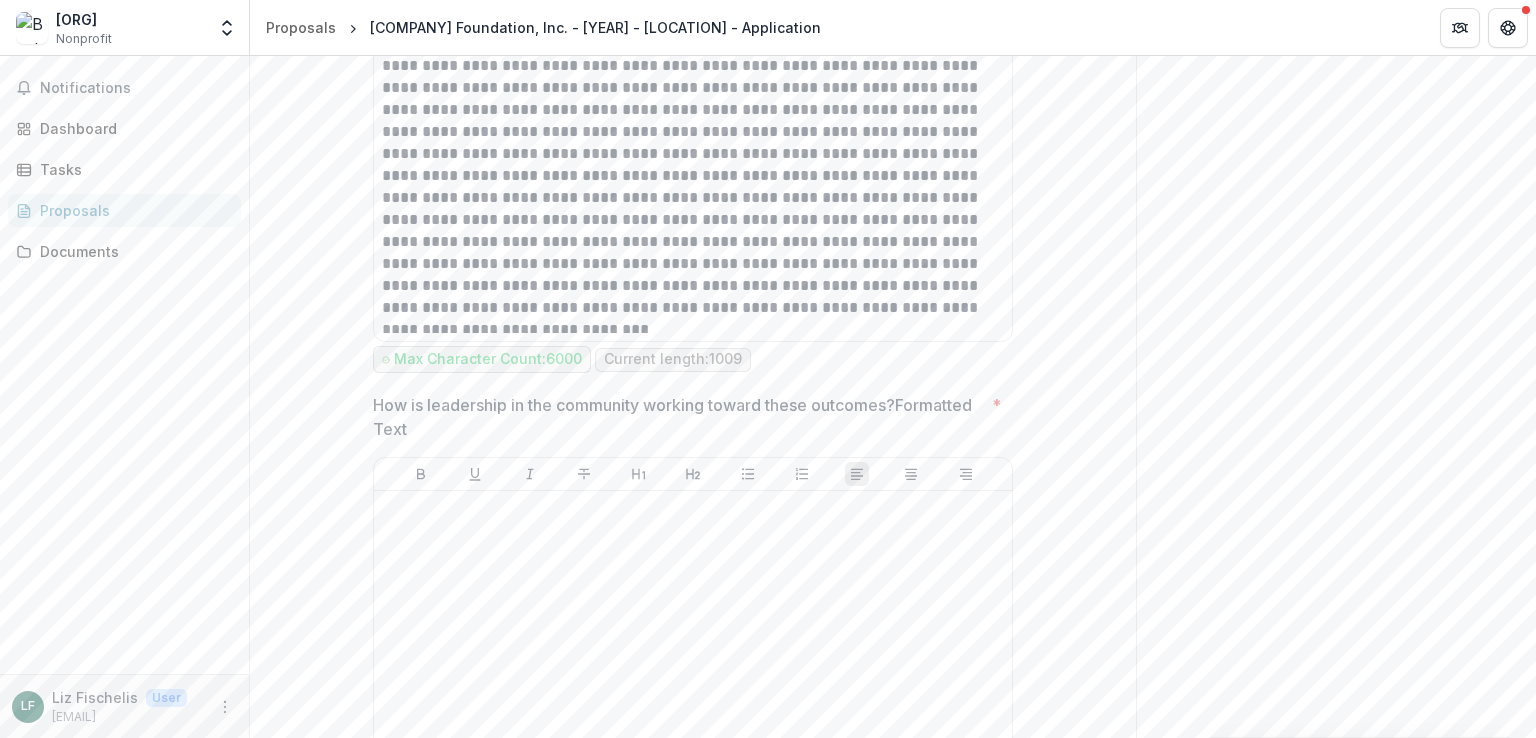 scroll, scrollTop: 5818, scrollLeft: 0, axis: vertical 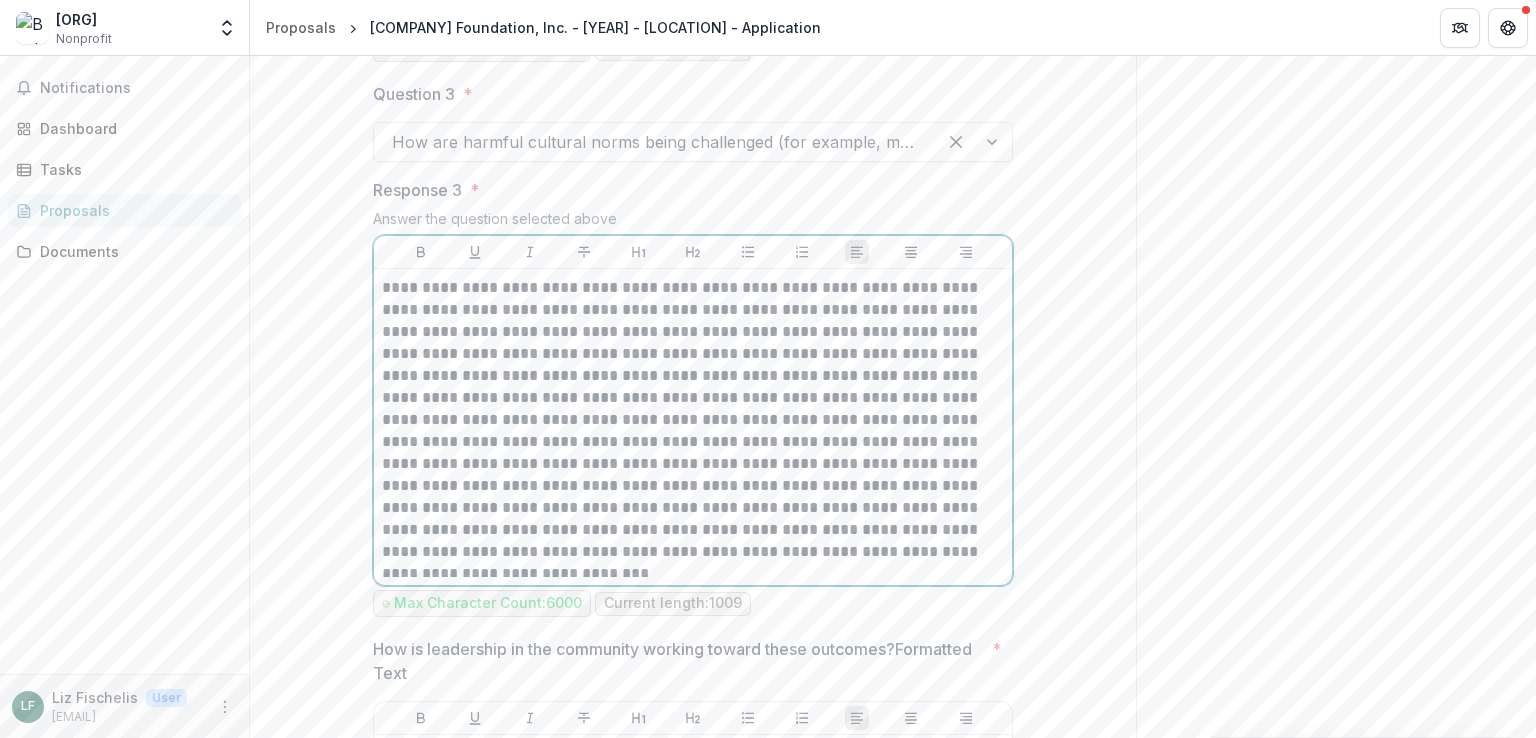drag, startPoint x: 379, startPoint y: 320, endPoint x: 750, endPoint y: 562, distance: 442.95035 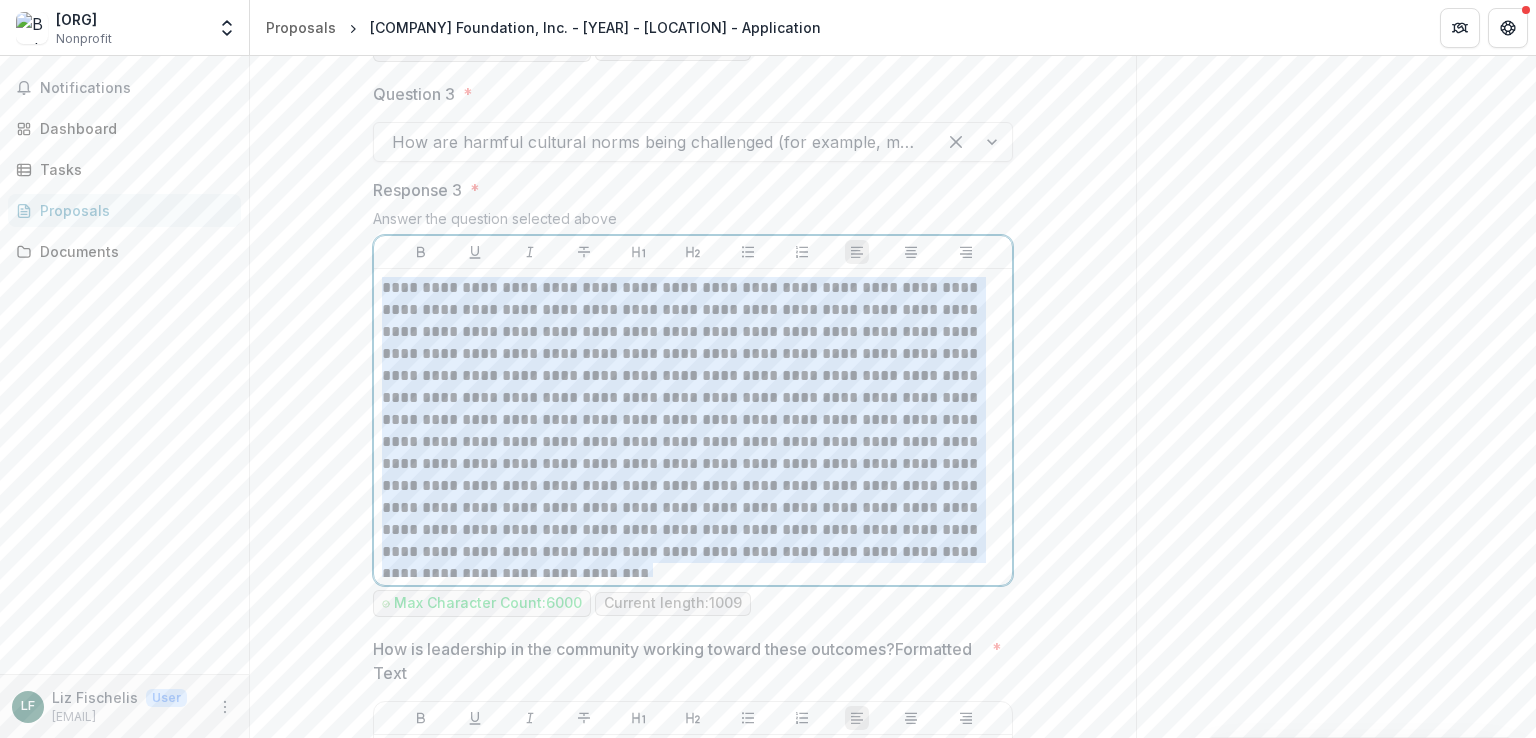 drag, startPoint x: 379, startPoint y: 321, endPoint x: 905, endPoint y: 599, distance: 594.9454 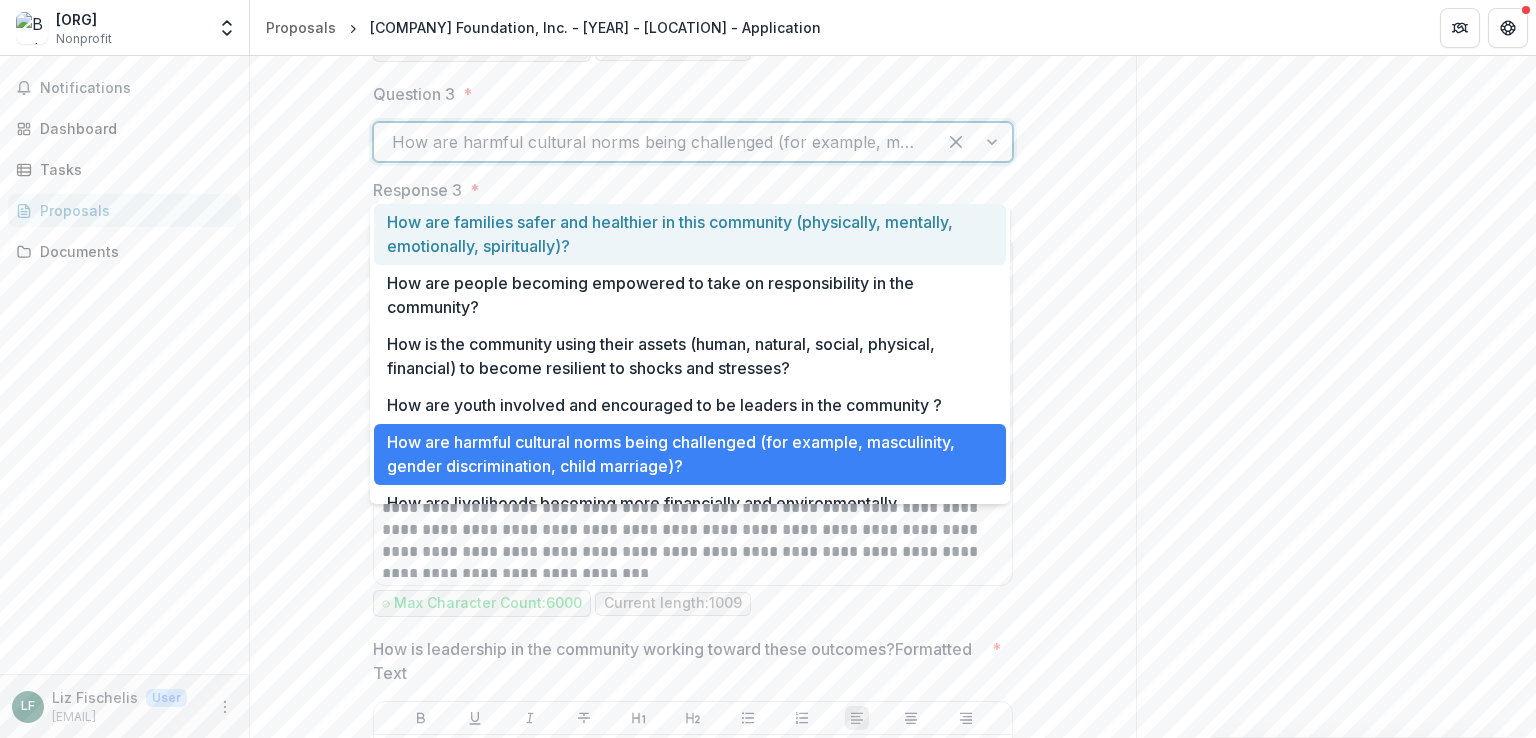 drag, startPoint x: 391, startPoint y: 177, endPoint x: 852, endPoint y: 184, distance: 461.05313 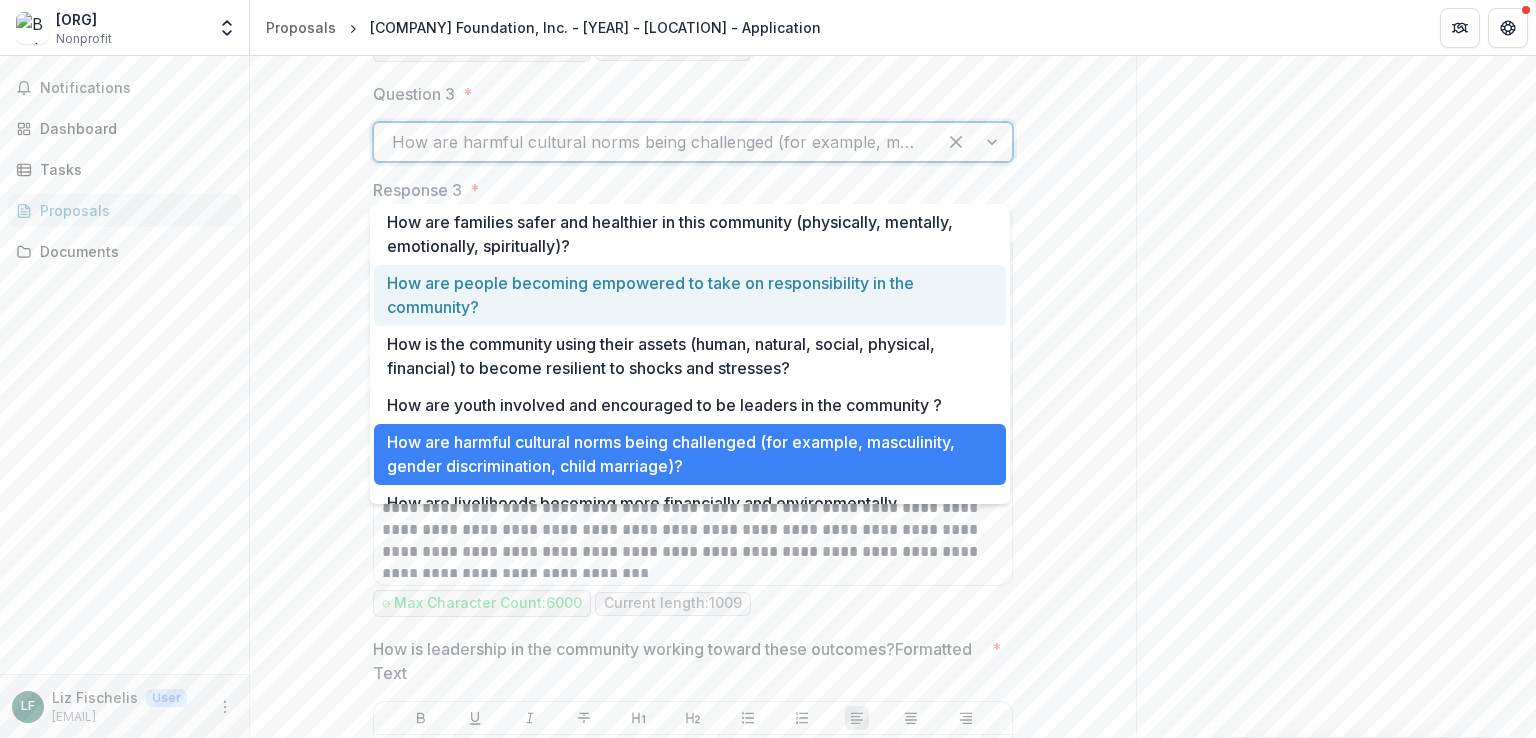 click on "**********" at bounding box center [693, -2023] 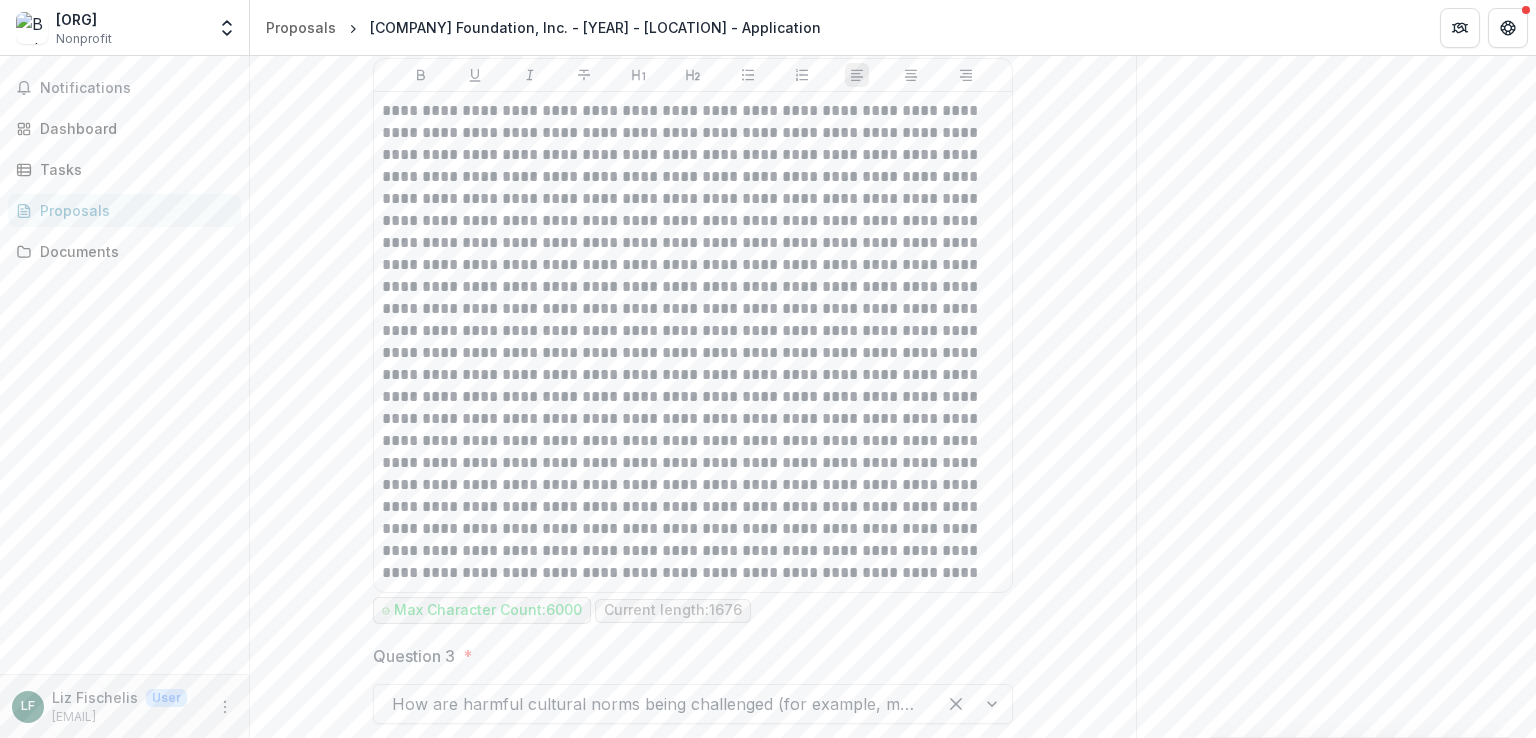 scroll, scrollTop: 5004, scrollLeft: 0, axis: vertical 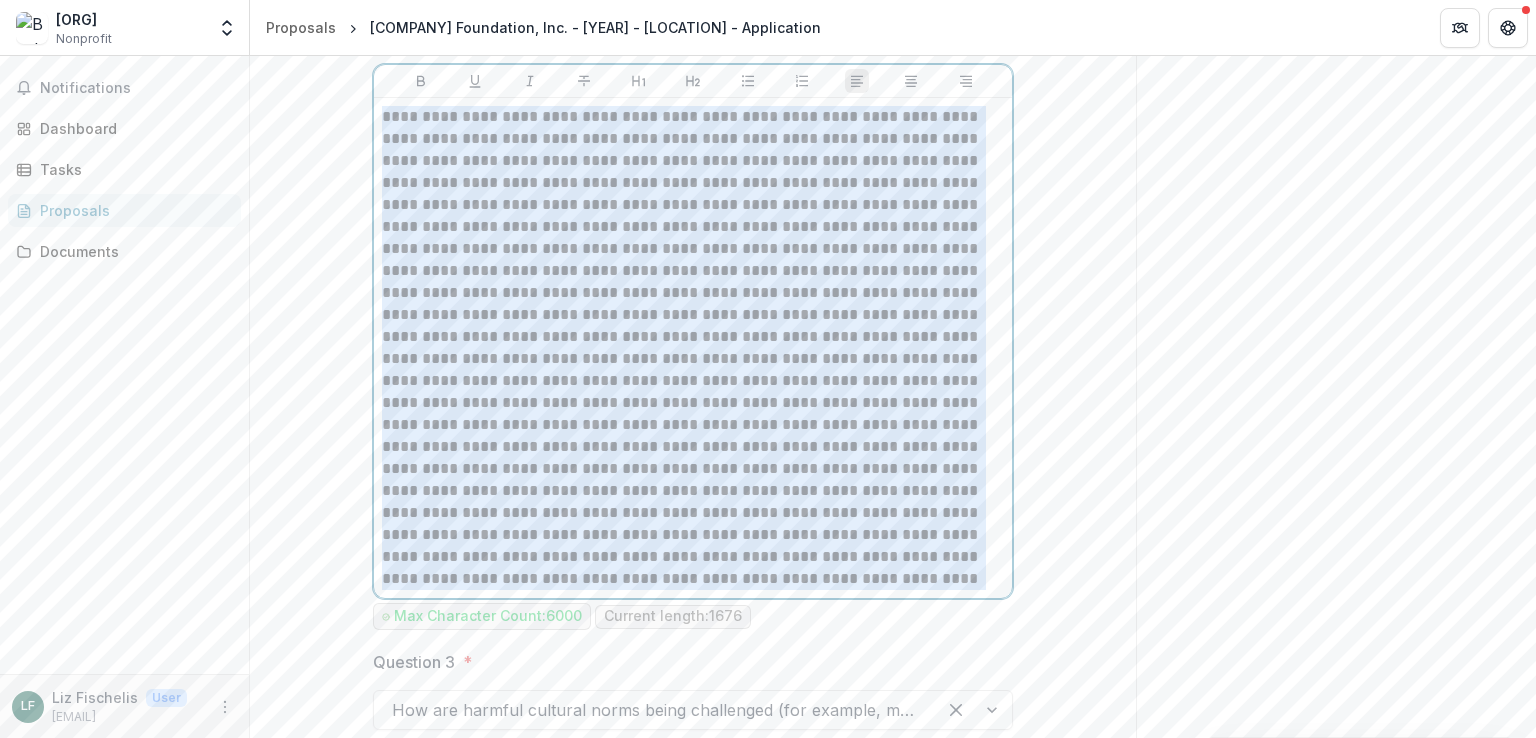 drag, startPoint x: 379, startPoint y: 152, endPoint x: 806, endPoint y: 612, distance: 627.63763 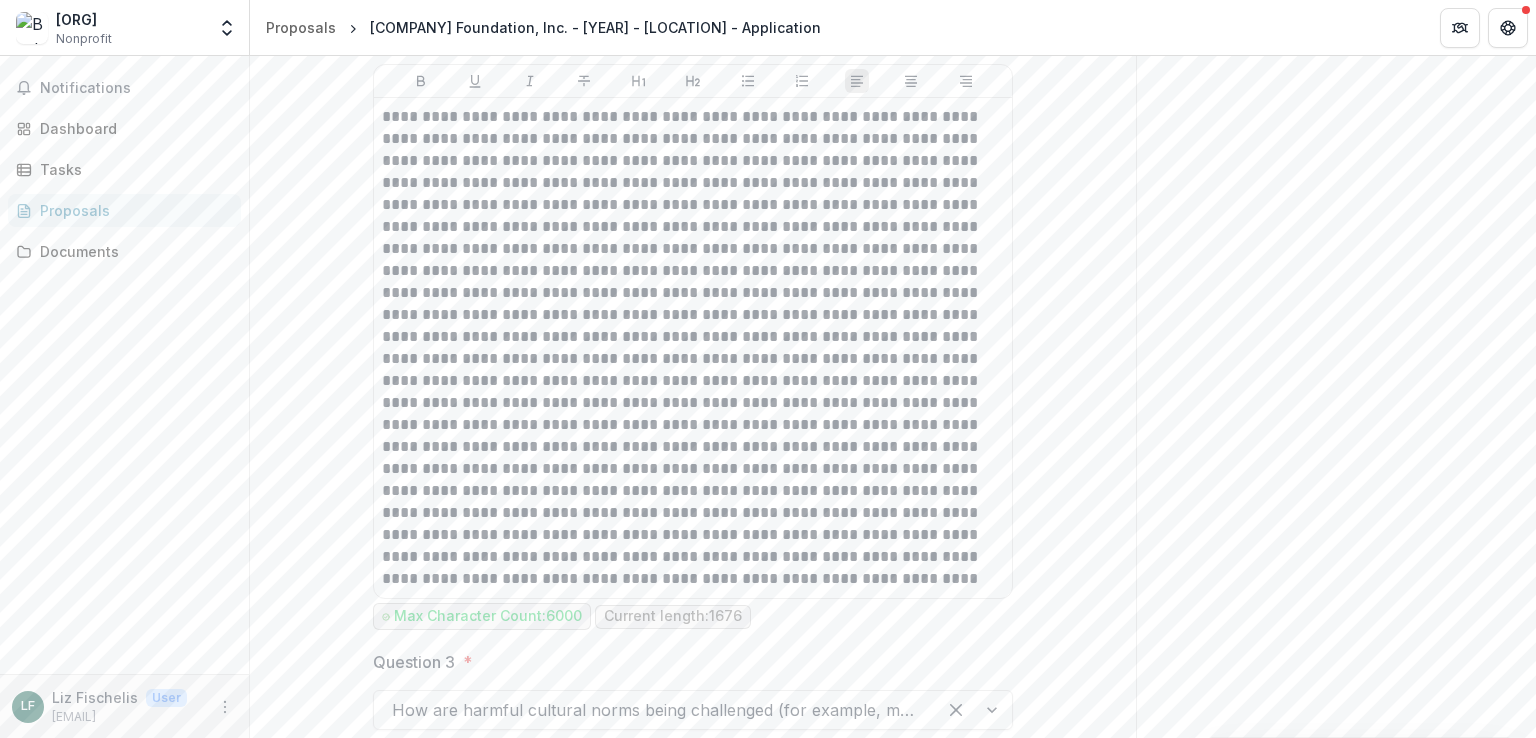 click on "**********" at bounding box center (693, -1455) 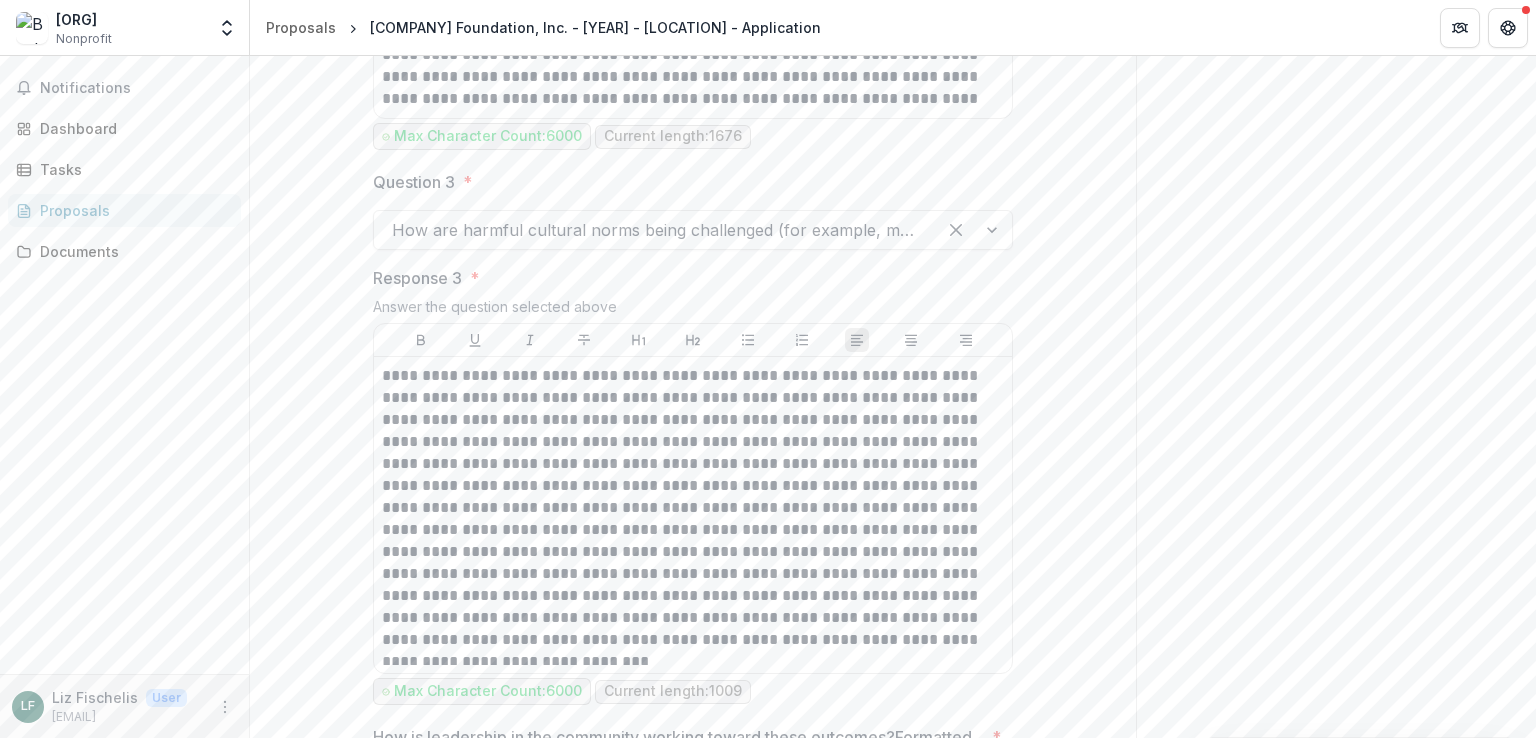 scroll, scrollTop: 5484, scrollLeft: 0, axis: vertical 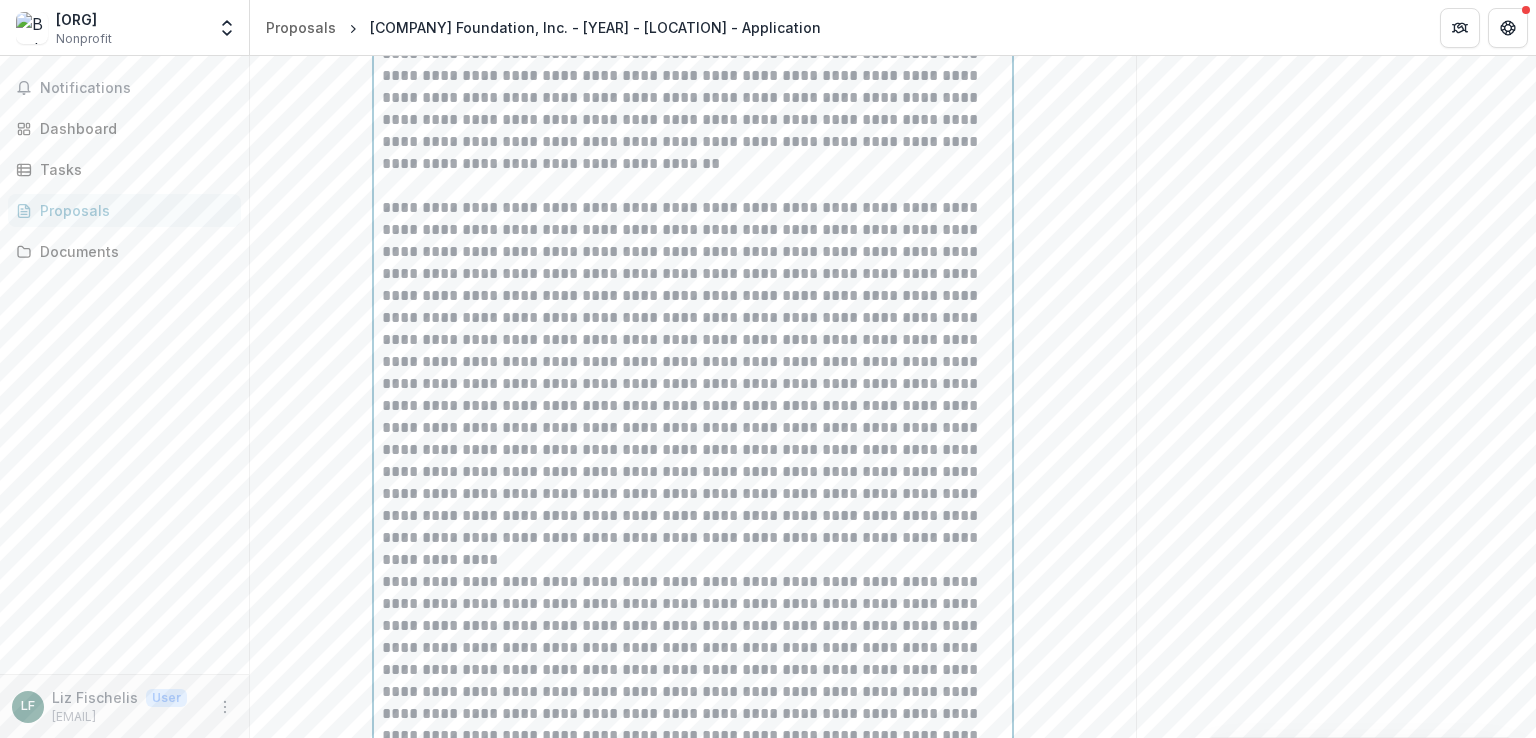 drag, startPoint x: 549, startPoint y: 453, endPoint x: 444, endPoint y: 375, distance: 130.80138 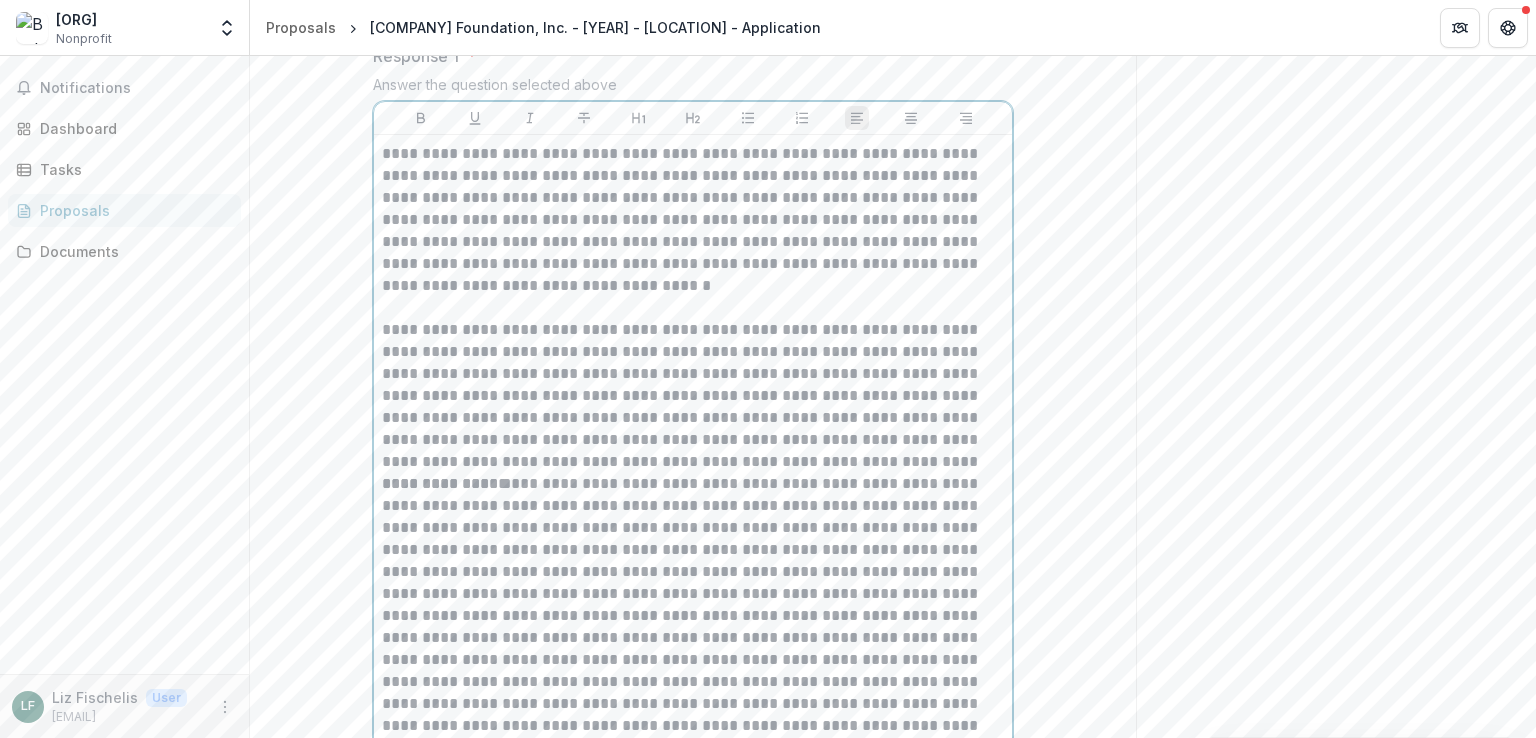 scroll, scrollTop: 3238, scrollLeft: 0, axis: vertical 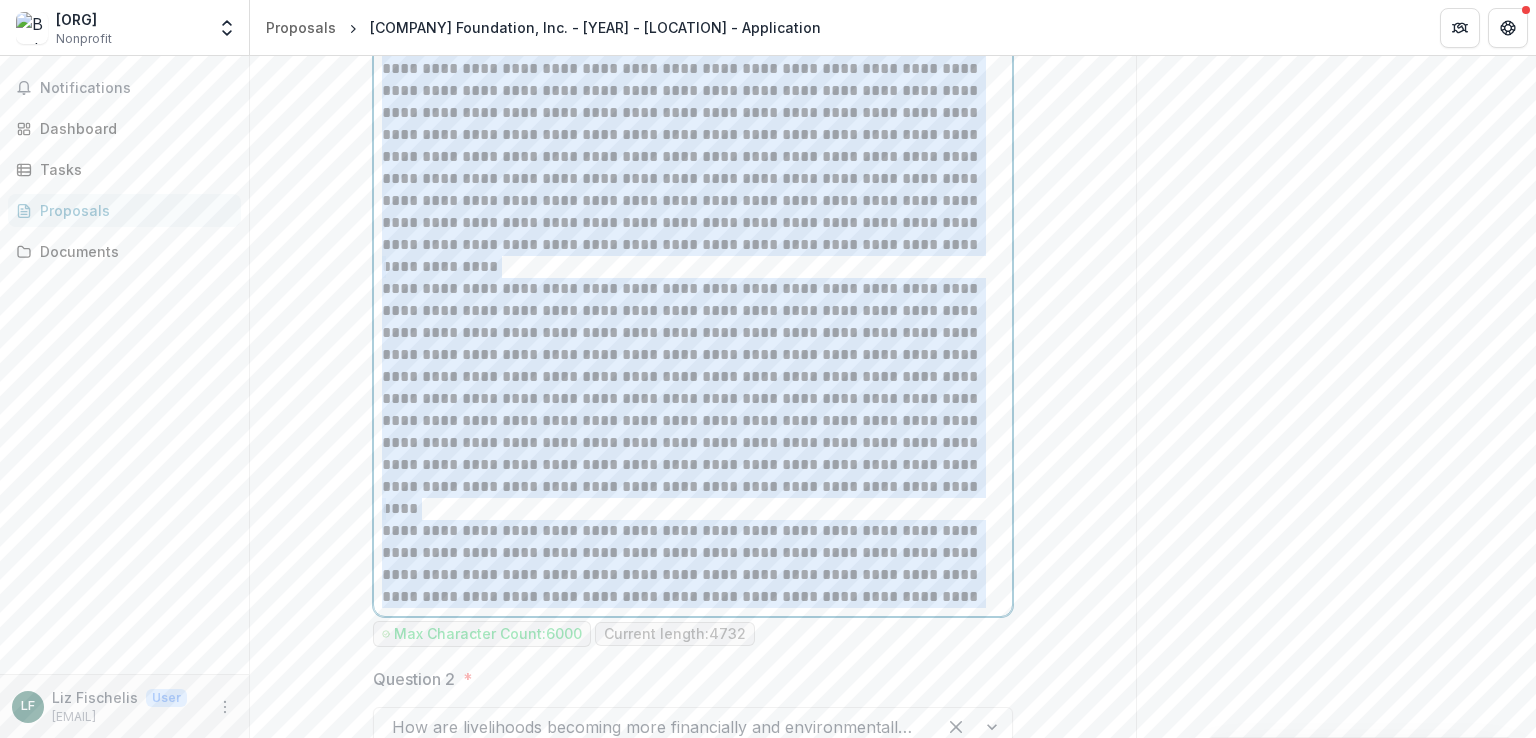 drag, startPoint x: 378, startPoint y: 186, endPoint x: 1034, endPoint y: 666, distance: 812.8567 